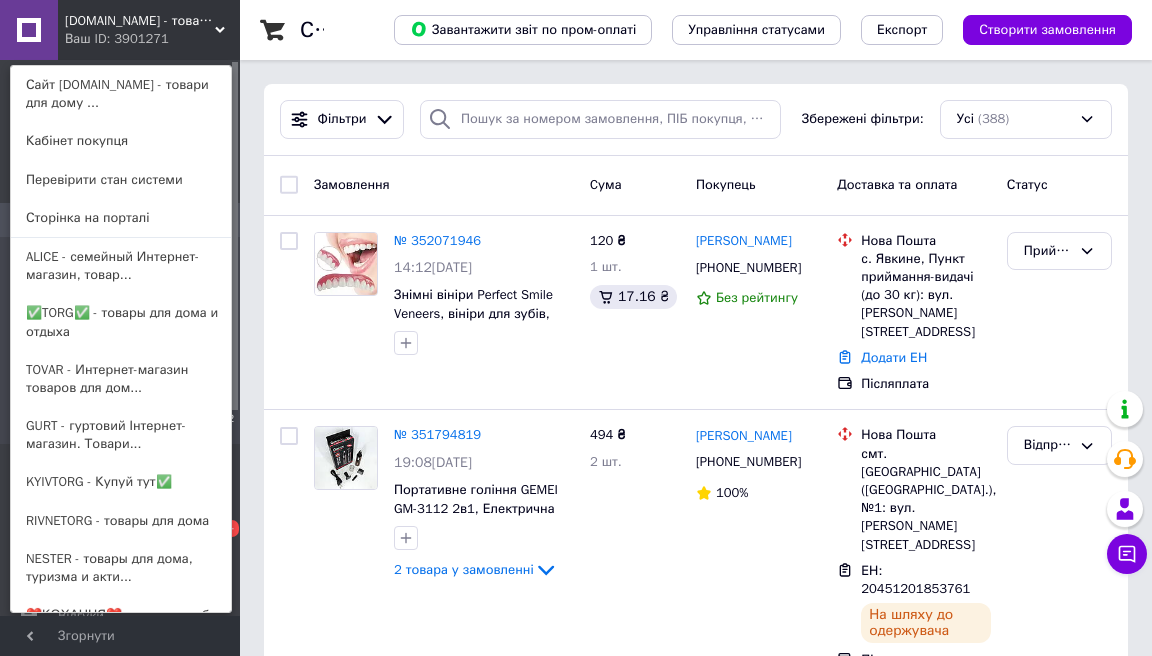 scroll, scrollTop: 0, scrollLeft: 0, axis: both 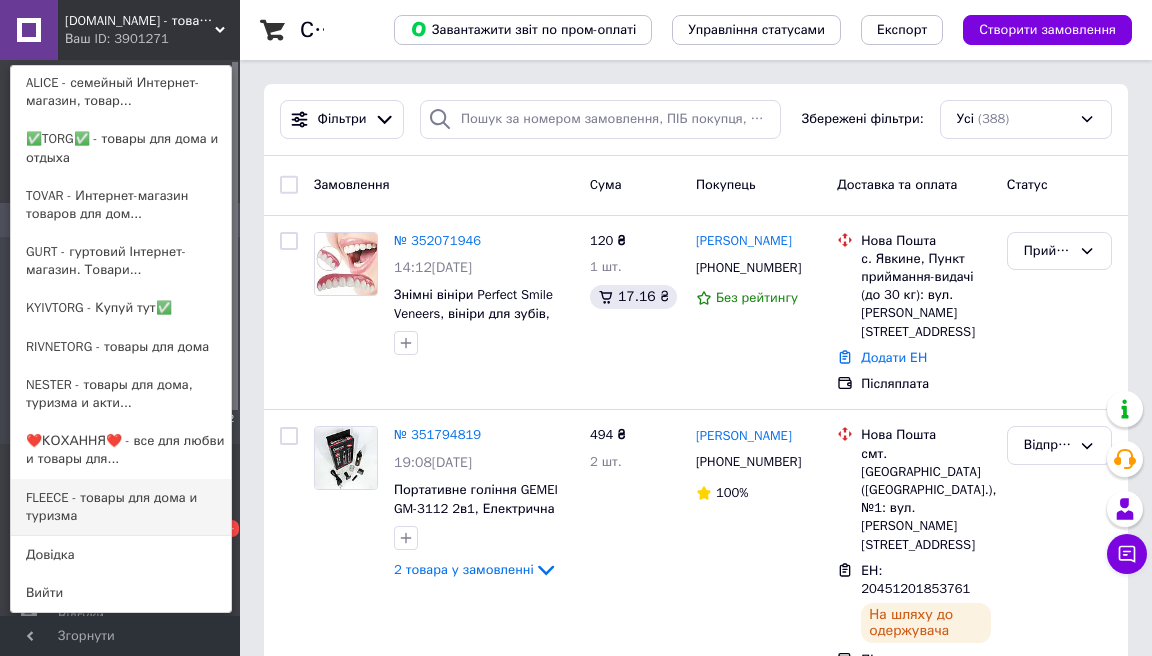 click on "FLEECE - товары для дома и туризма" at bounding box center (121, 507) 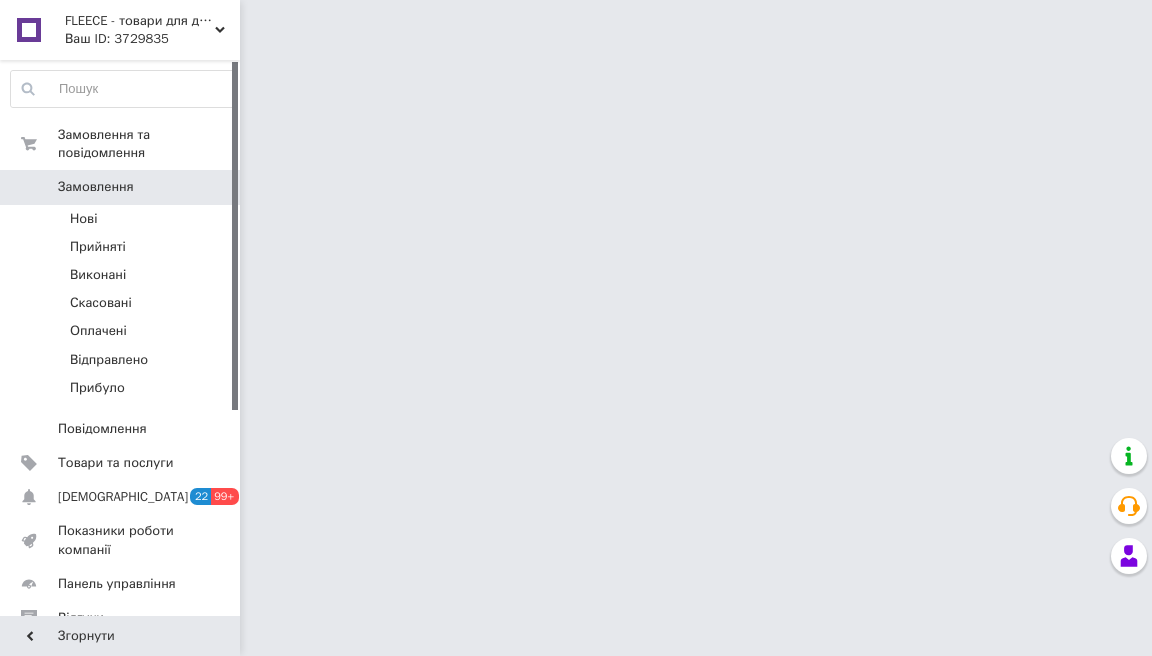 scroll, scrollTop: 0, scrollLeft: 0, axis: both 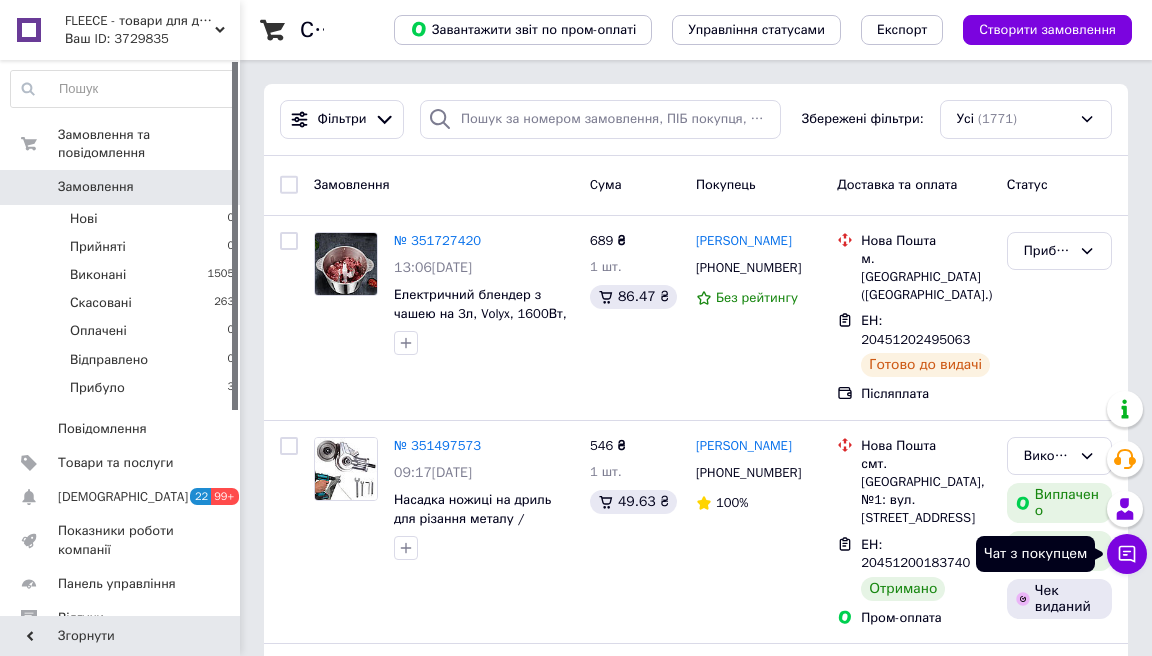 click on "Чат з покупцем" at bounding box center (1127, 554) 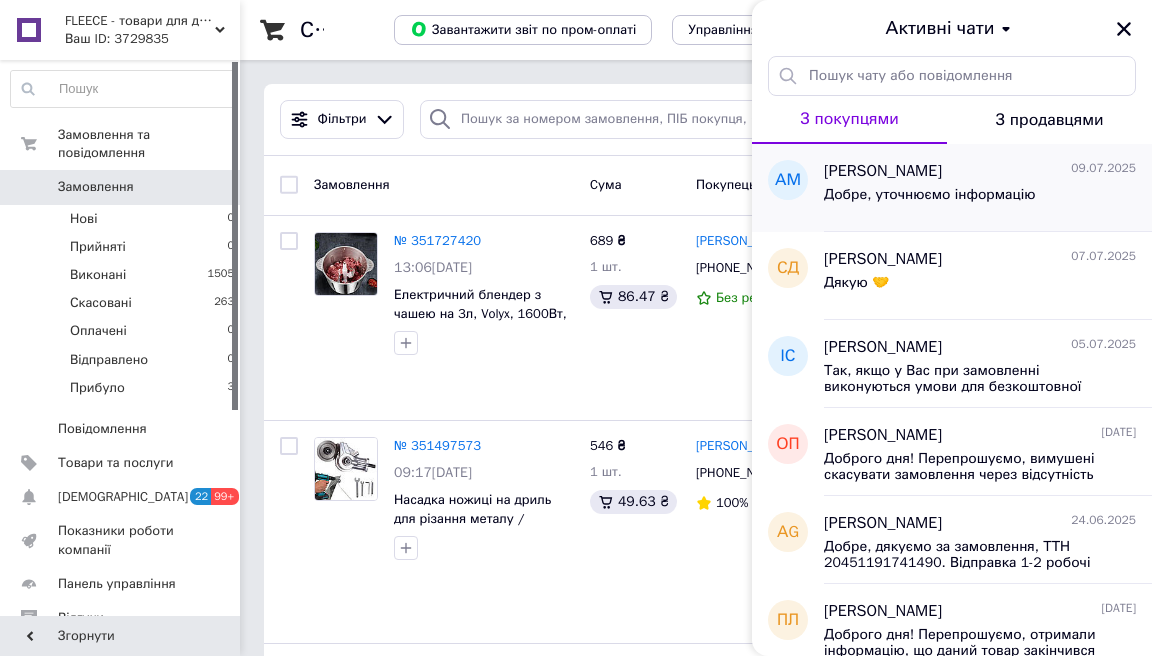 click on "09.07.2025" at bounding box center (1103, 168) 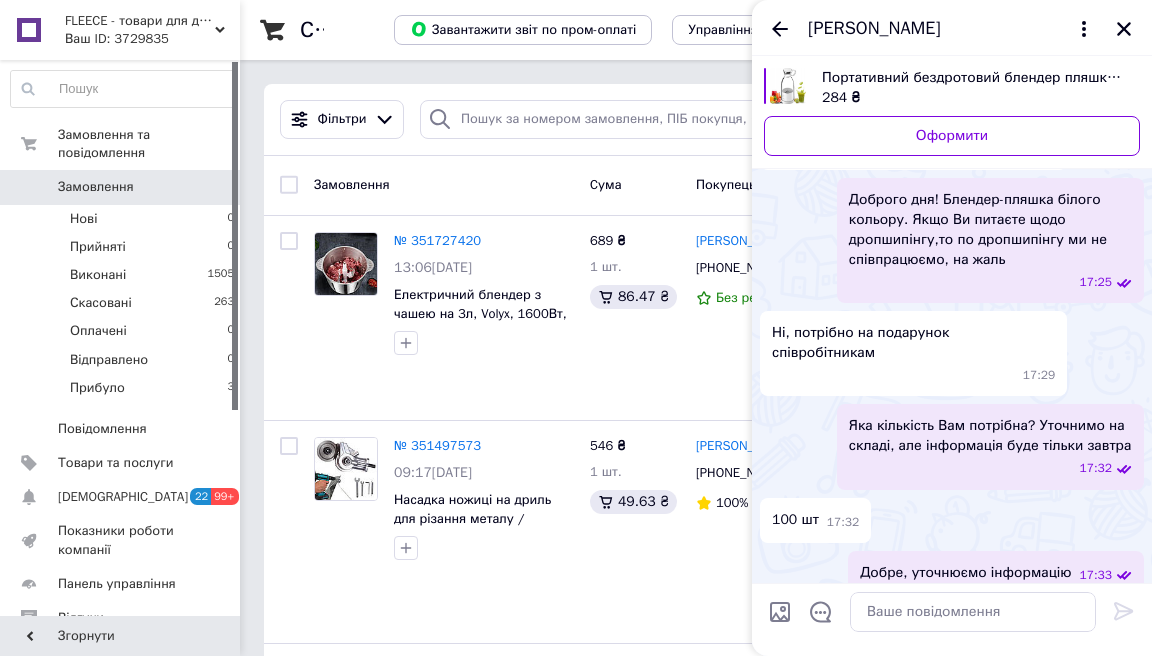 scroll, scrollTop: 142, scrollLeft: 0, axis: vertical 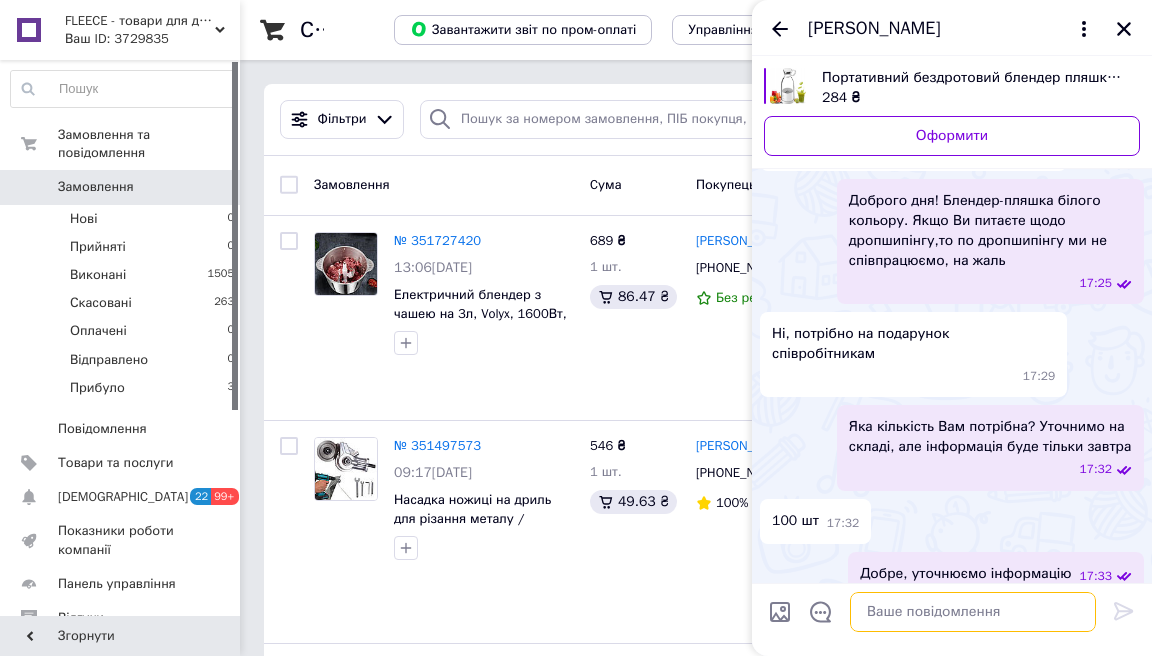 click at bounding box center (973, 612) 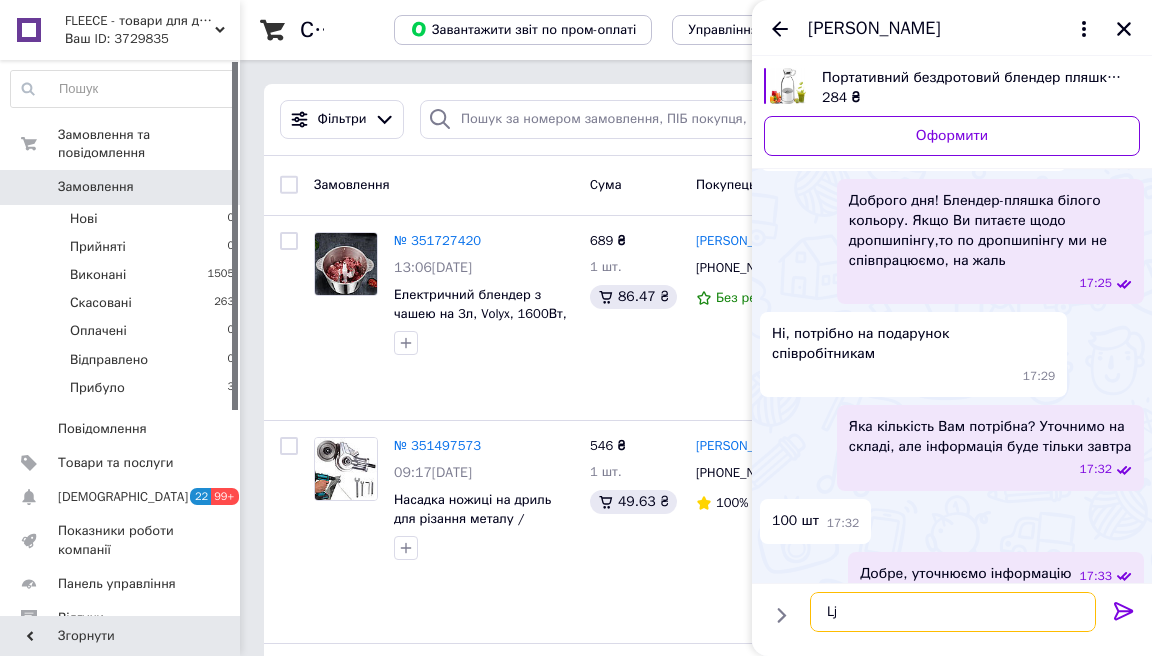 type on "L" 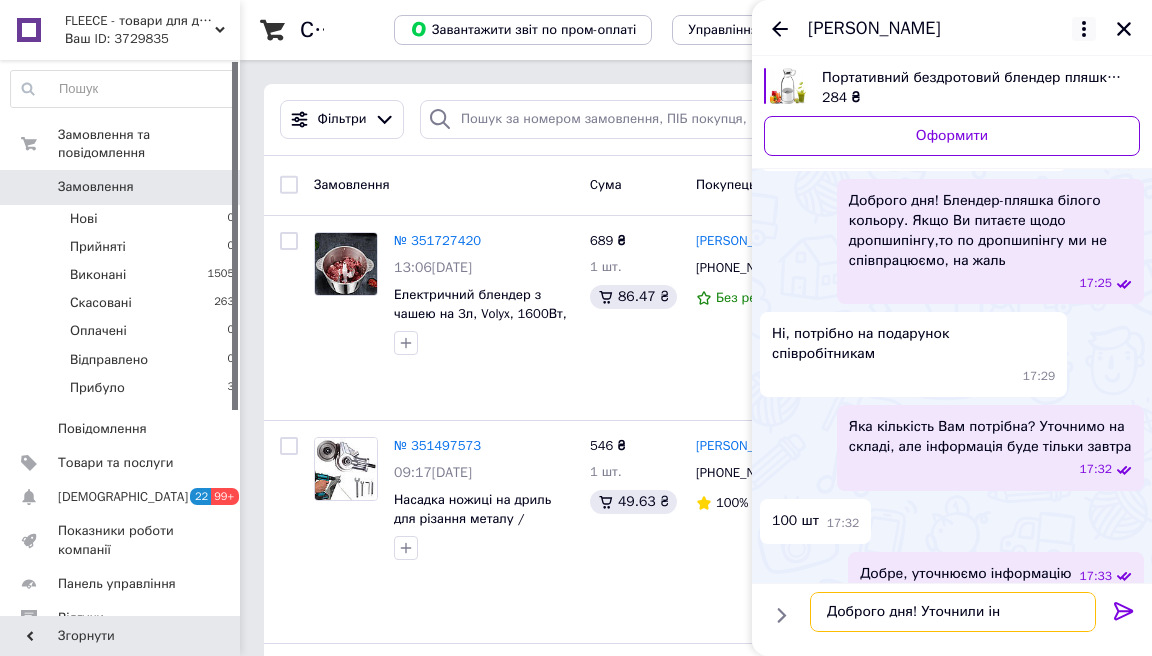 type on "Доброго дня! Уточнили ін" 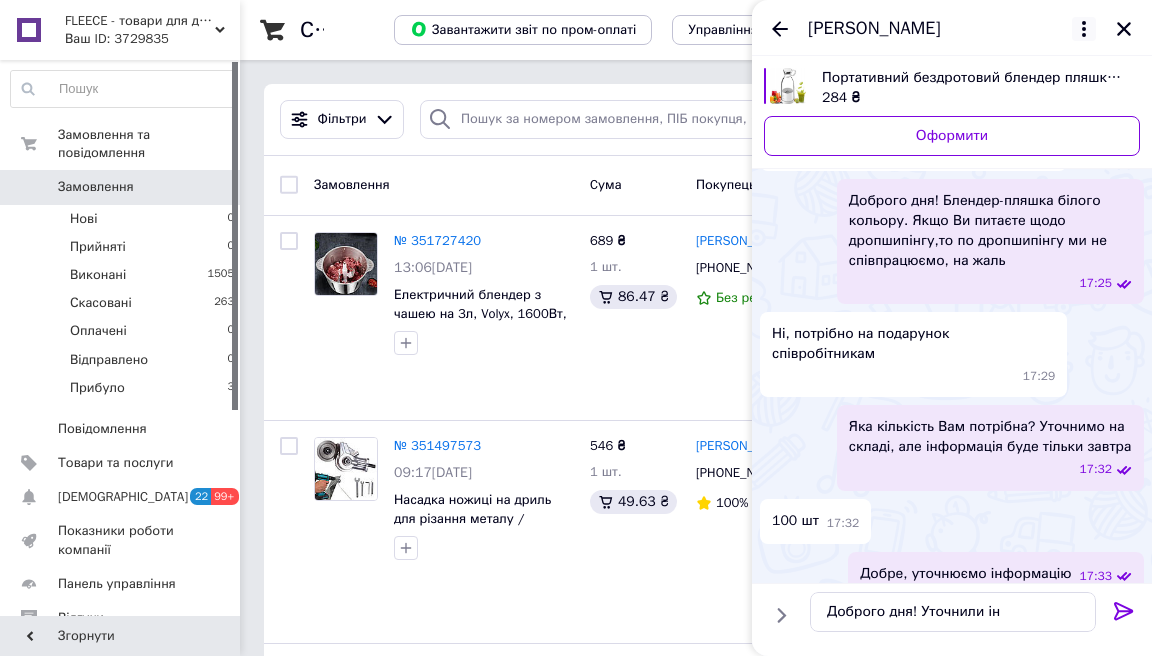 click 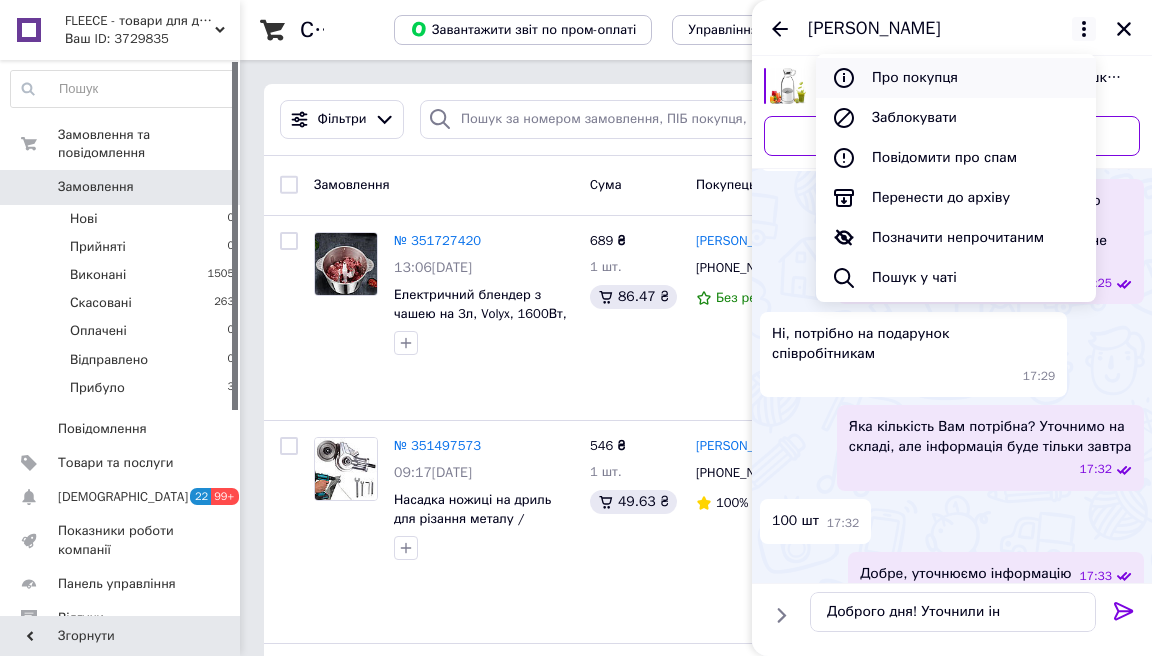 click on "Про покупця" at bounding box center (956, 78) 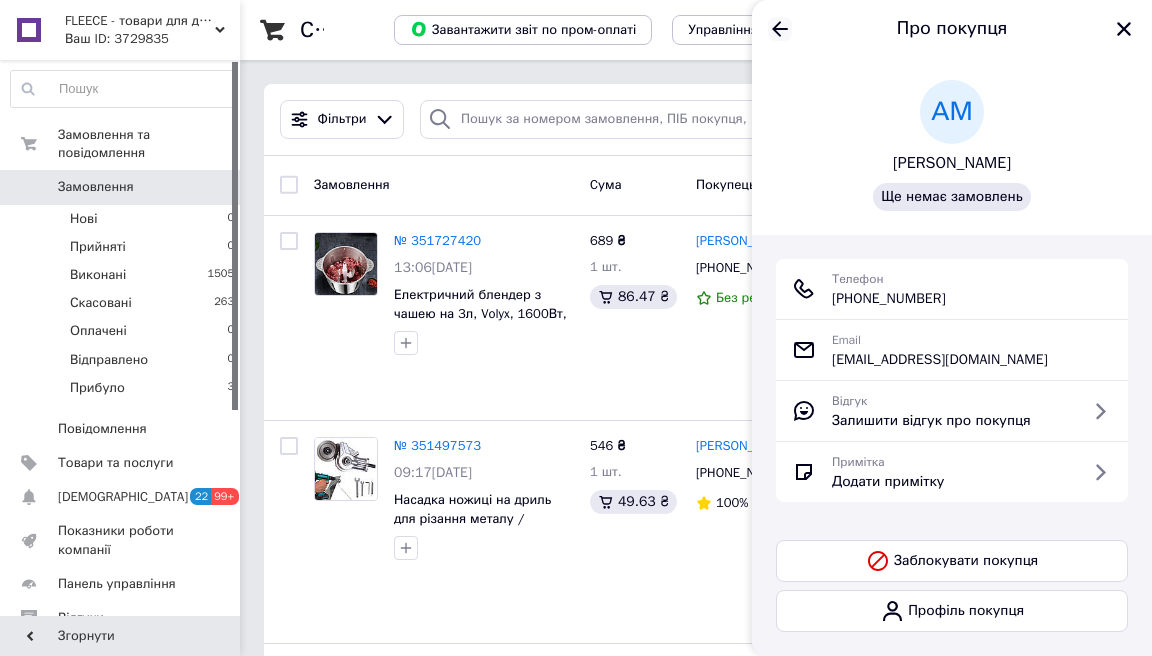 click 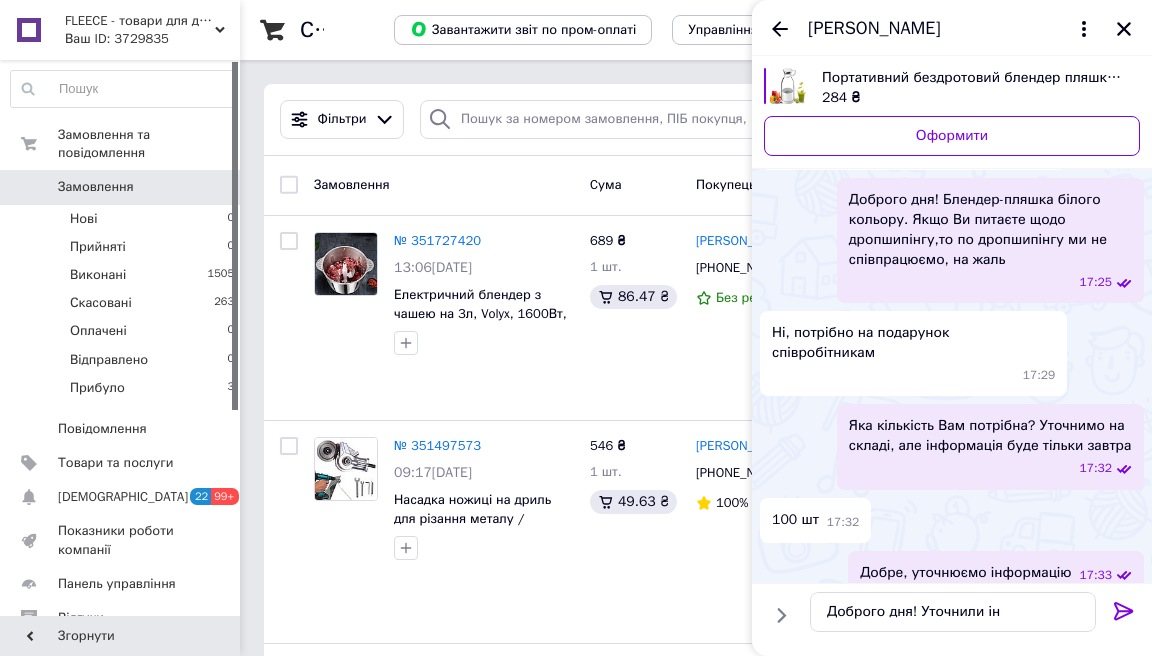 scroll, scrollTop: 142, scrollLeft: 0, axis: vertical 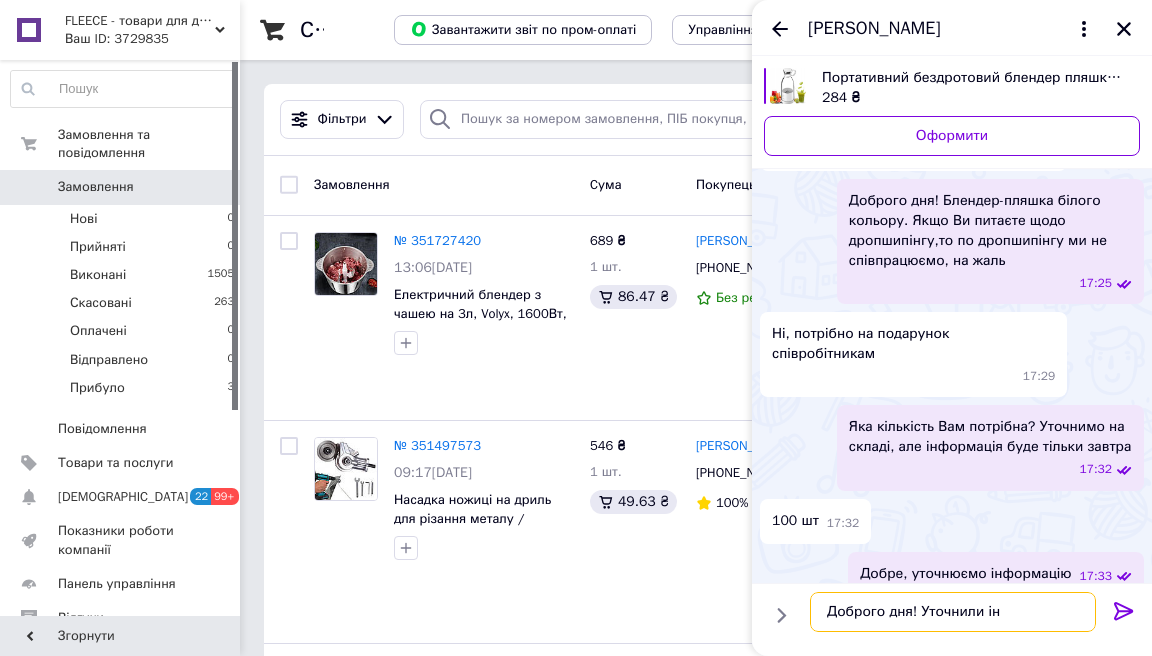 click on "Доброго дня! Уточнили ін" at bounding box center [953, 612] 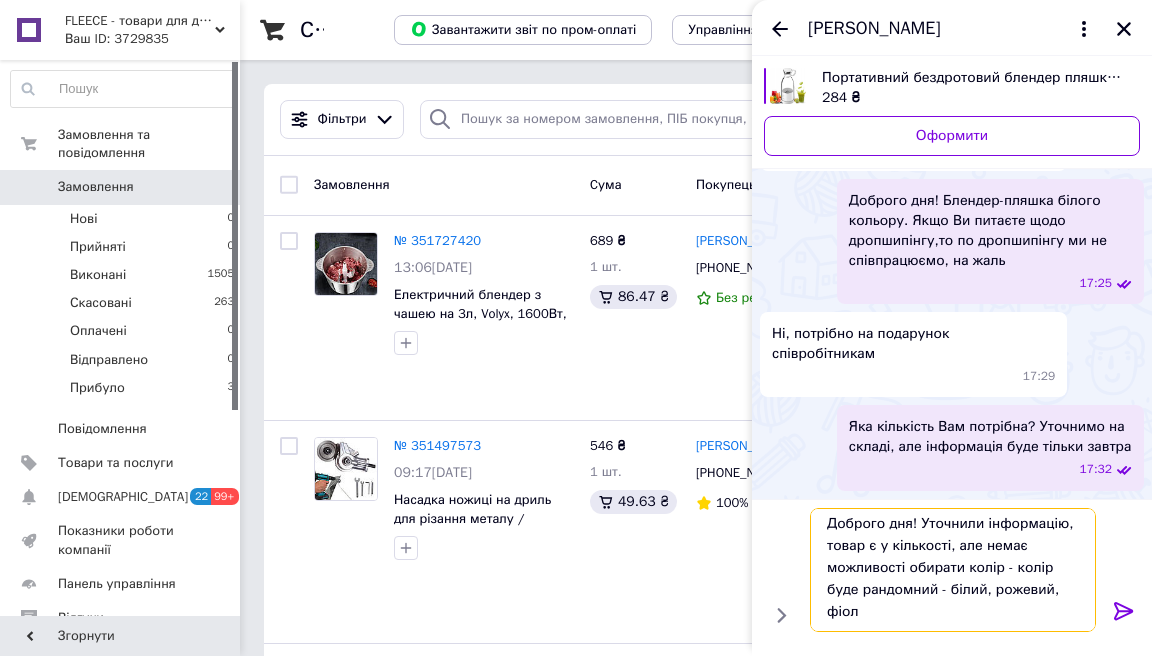 scroll, scrollTop: 2, scrollLeft: 0, axis: vertical 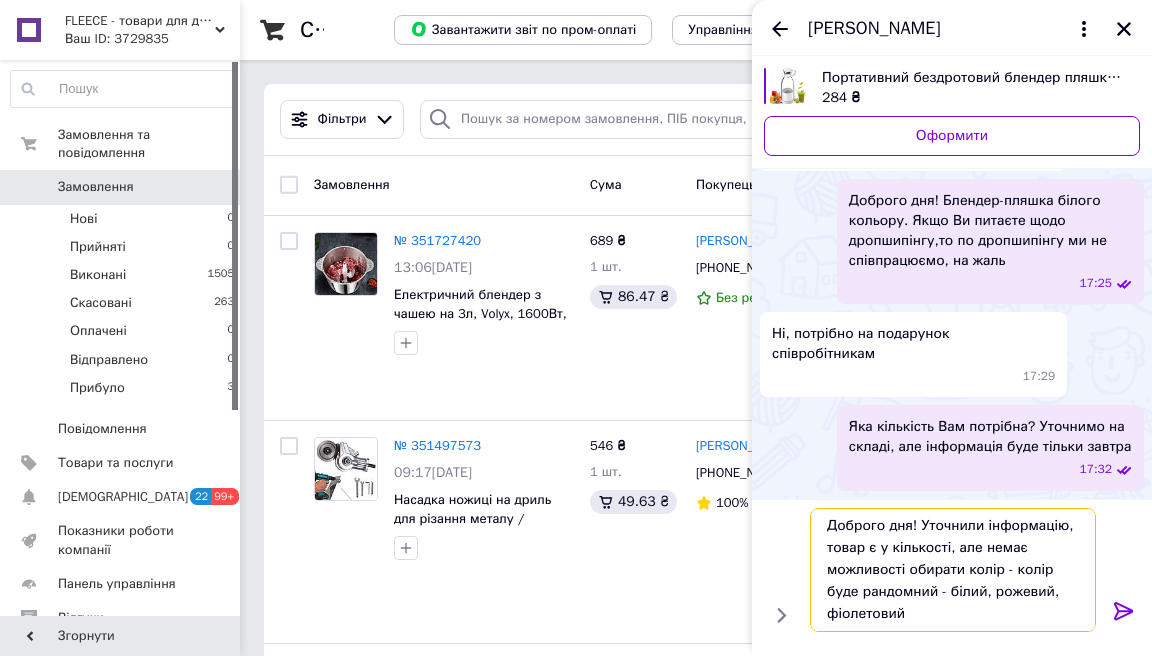 click on "Доброго дня! Уточнили інформацію, товар є у кількості, але немає можливості обирати колір - колір буде рандомний - білий, рожевий, фіолетовий" at bounding box center [953, 570] 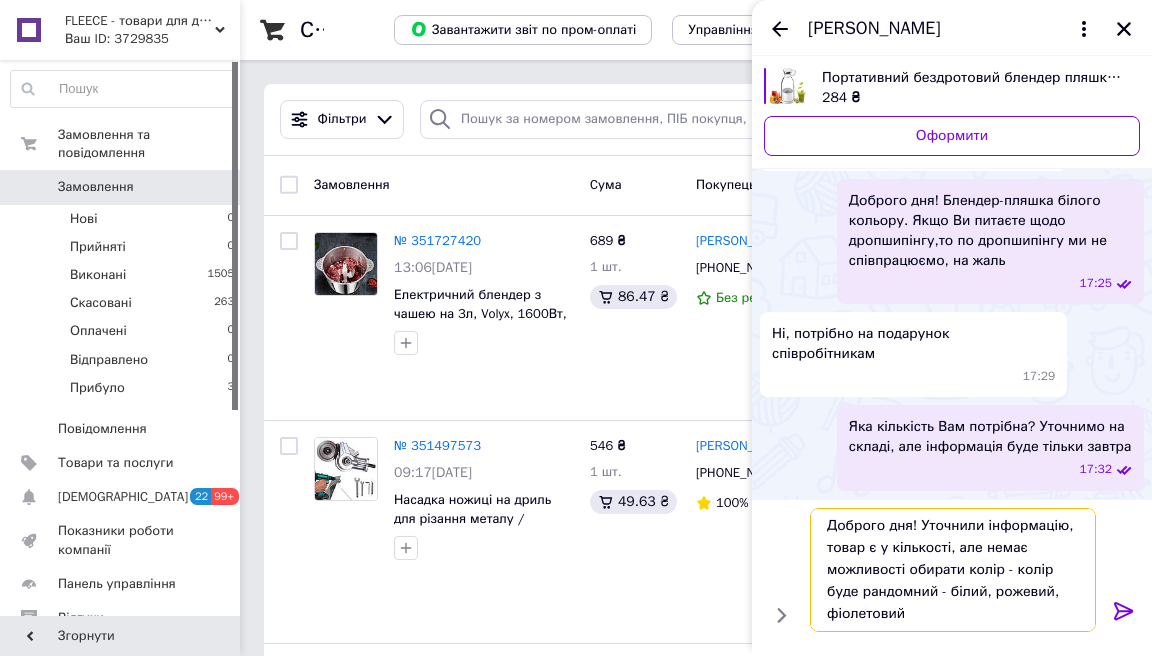 click on "Доброго дня! Уточнили інформацію, товар є у кількості, але немає можливості обирати колір - колір буде рандомний - білий, рожевий, фіолетовий" at bounding box center (953, 570) 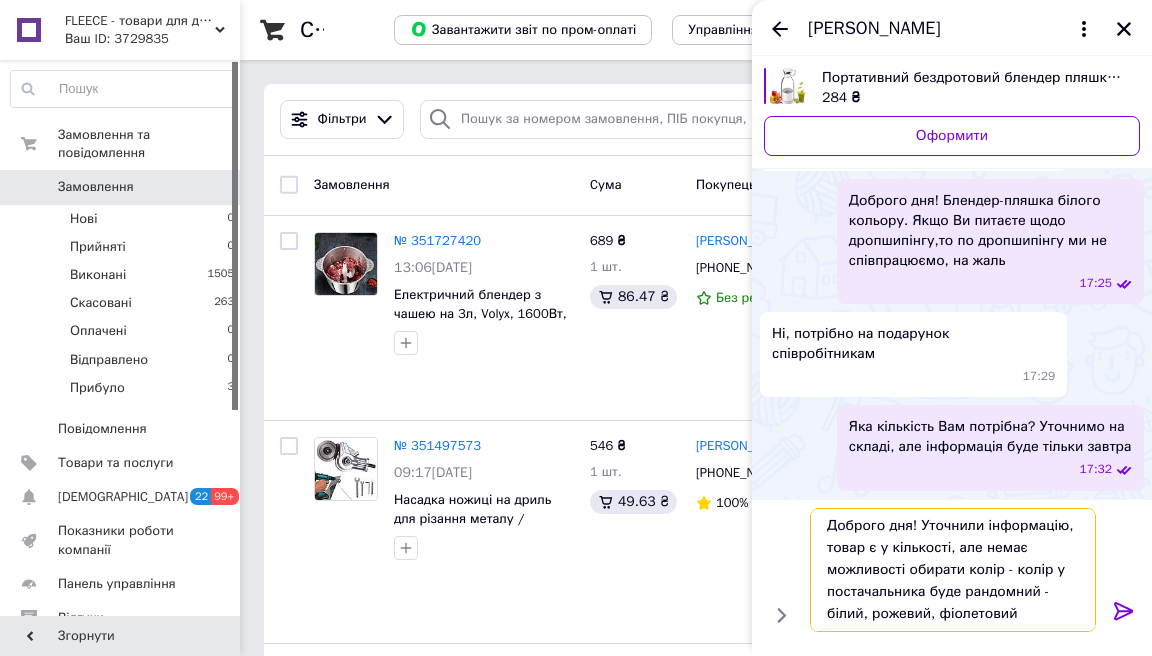 click on "Доброго дня! Уточнили інформацію, товар є у кількості, але немає можливості обирати колір - колір у постачальника буде рандомний - білий, рожевий, фіолетовий" at bounding box center [953, 570] 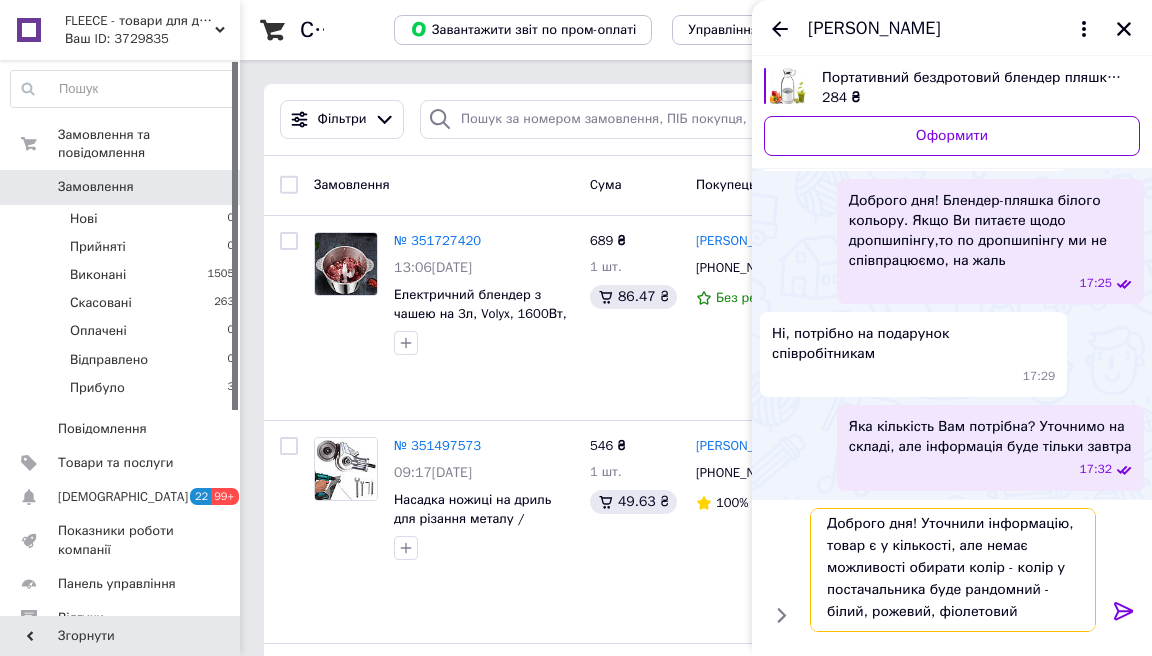 scroll, scrollTop: 2, scrollLeft: 0, axis: vertical 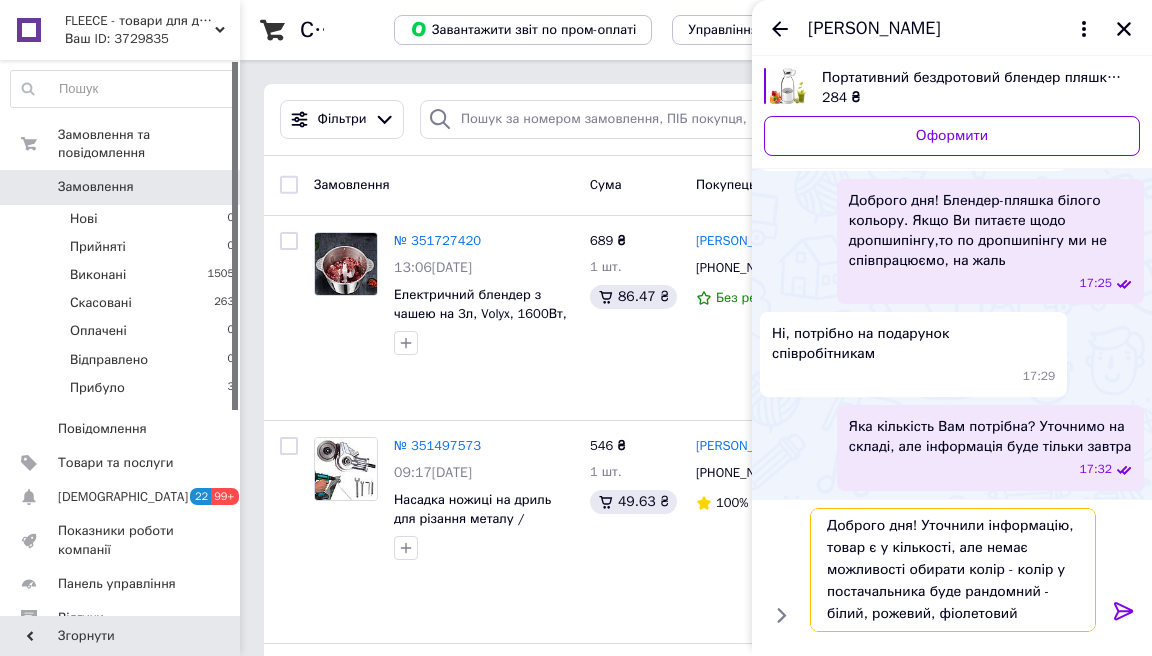 click on "Доброго дня! Уточнили інформацію, товар є у кількості, але немає можливості обирати колір - колір у постачальника буде рандомний - білий, рожевий, фіолетовий" at bounding box center [953, 570] 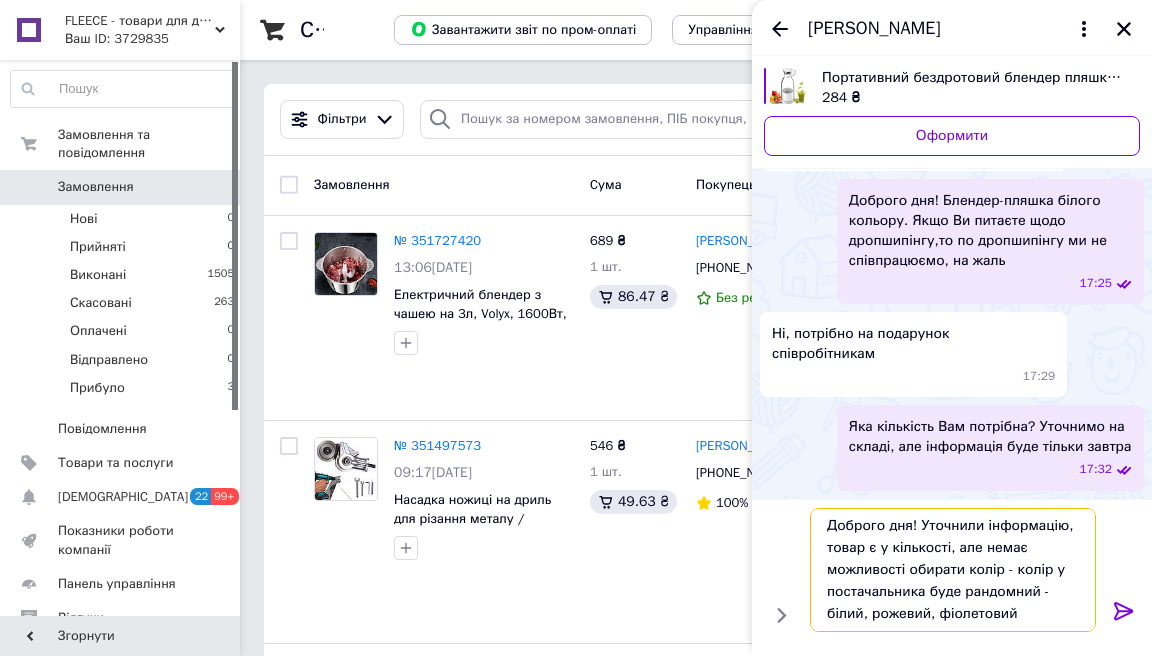 type on "Доброго дня! Уточнили інформацію, товар є у кількості, але немає можливості обирати колір - колір у постачальника буде рандомний - білий, рожевий, фіолетовий" 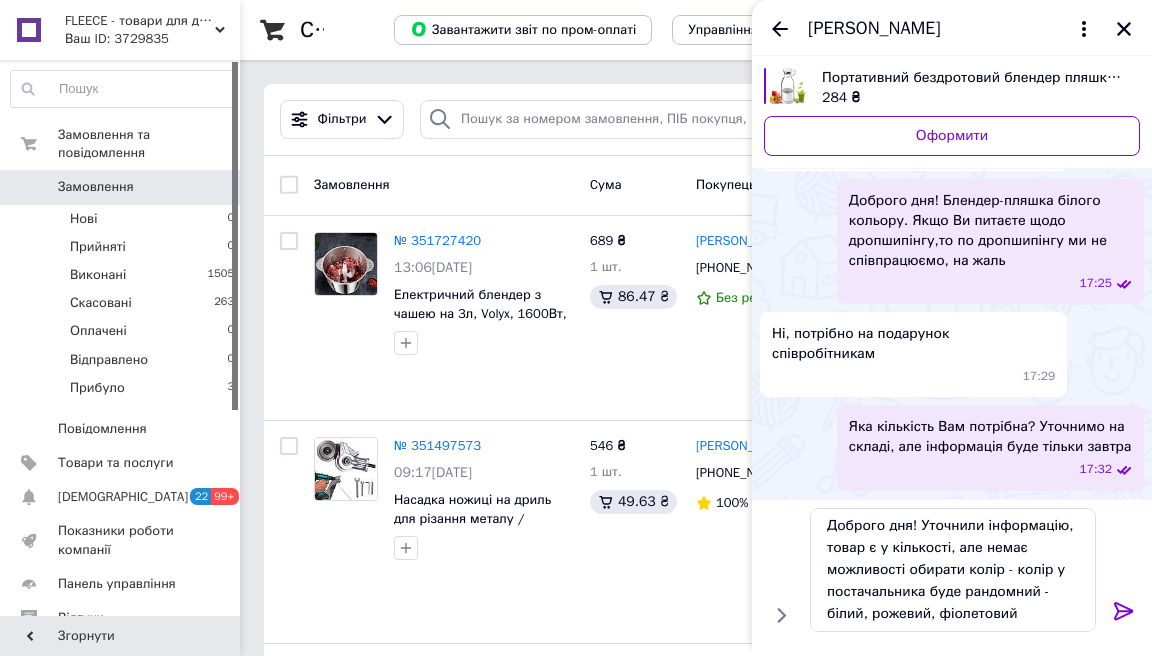 click 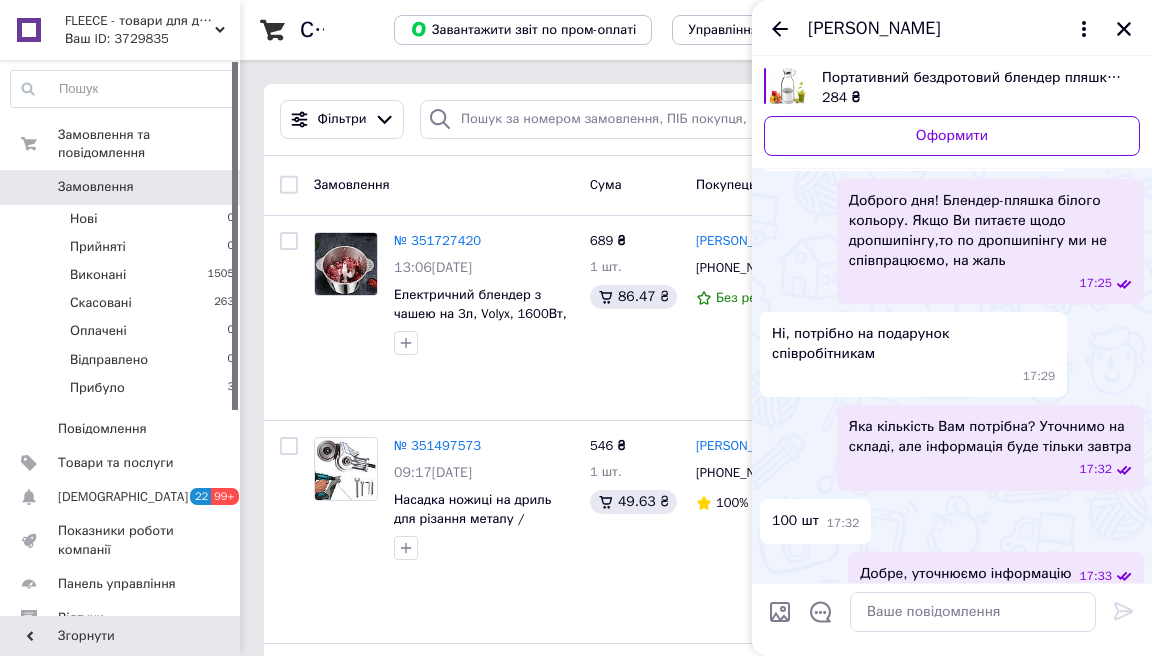 scroll, scrollTop: 0, scrollLeft: 0, axis: both 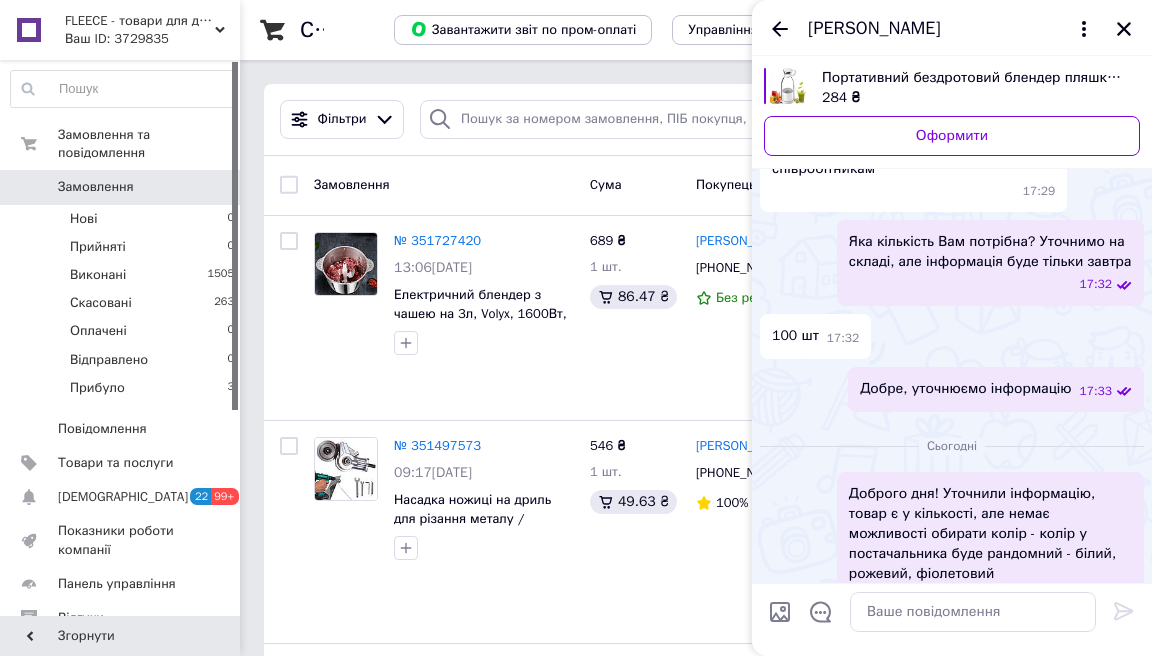 click on "Портативний бездротовий блендер пляшка для смузі JuicyCup" at bounding box center (973, 78) 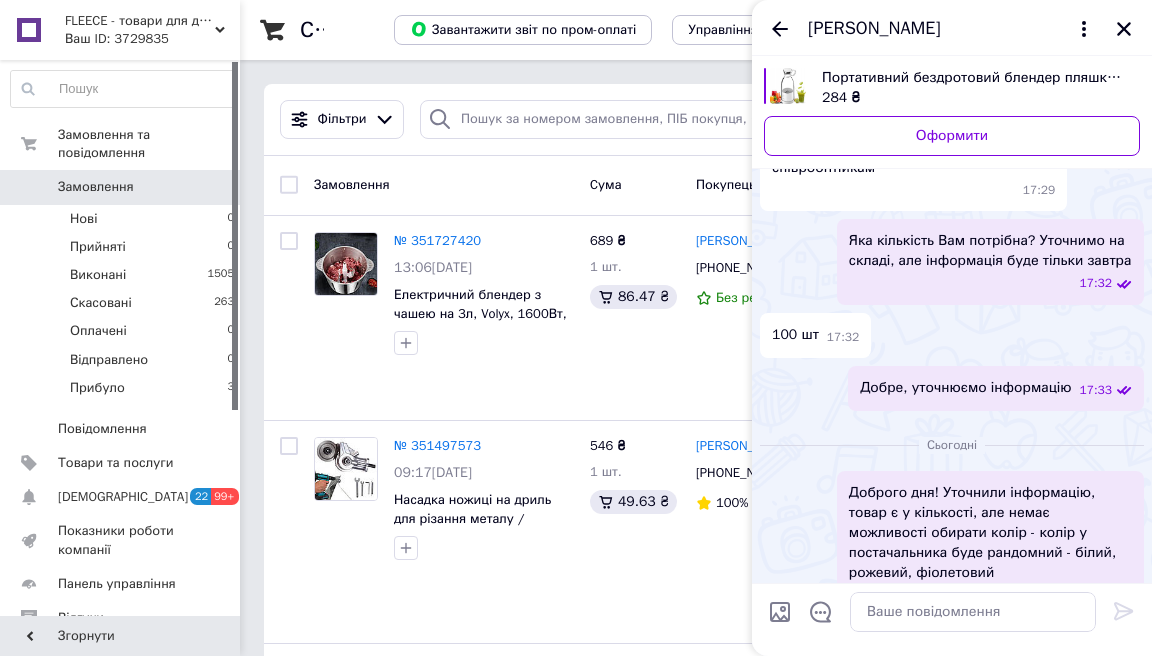 scroll, scrollTop: 327, scrollLeft: 0, axis: vertical 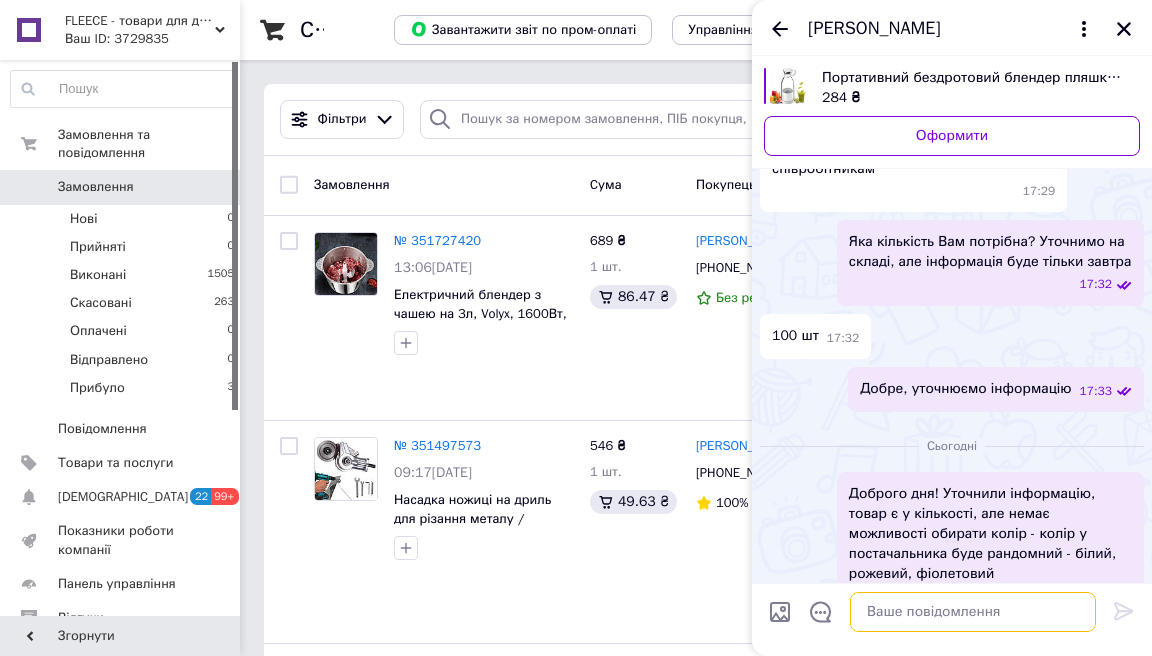 click at bounding box center (973, 612) 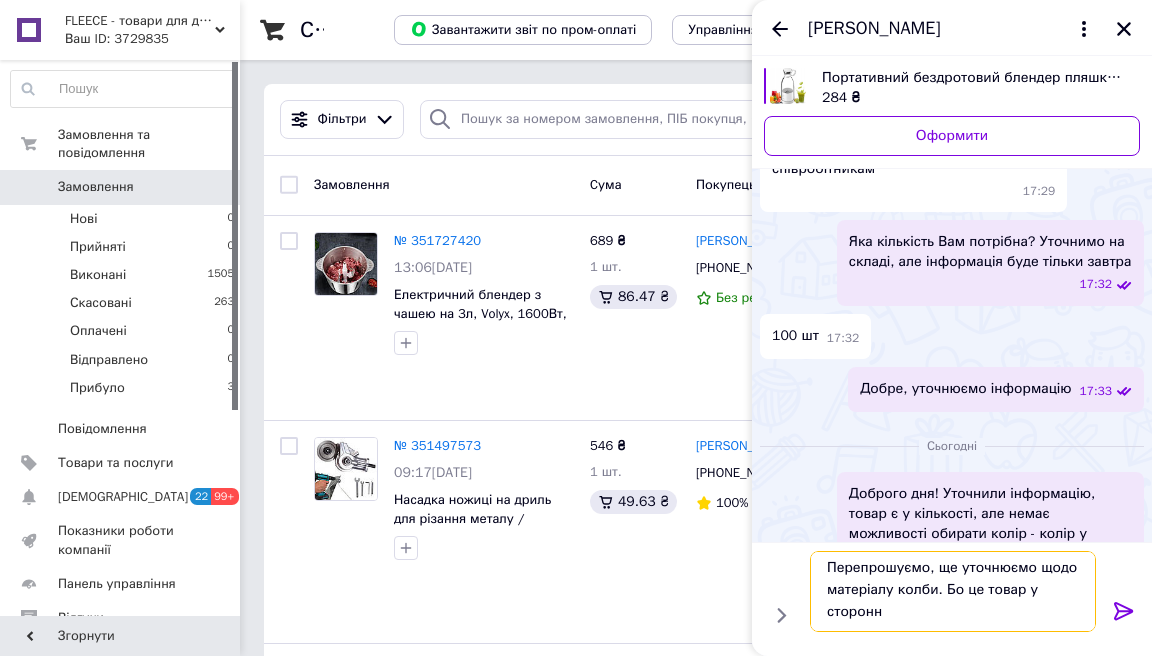 scroll, scrollTop: 2, scrollLeft: 0, axis: vertical 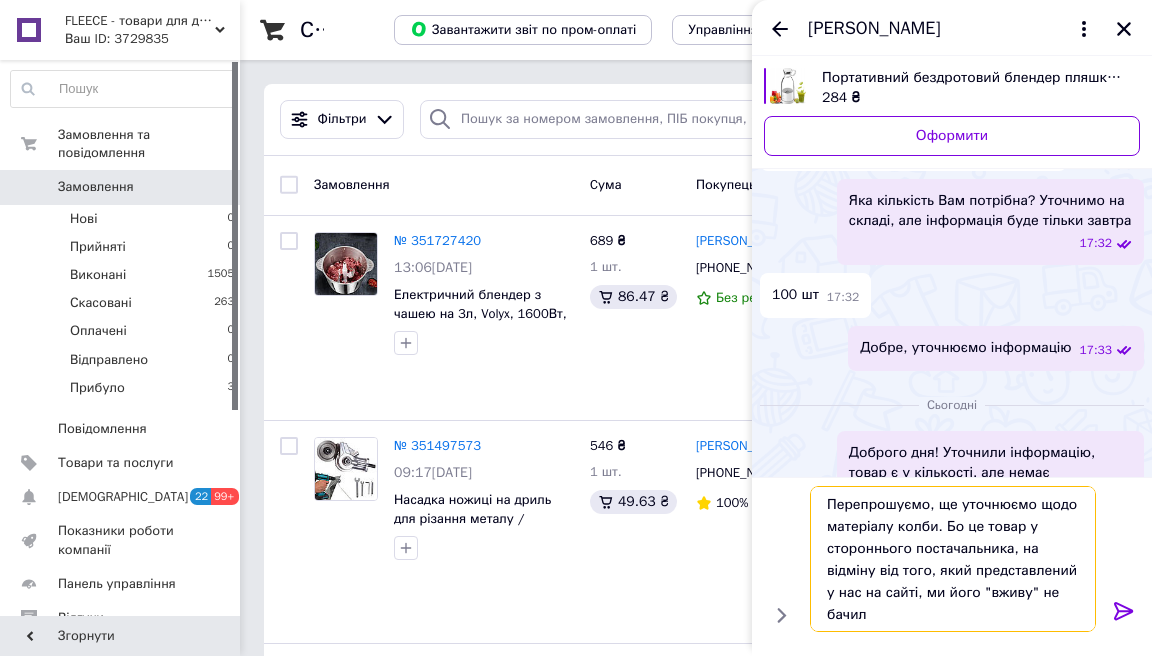type on "Перепрошуємо, ще уточнюємо щодо матеріалу колби. Бо це товар у стороннього постачальника, на відміну від того, який представлений у нас на сайті, ми його "вживу" не бачили" 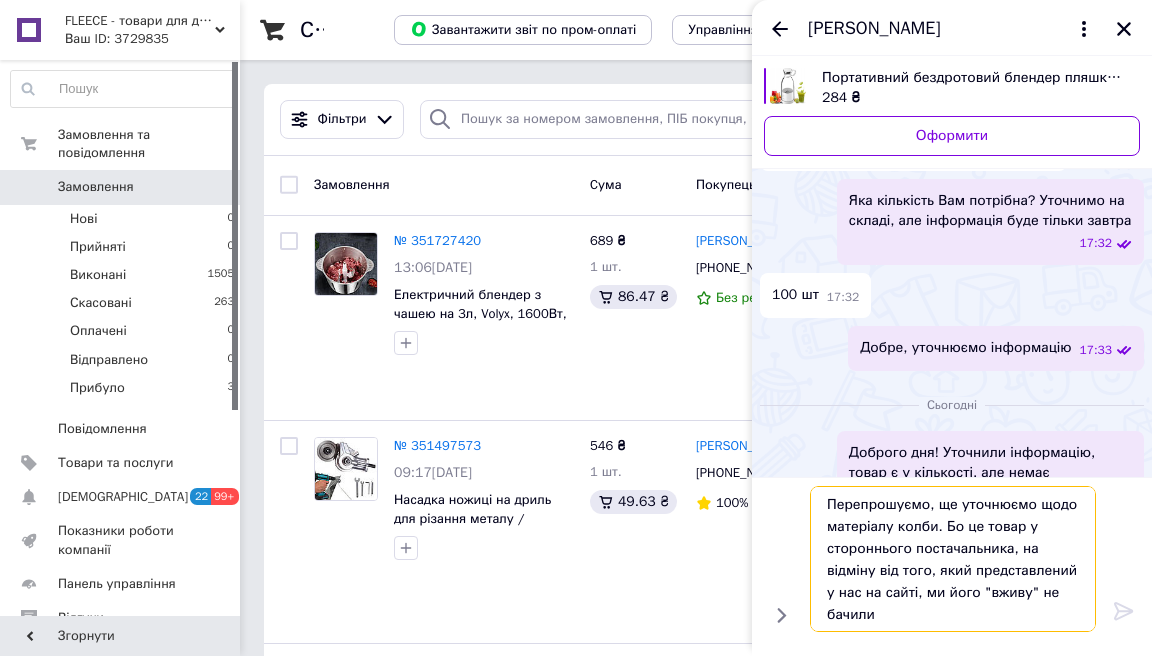 type 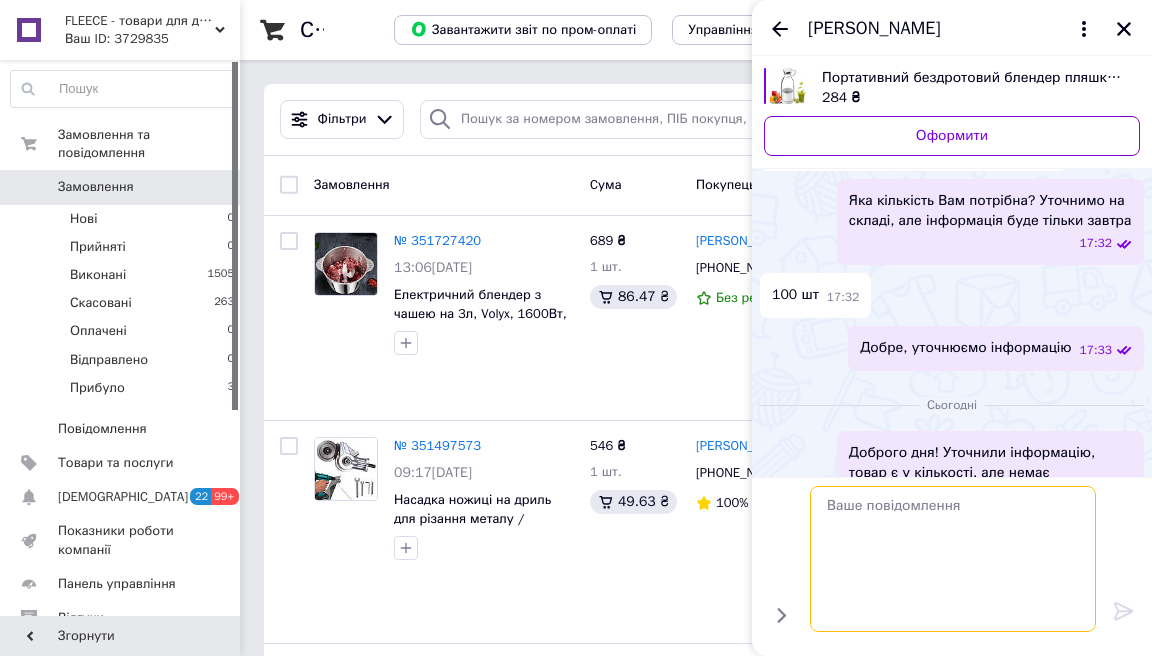 scroll, scrollTop: 0, scrollLeft: 0, axis: both 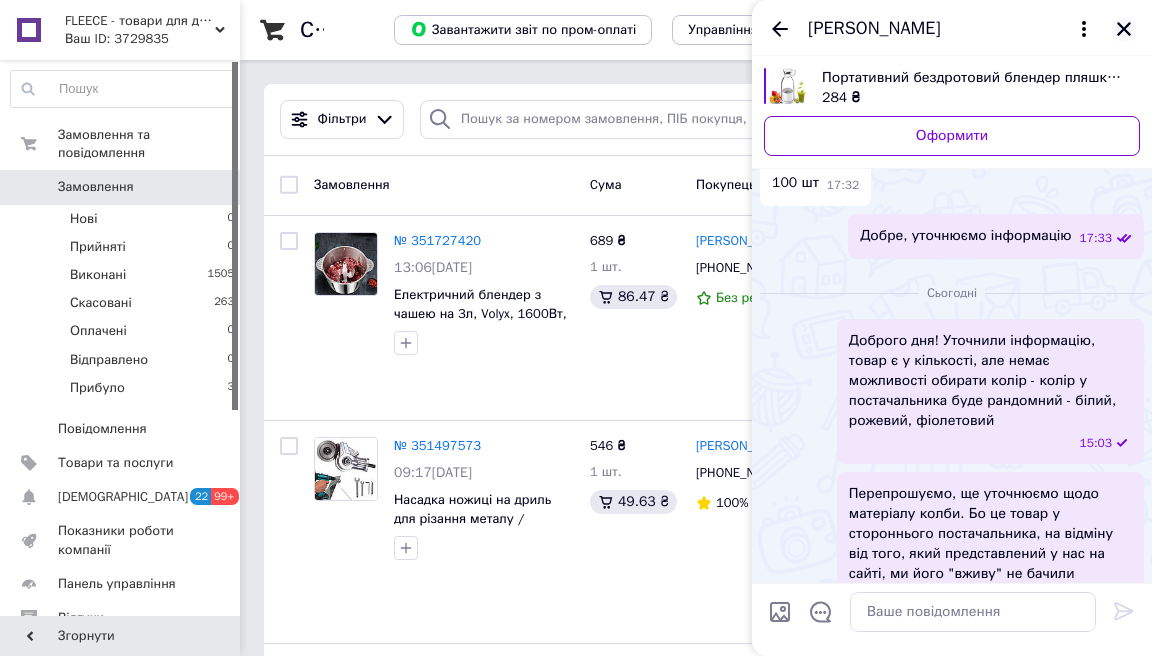click 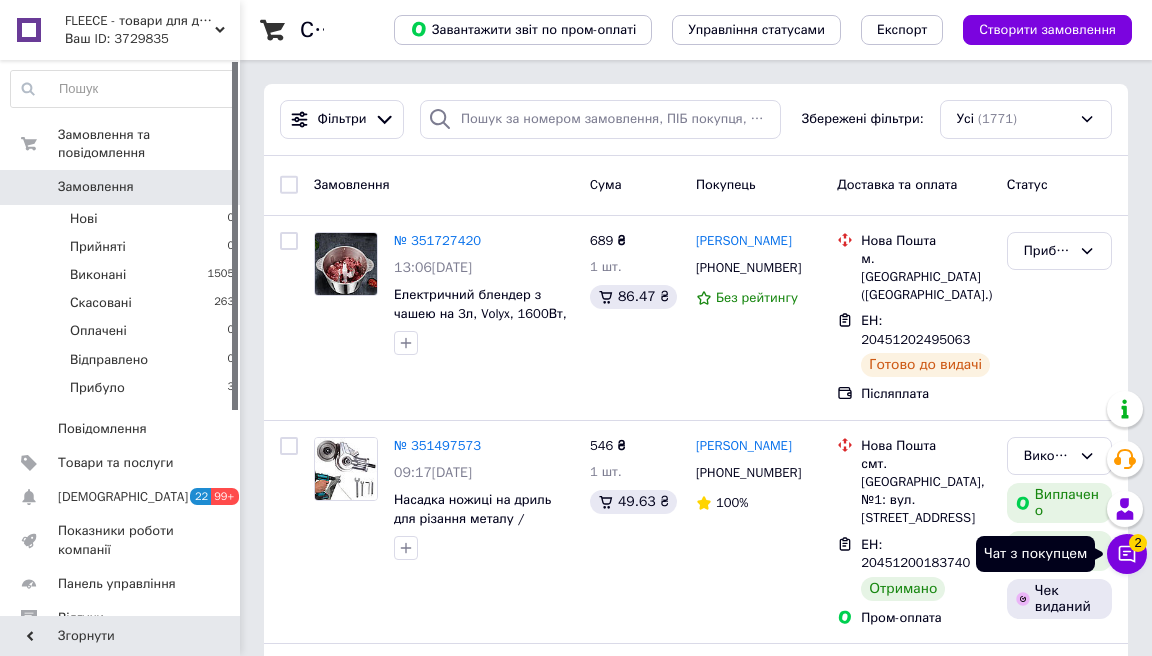 click 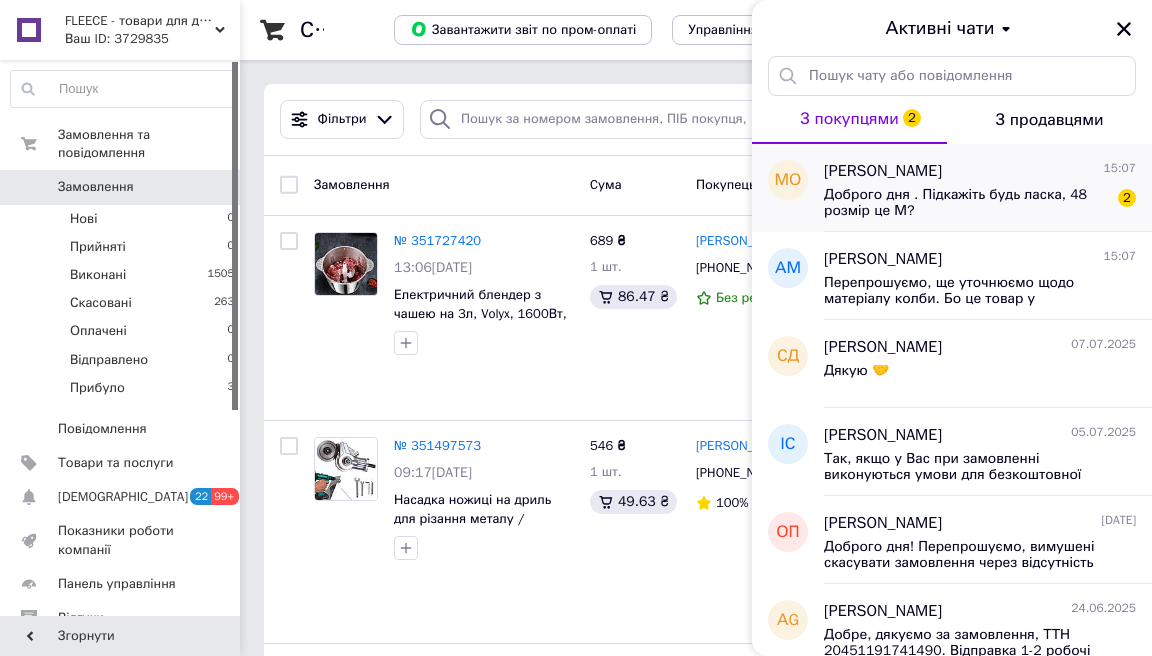 click on "Доброго дня . Підкажіть будь ласка, 48 розмір це М?" at bounding box center (966, 203) 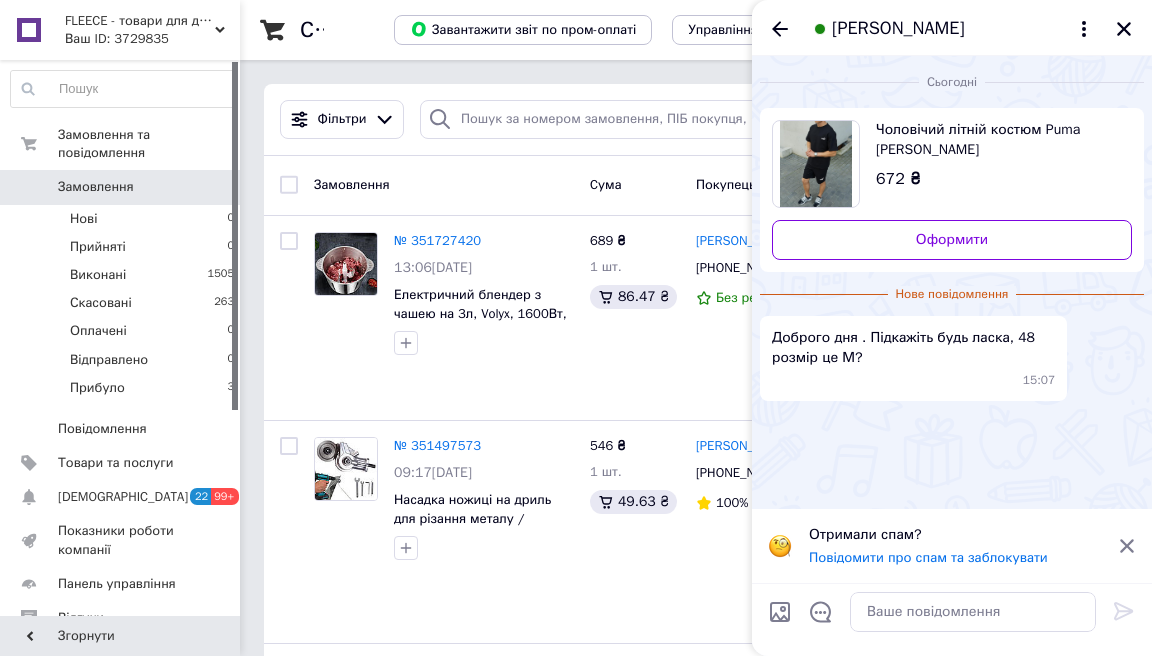 click 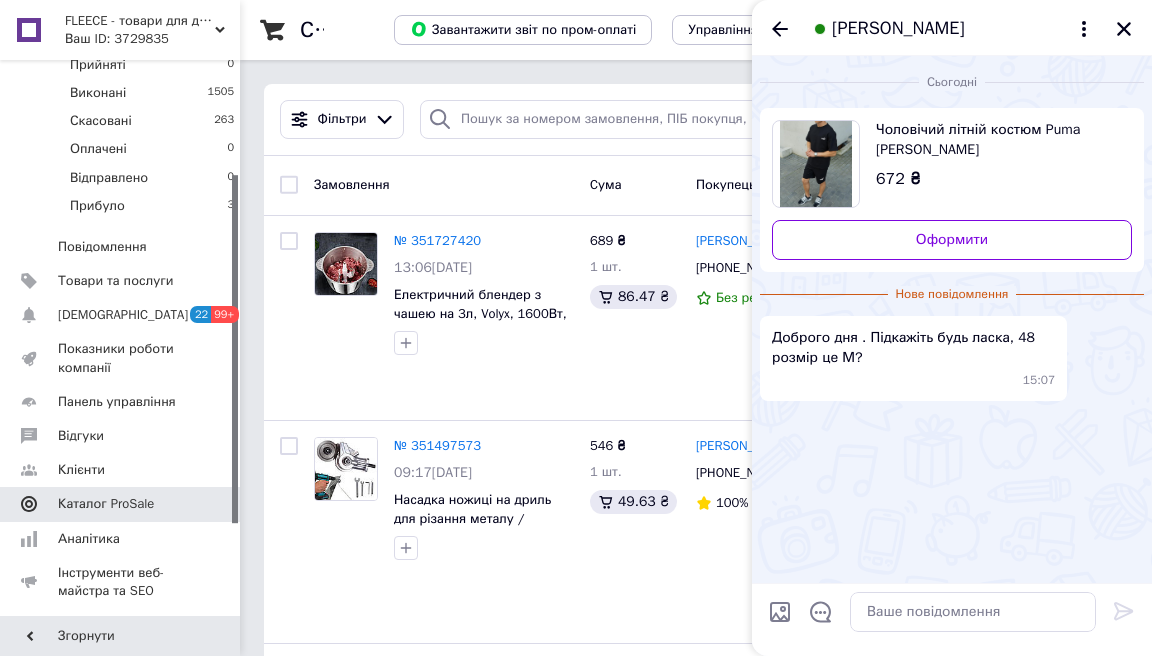 click on "Каталог ProSale" at bounding box center (106, 504) 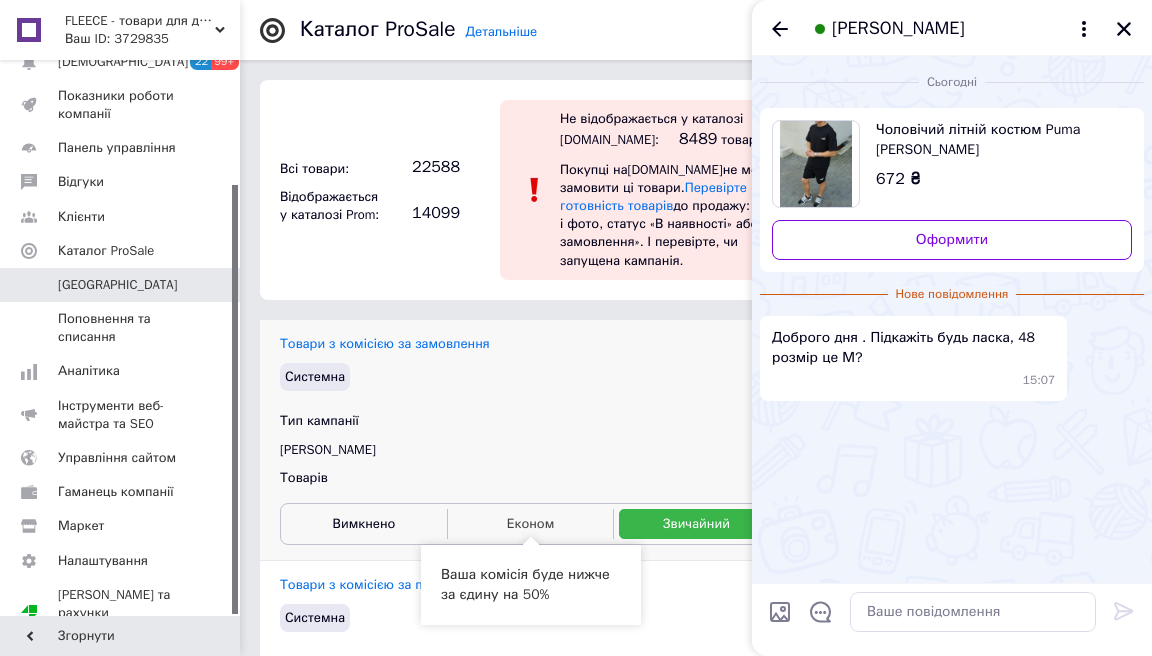 click on "Економ" at bounding box center [531, 524] 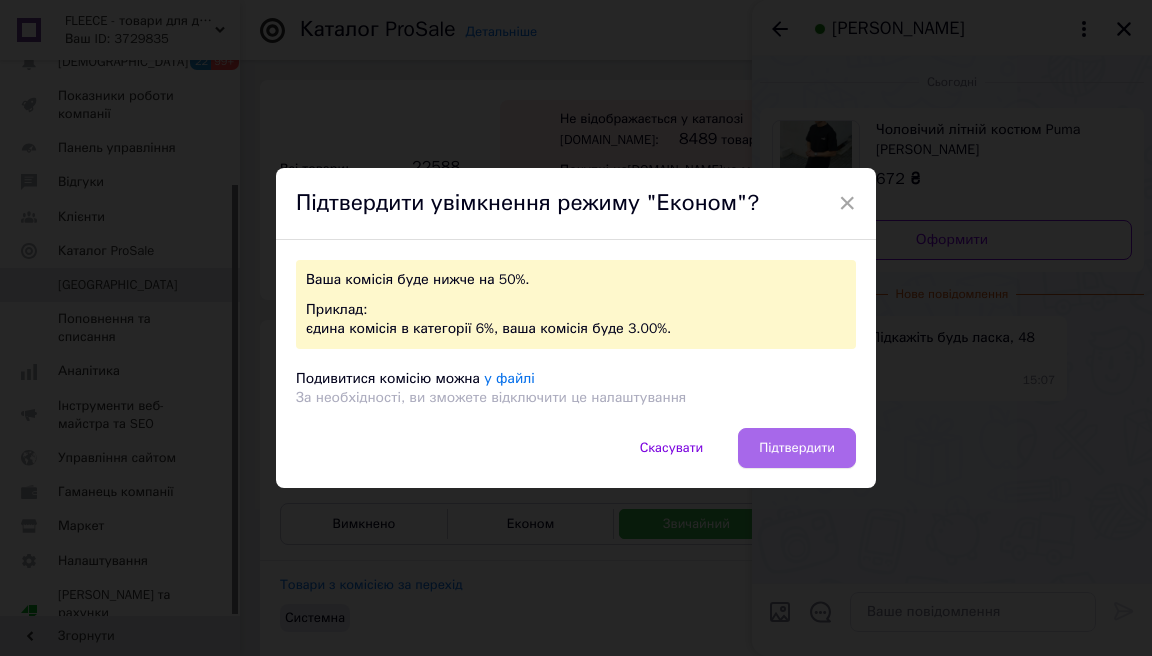 click on "Підтвердити" at bounding box center [797, 448] 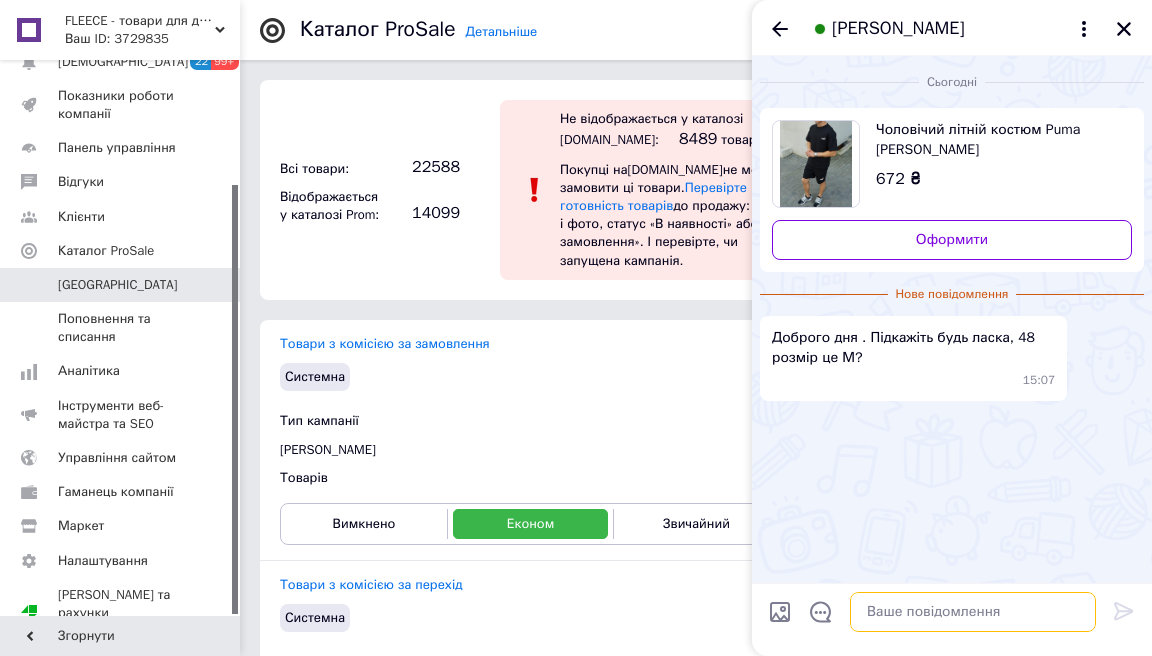 click at bounding box center [973, 612] 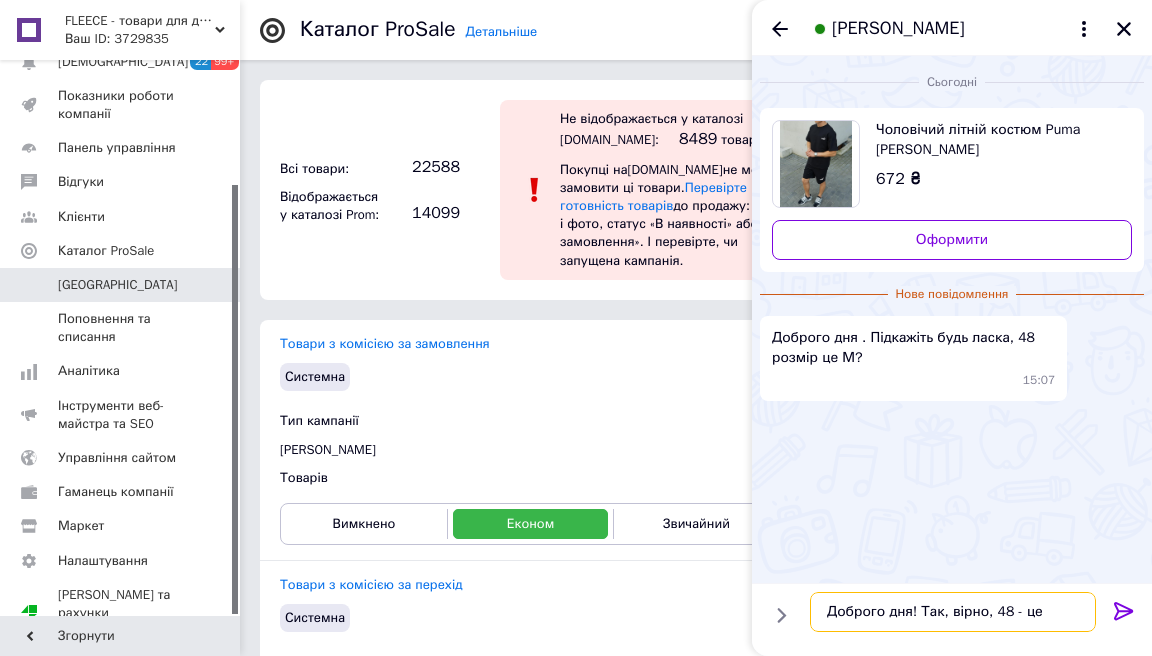 type on "Доброго дня! Так, вірно, 48 - це M" 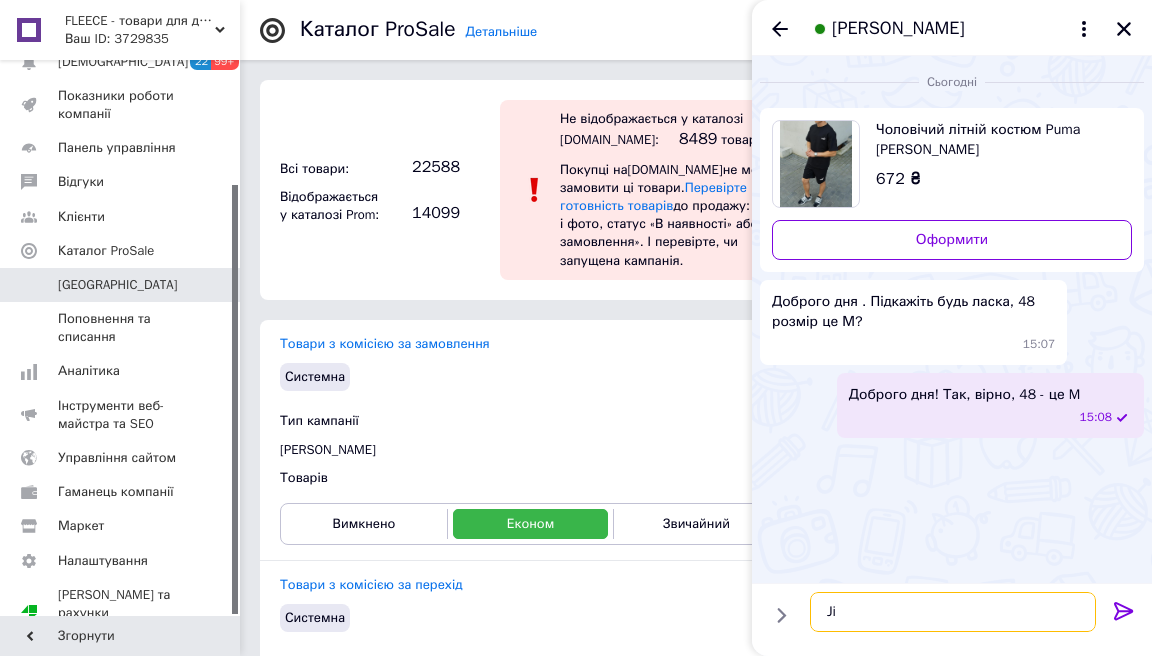 type on "J" 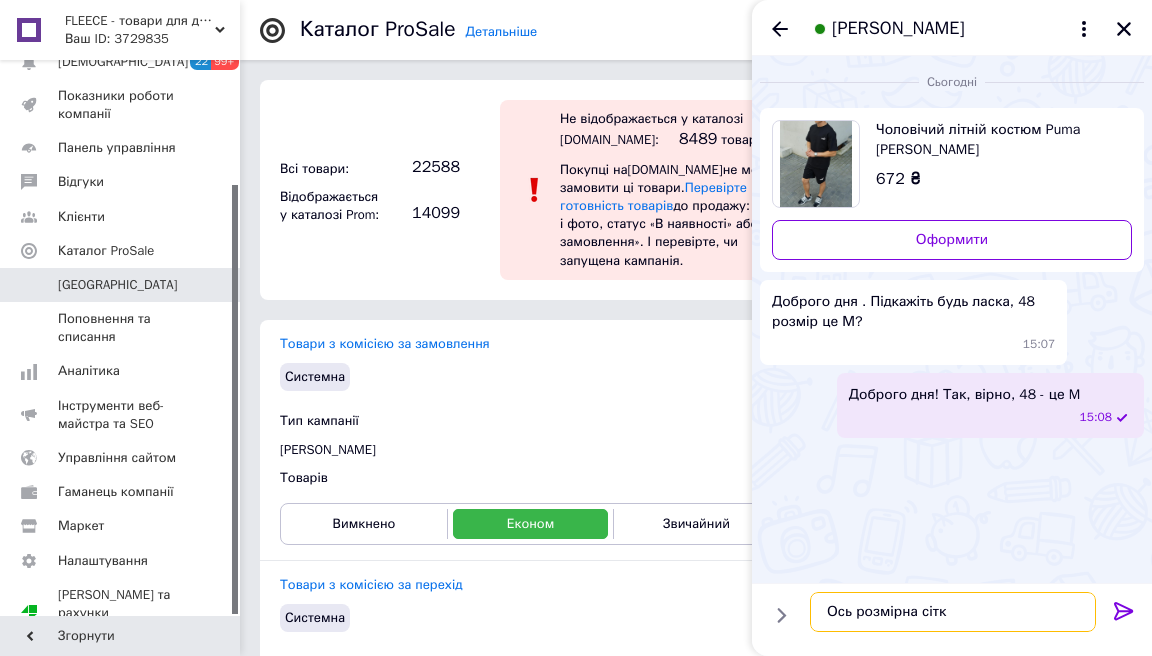 type on "Ось розмірна сітка" 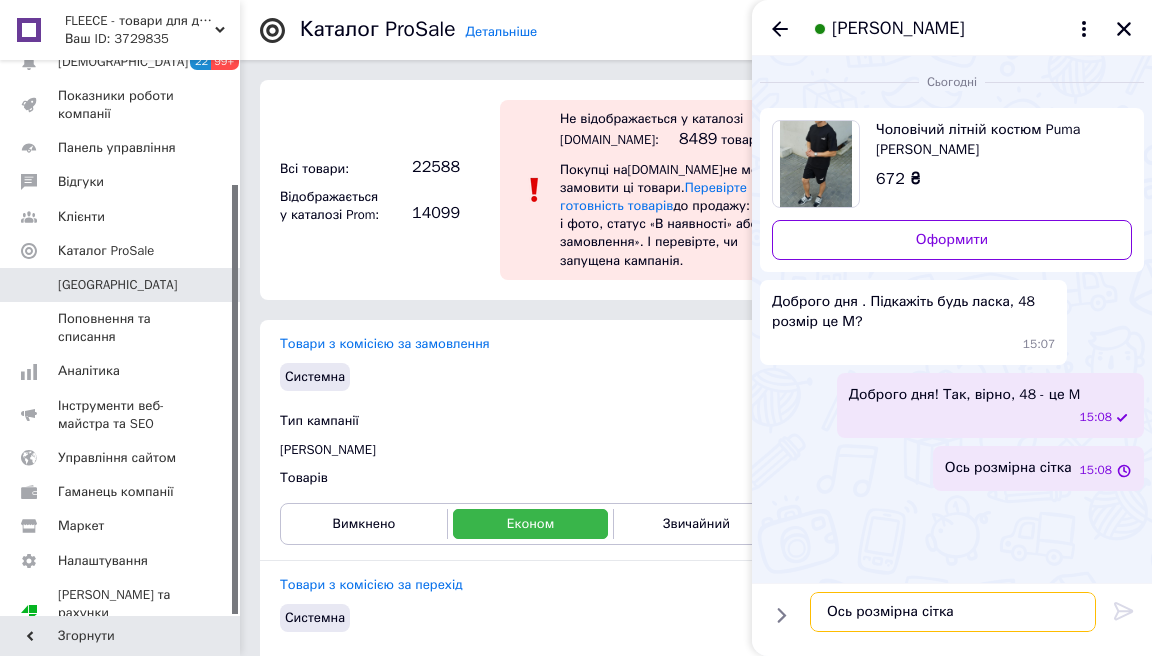type 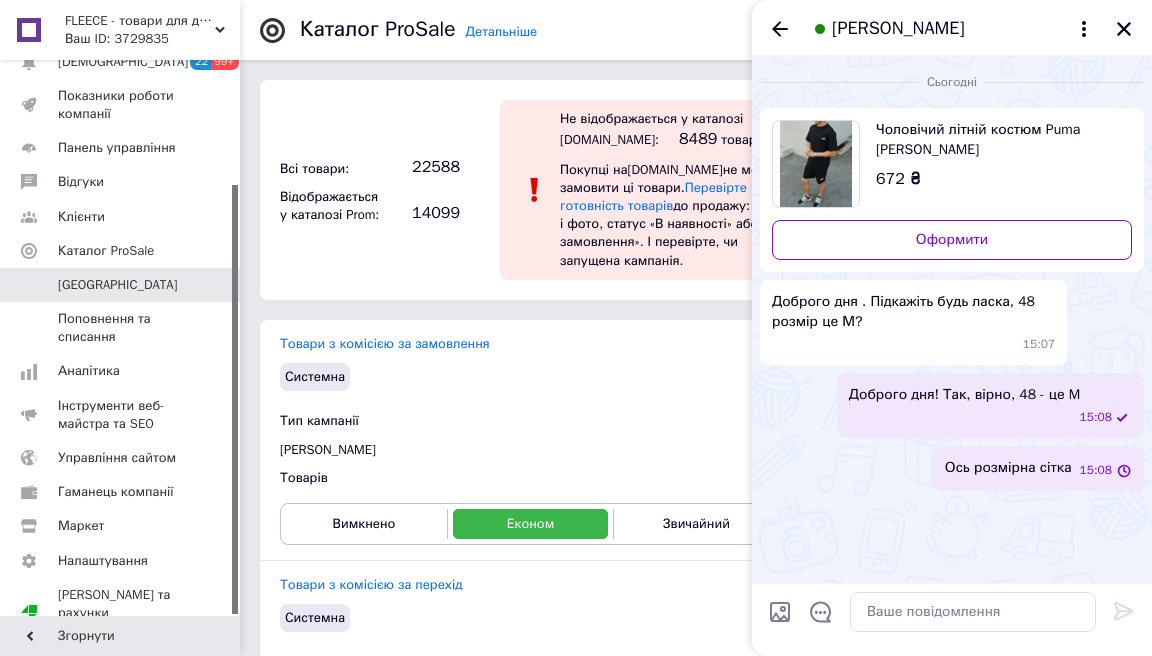 click at bounding box center (780, 612) 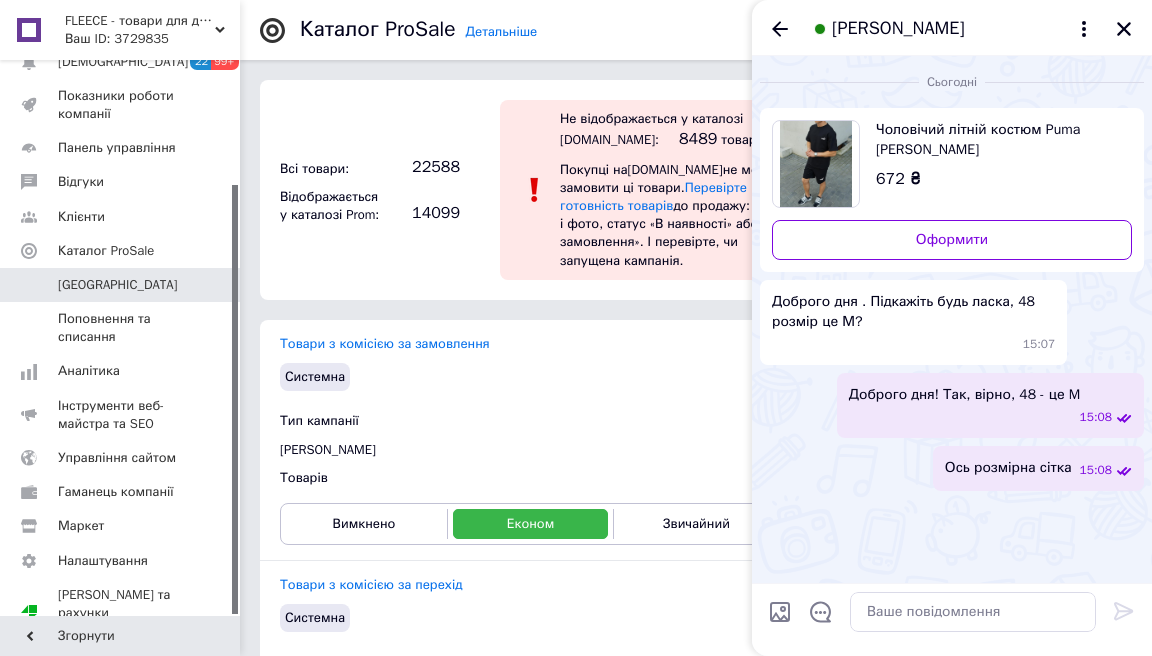type on "C:\fakepath\Univermag-futbolka.jpg" 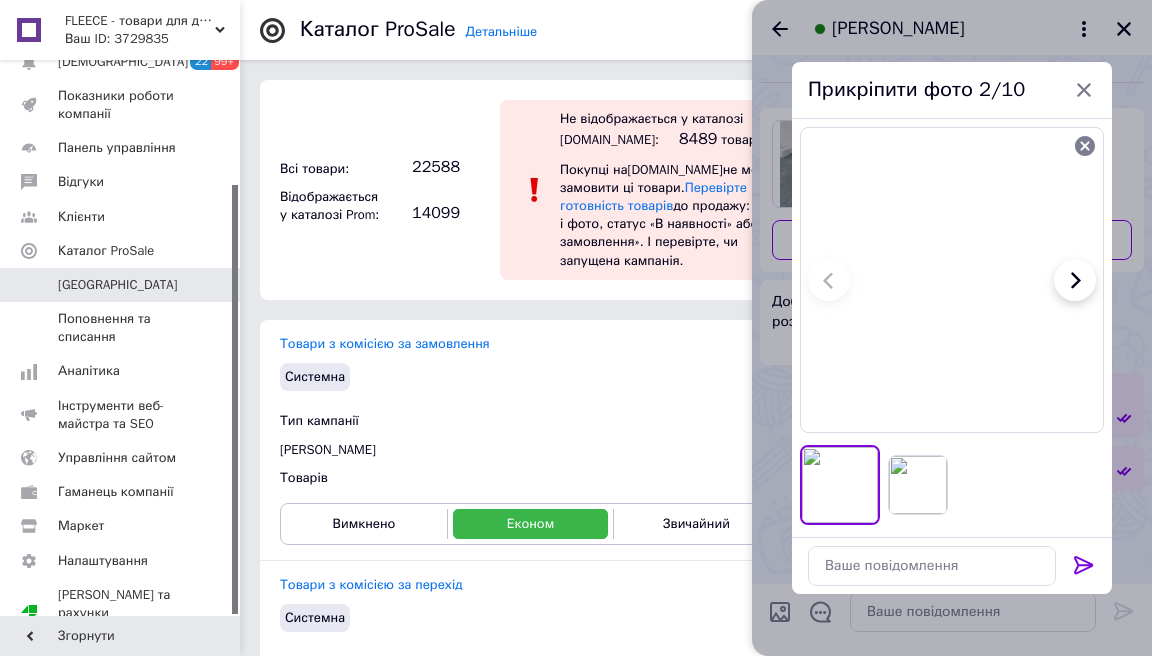 click 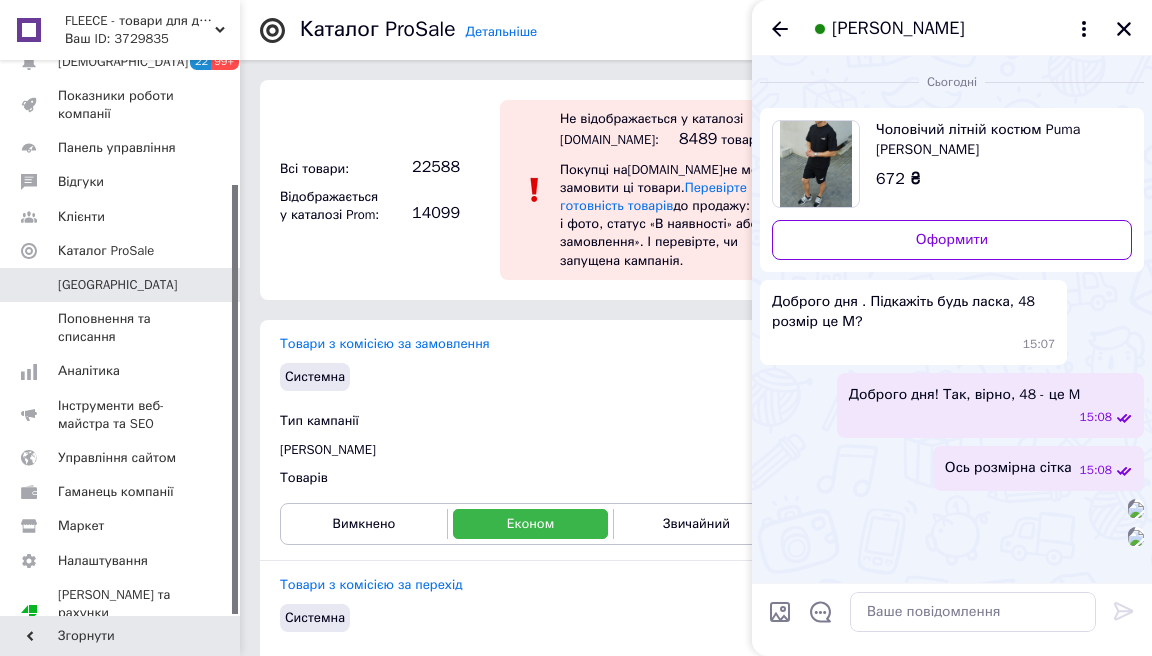 scroll, scrollTop: 0, scrollLeft: 0, axis: both 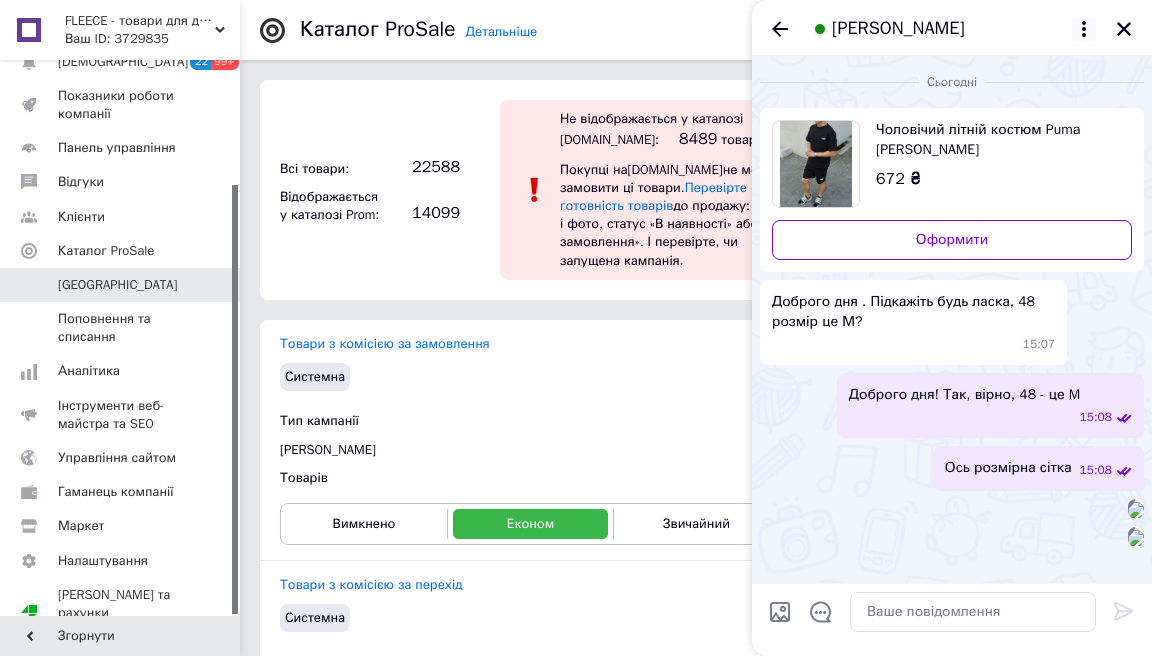 click 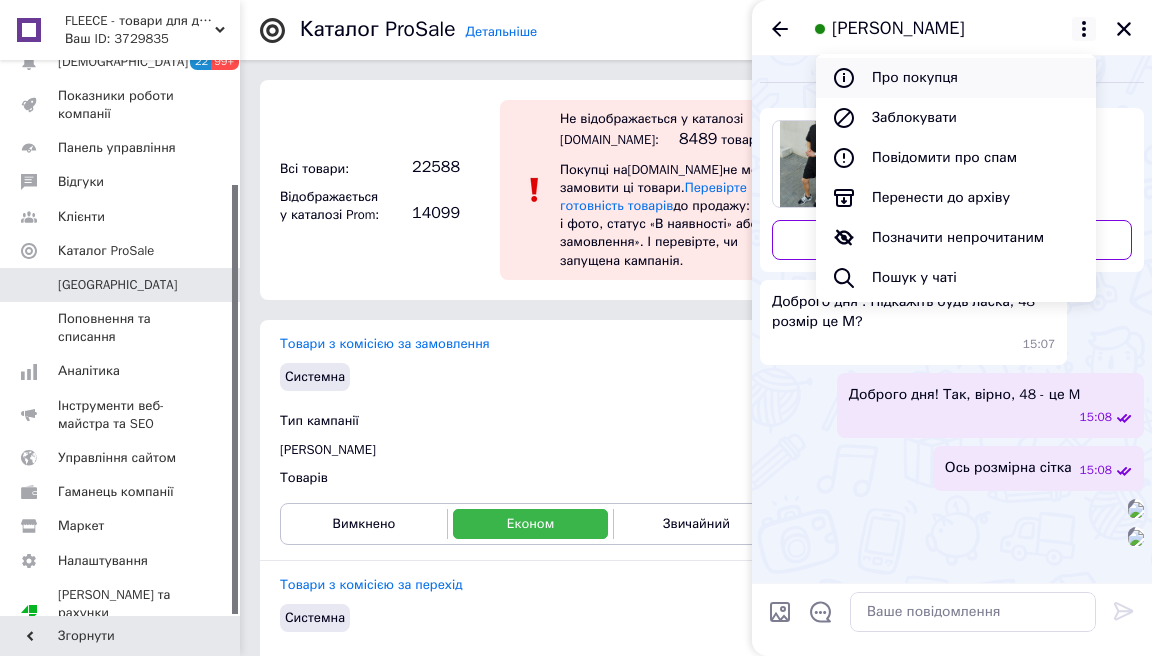 click on "Про покупця" at bounding box center (956, 78) 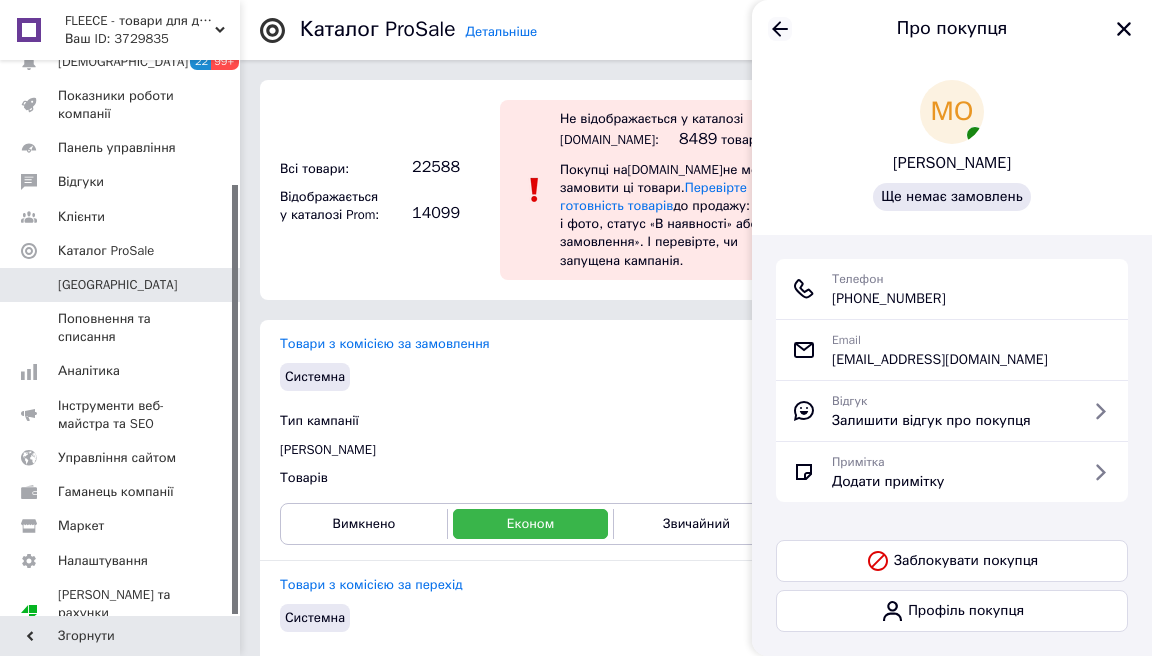 click 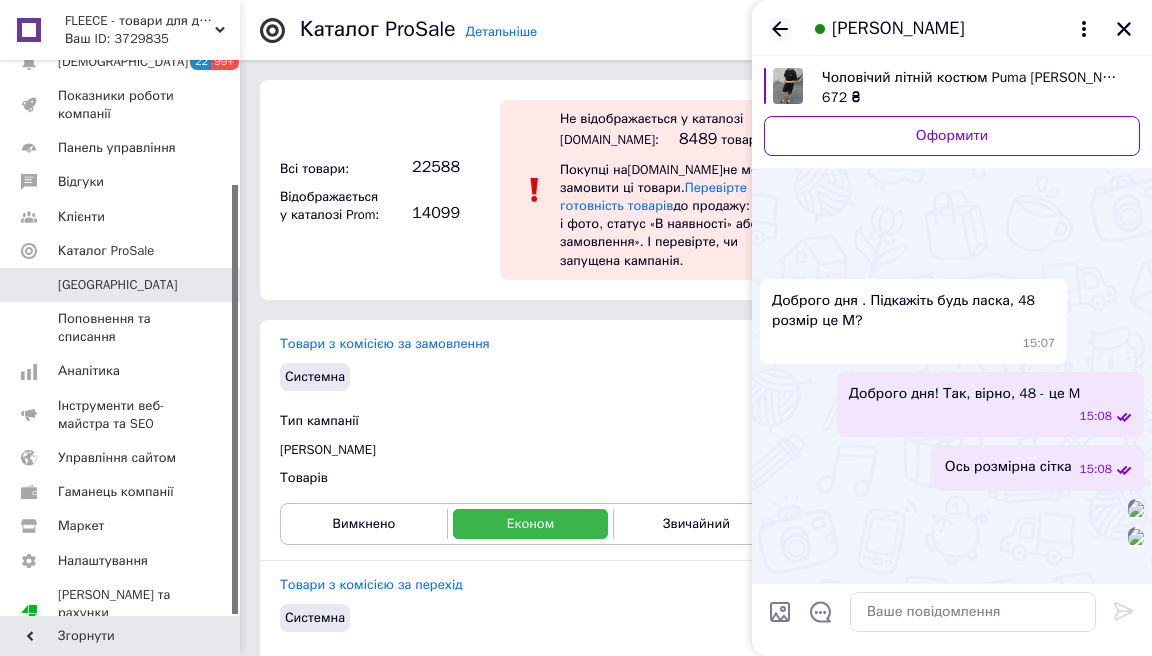 scroll, scrollTop: 283, scrollLeft: 0, axis: vertical 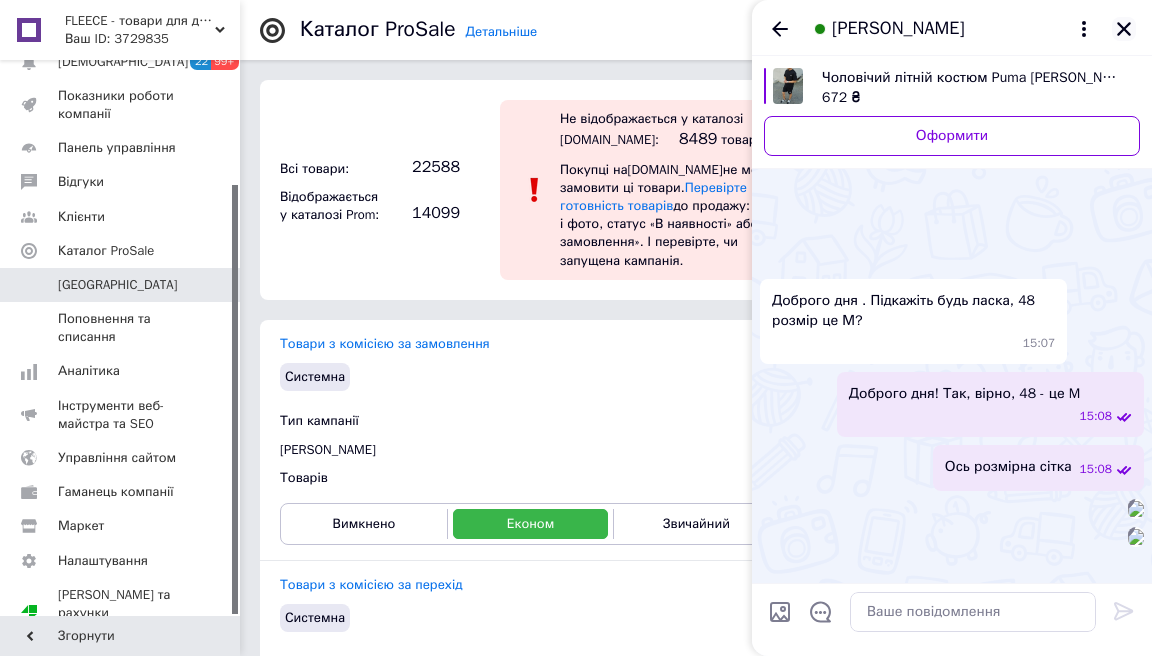 click at bounding box center (1124, 29) 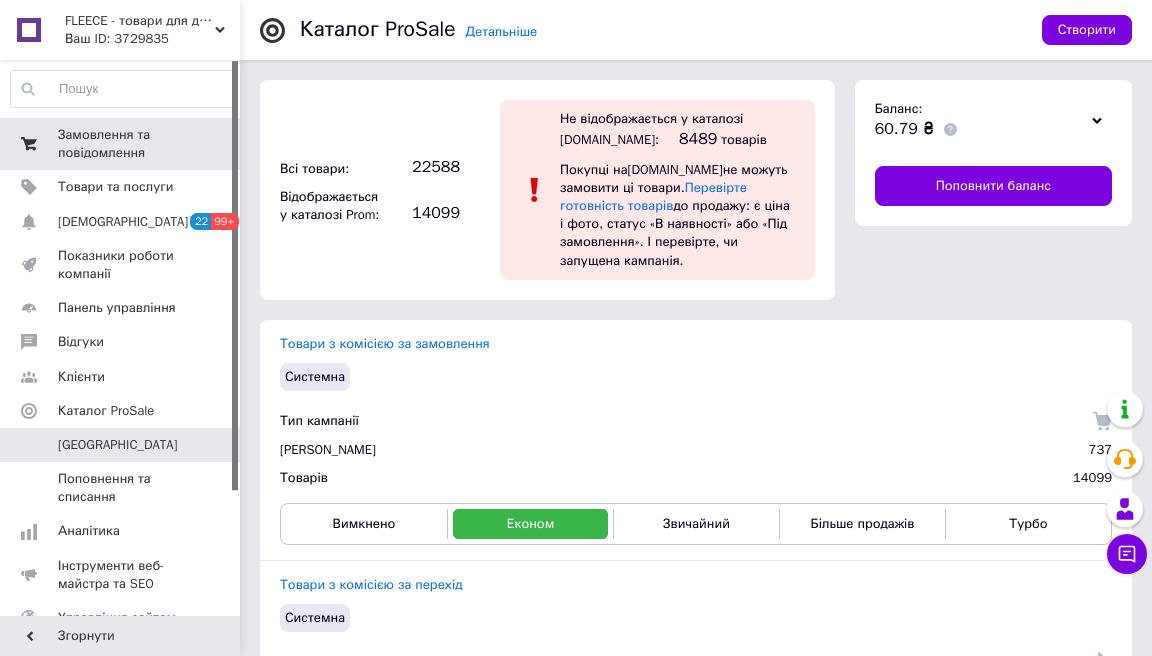 scroll, scrollTop: 0, scrollLeft: 0, axis: both 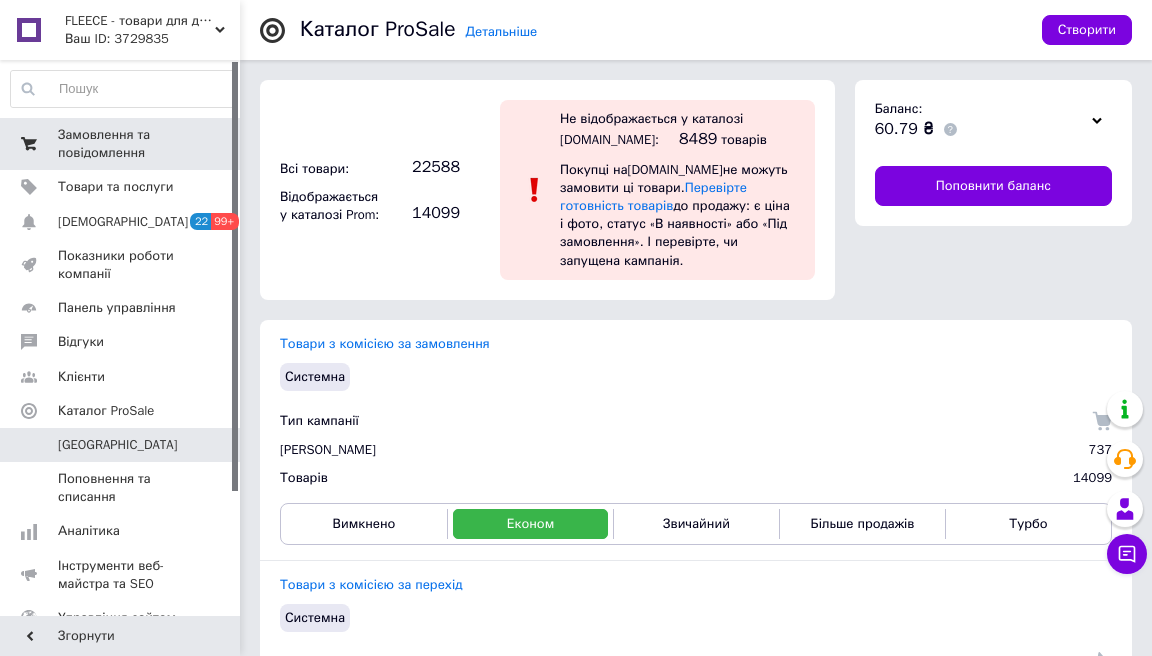 click on "Замовлення та повідомлення" at bounding box center [121, 144] 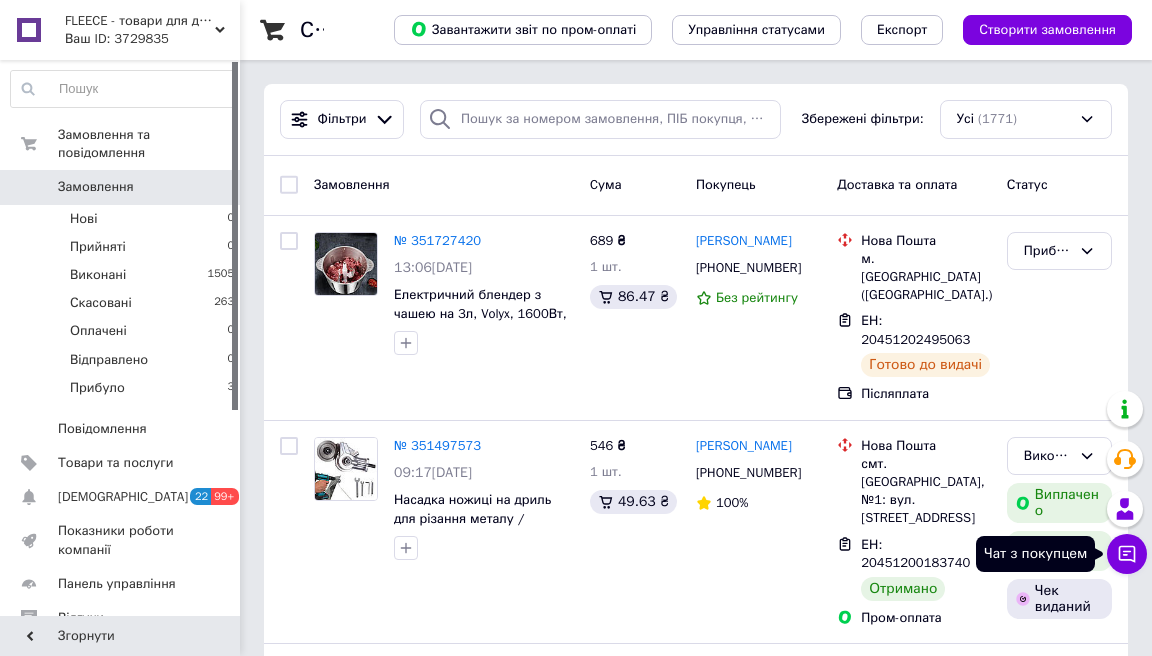 click 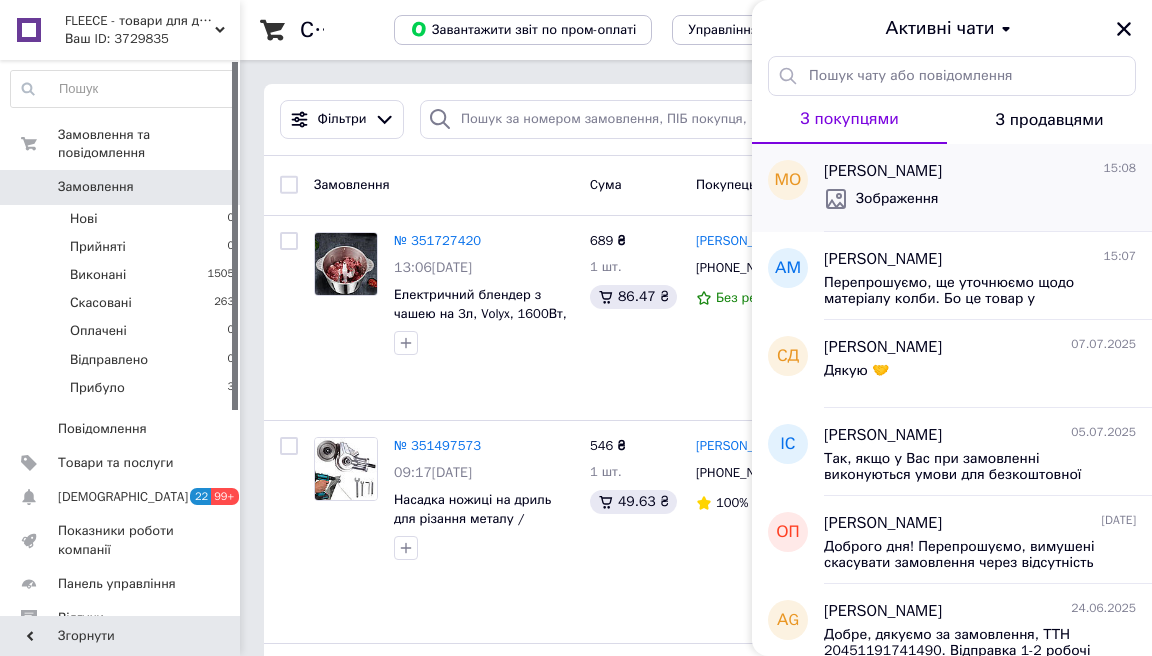 click on "Зображення" at bounding box center (980, 199) 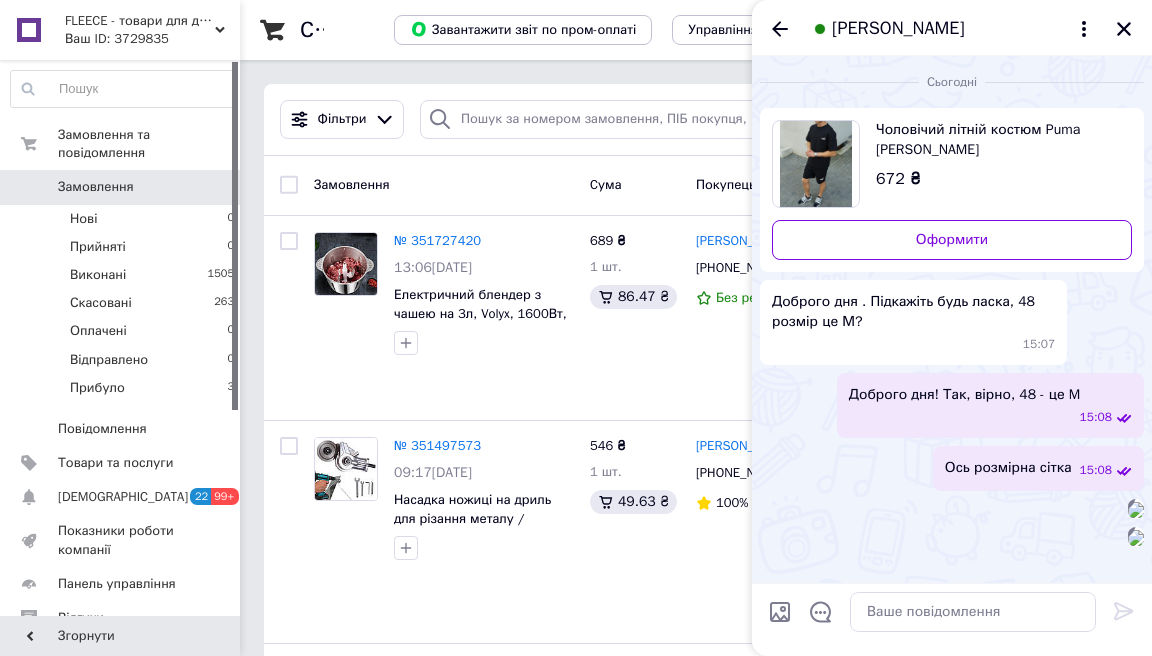 scroll, scrollTop: 0, scrollLeft: 0, axis: both 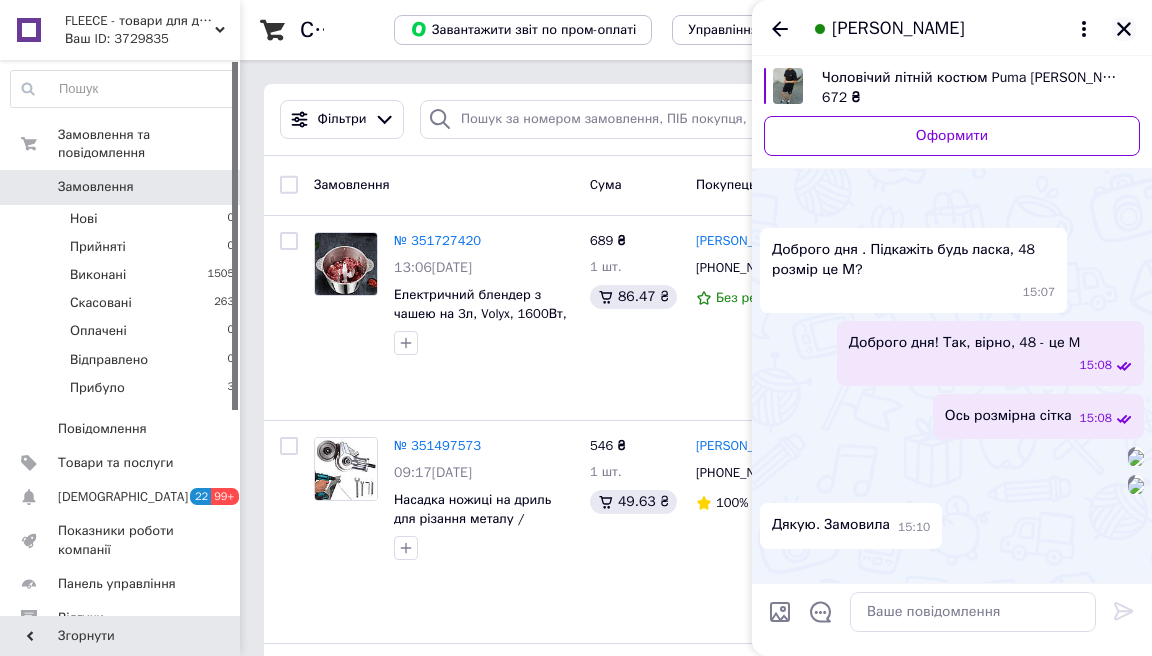 click 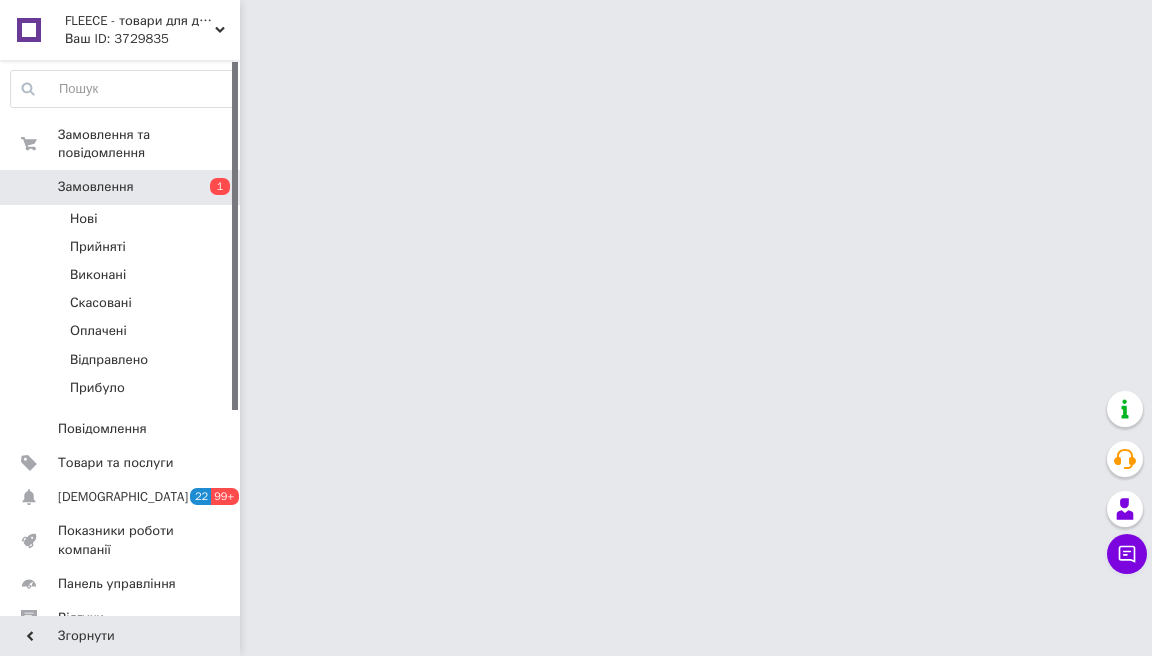 scroll, scrollTop: 0, scrollLeft: 0, axis: both 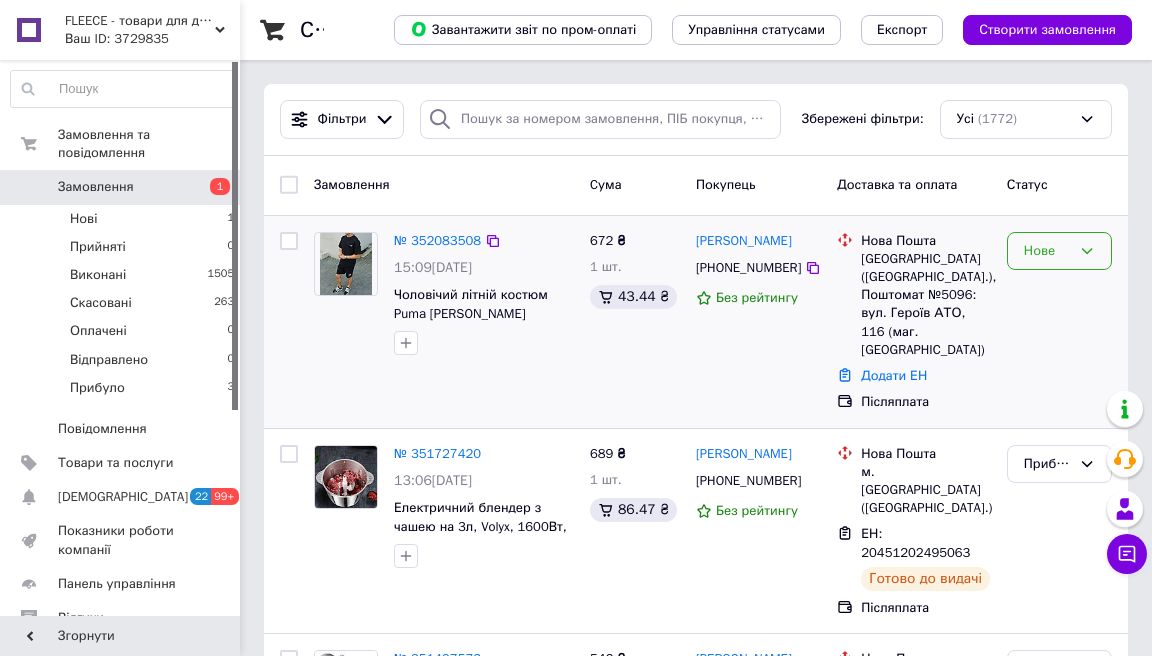 click on "Нове" at bounding box center (1047, 251) 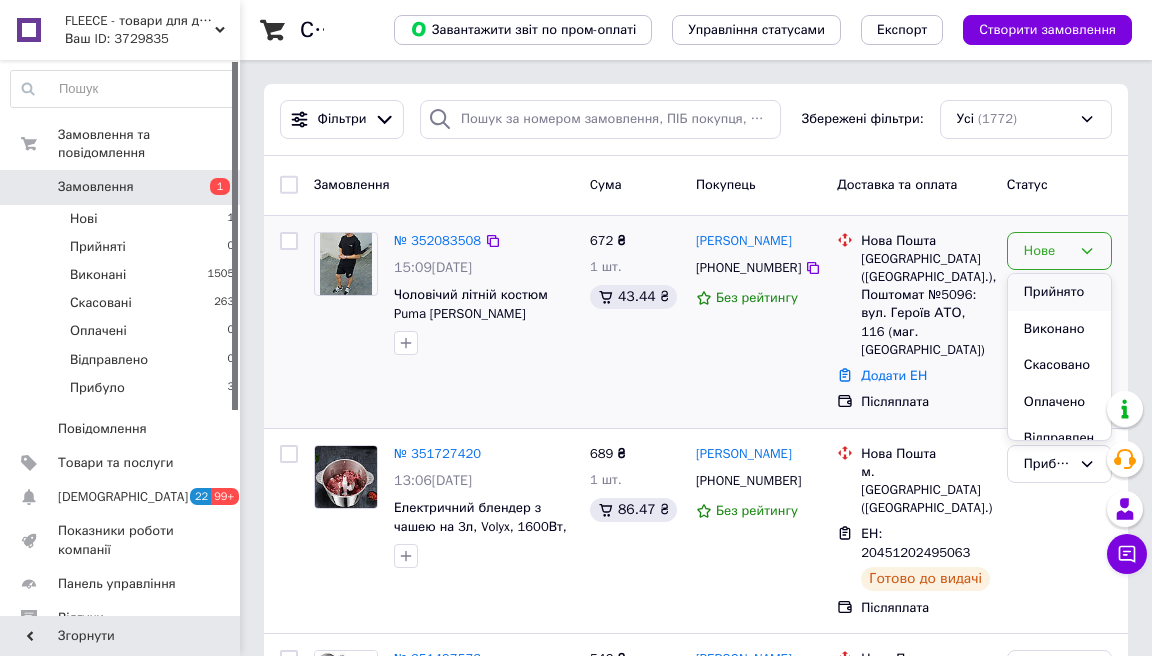 click on "Прийнято" at bounding box center [1059, 292] 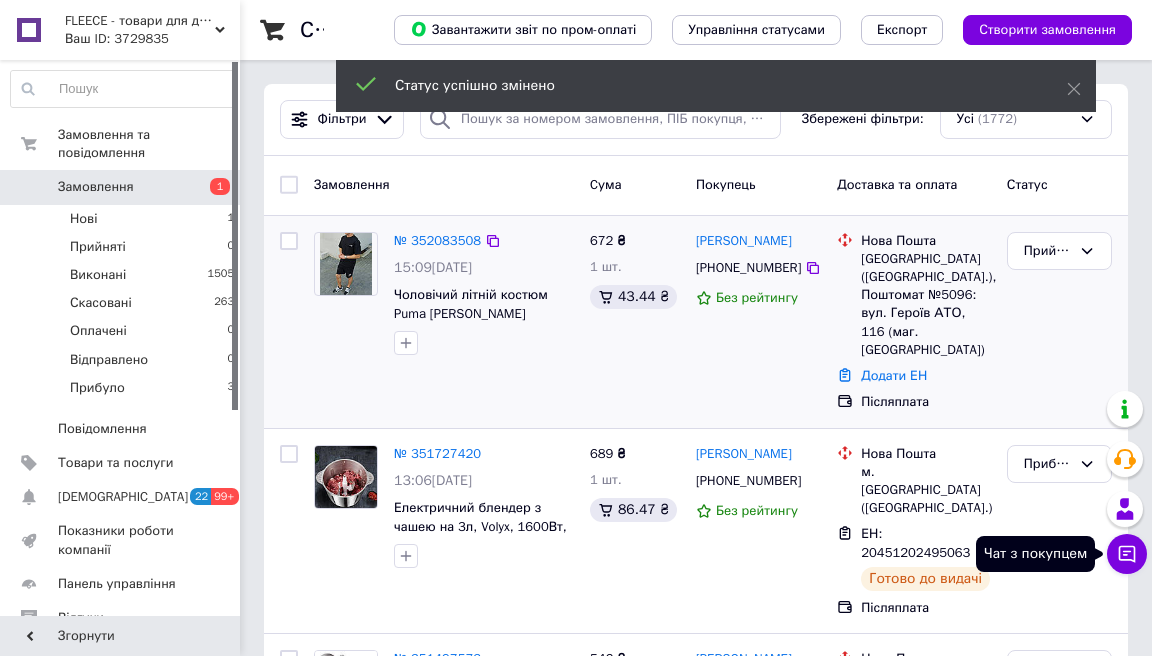 click 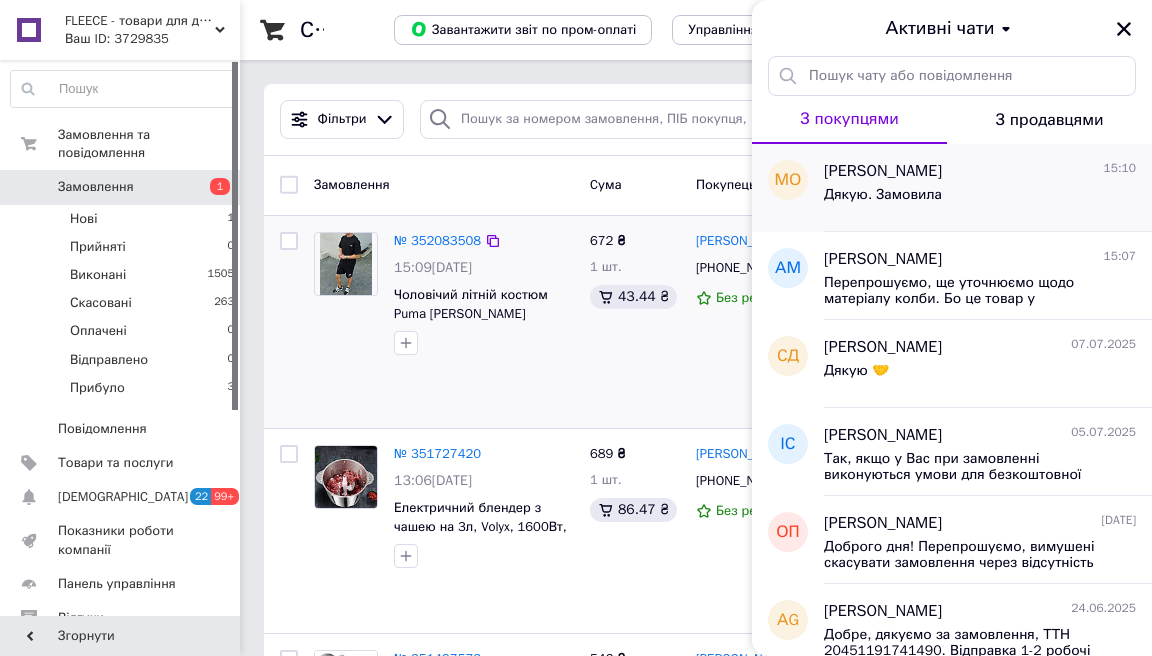 click on "Марина Онищенко 15:10" at bounding box center (980, 171) 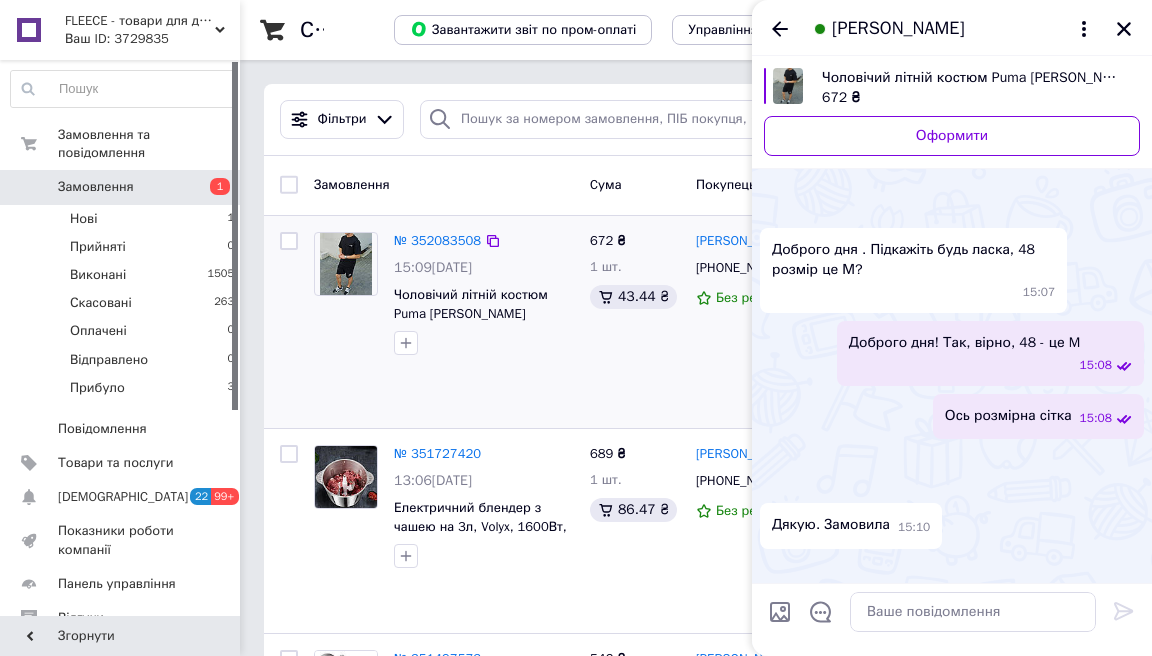 scroll, scrollTop: 374, scrollLeft: 0, axis: vertical 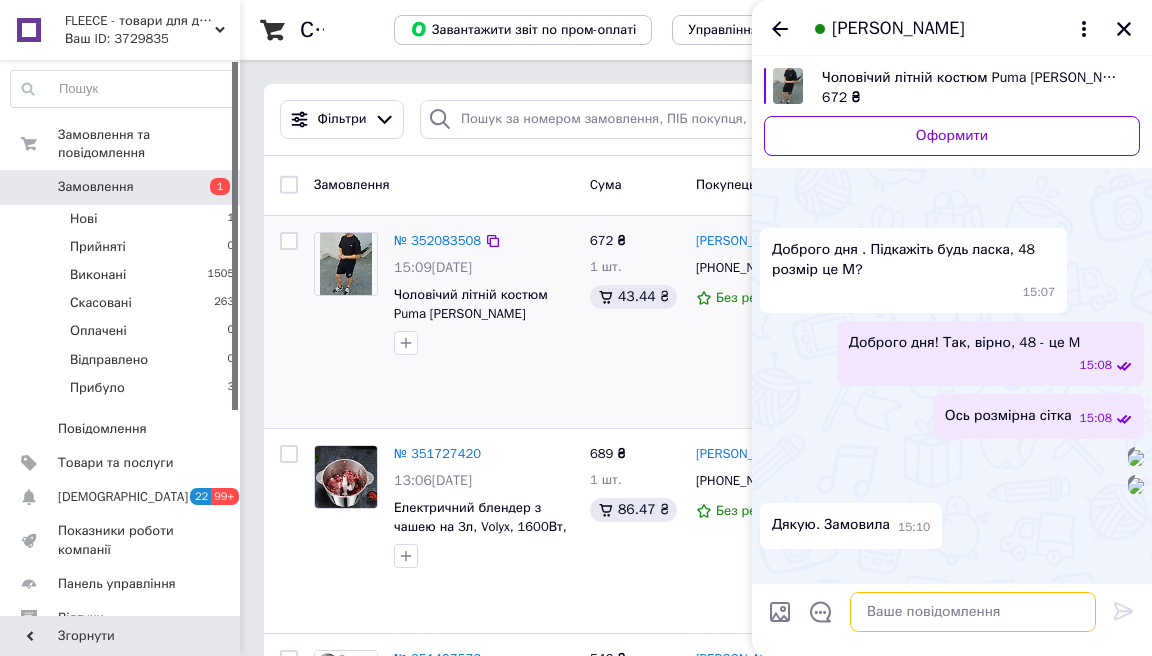 click at bounding box center (973, 612) 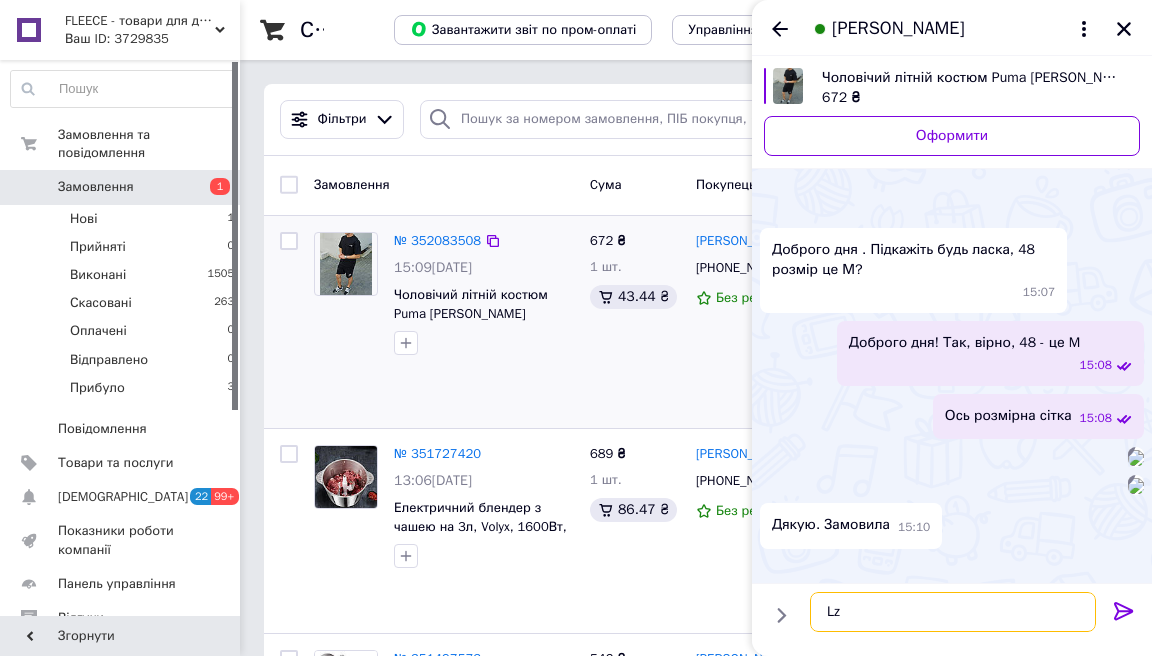 type on "L" 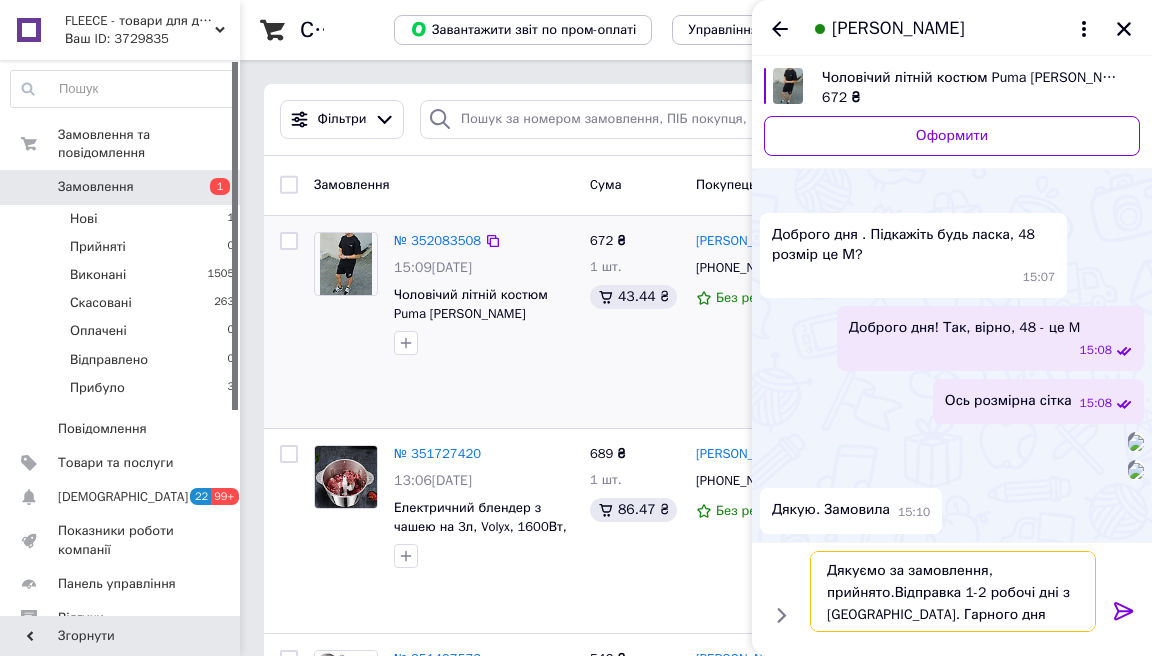 type on "Дякуємо за замовлення, прийнято.Відправка 1-2 робочі дні з Харкова. Гарного дня!" 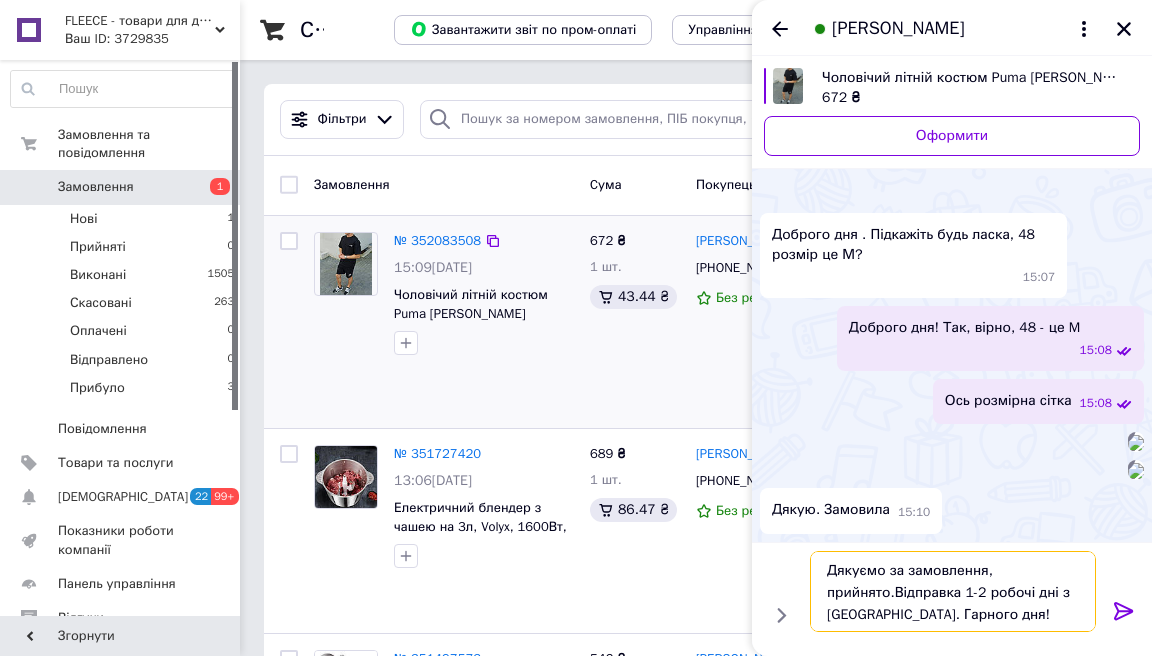 type 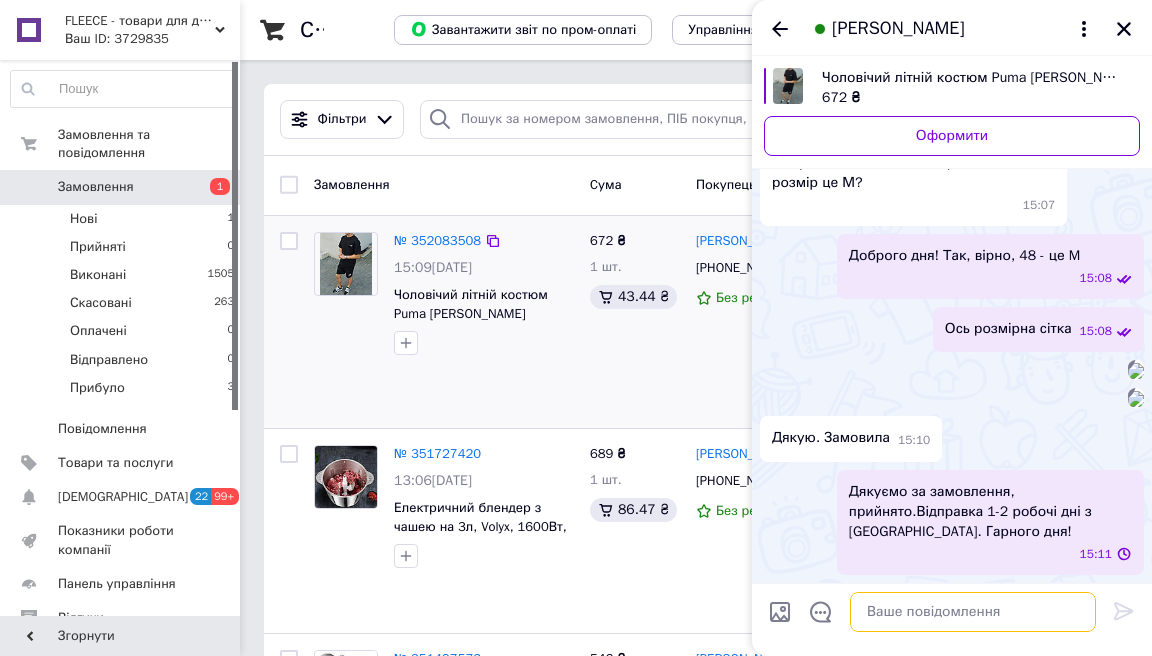 scroll, scrollTop: 487, scrollLeft: 0, axis: vertical 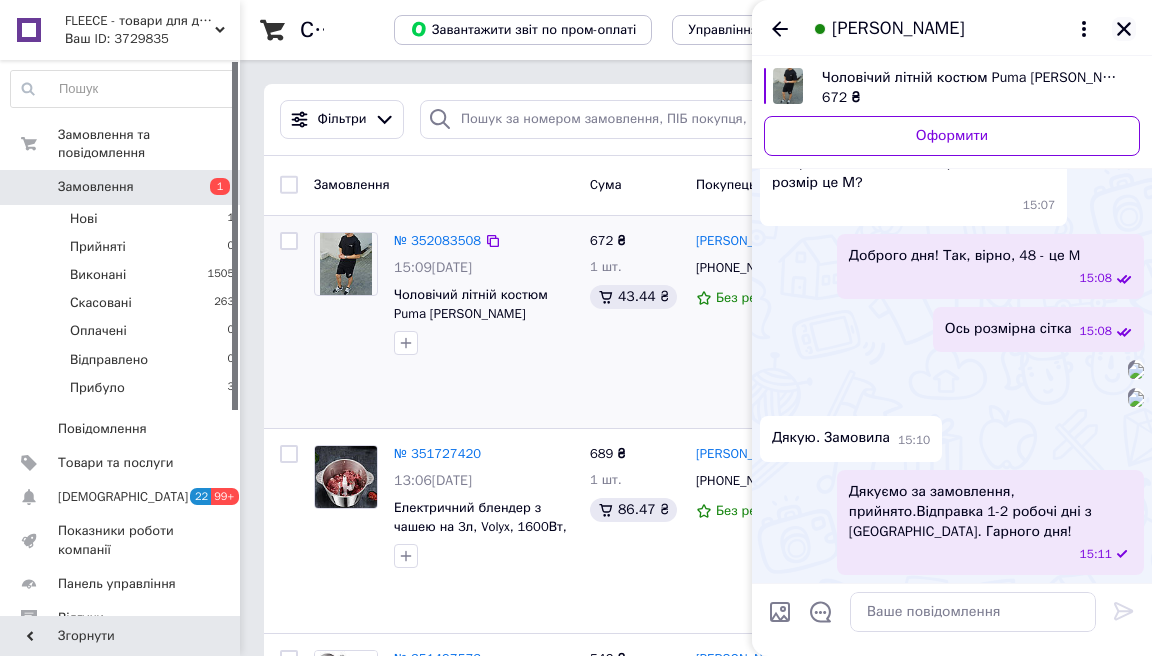 click 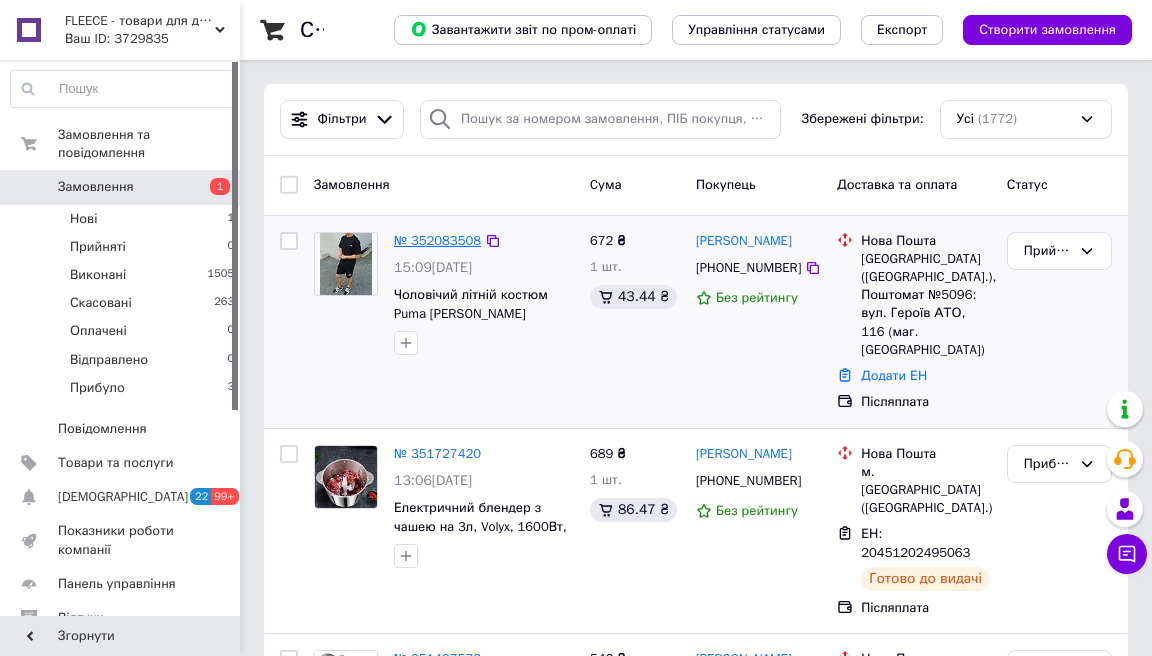 click on "№ 352083508" at bounding box center [437, 240] 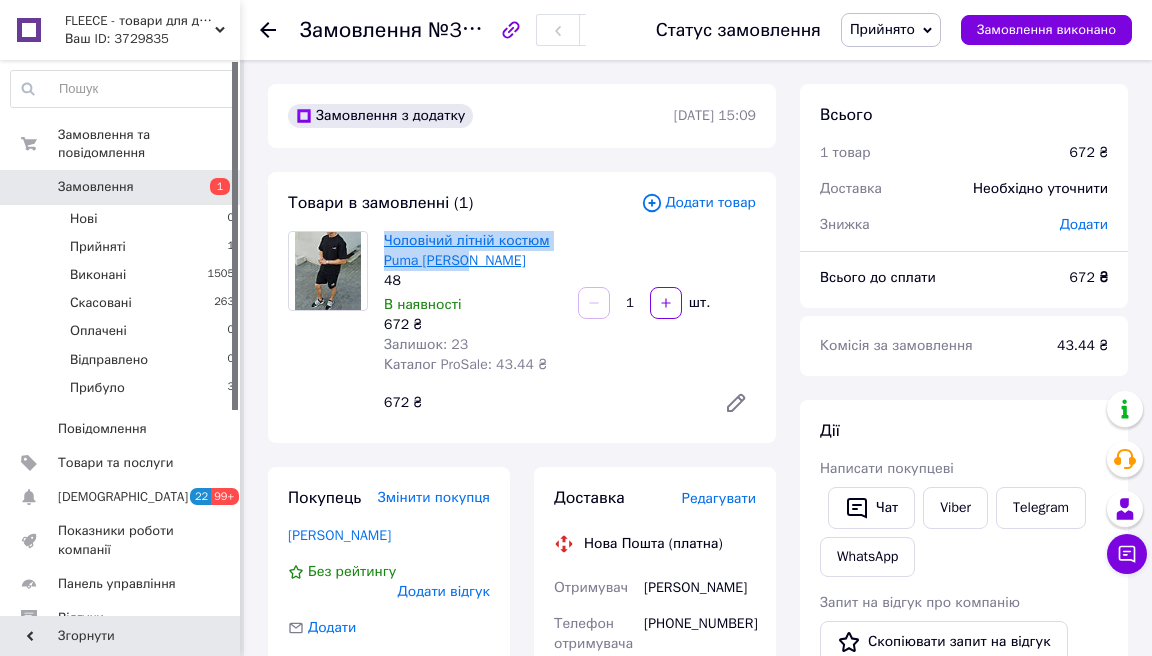 drag, startPoint x: 498, startPoint y: 256, endPoint x: 386, endPoint y: 241, distance: 113 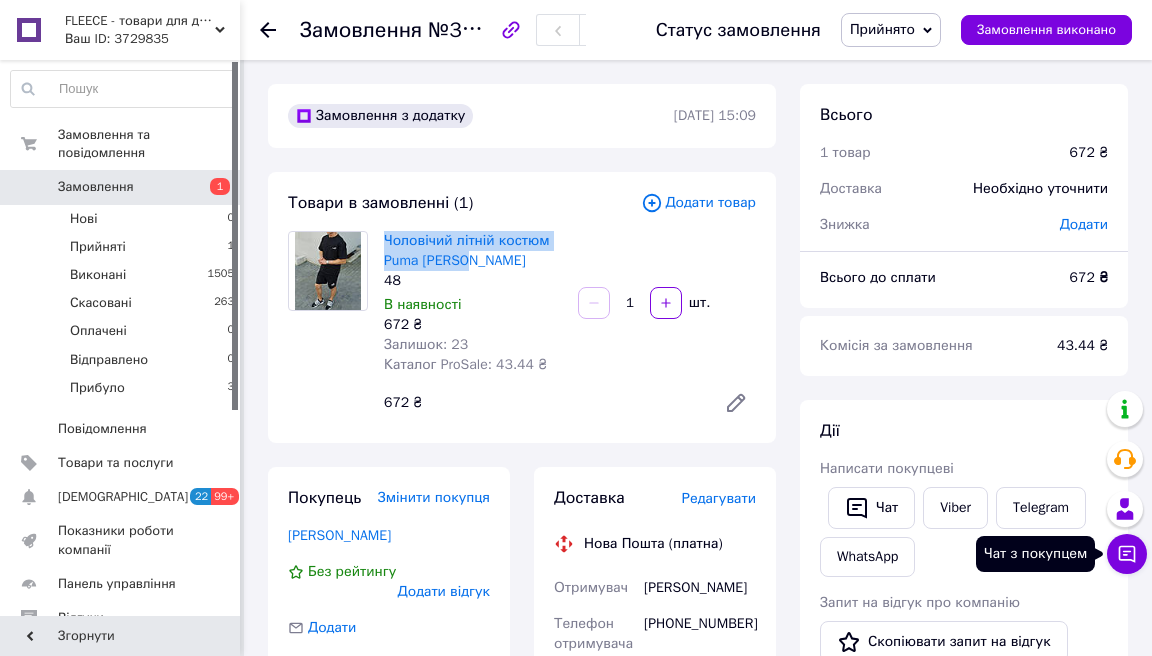 click 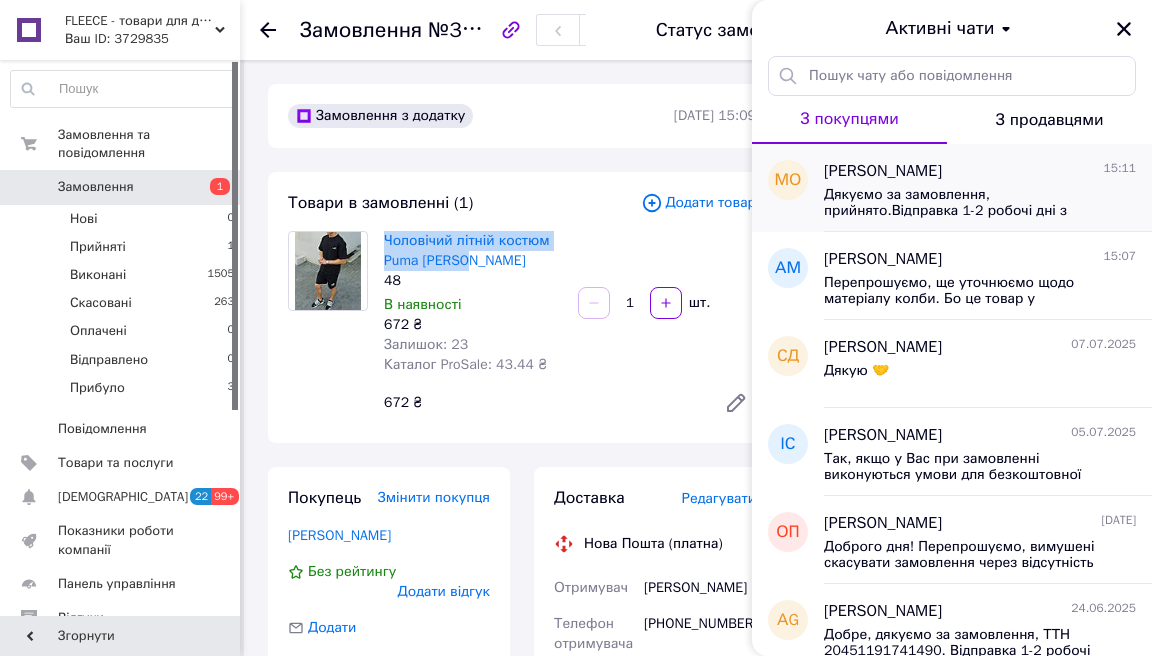 click on "Дякуємо за замовлення, прийнято.Відправка 1-2 робочі дні з Харкова. Гарного дня!" at bounding box center (966, 203) 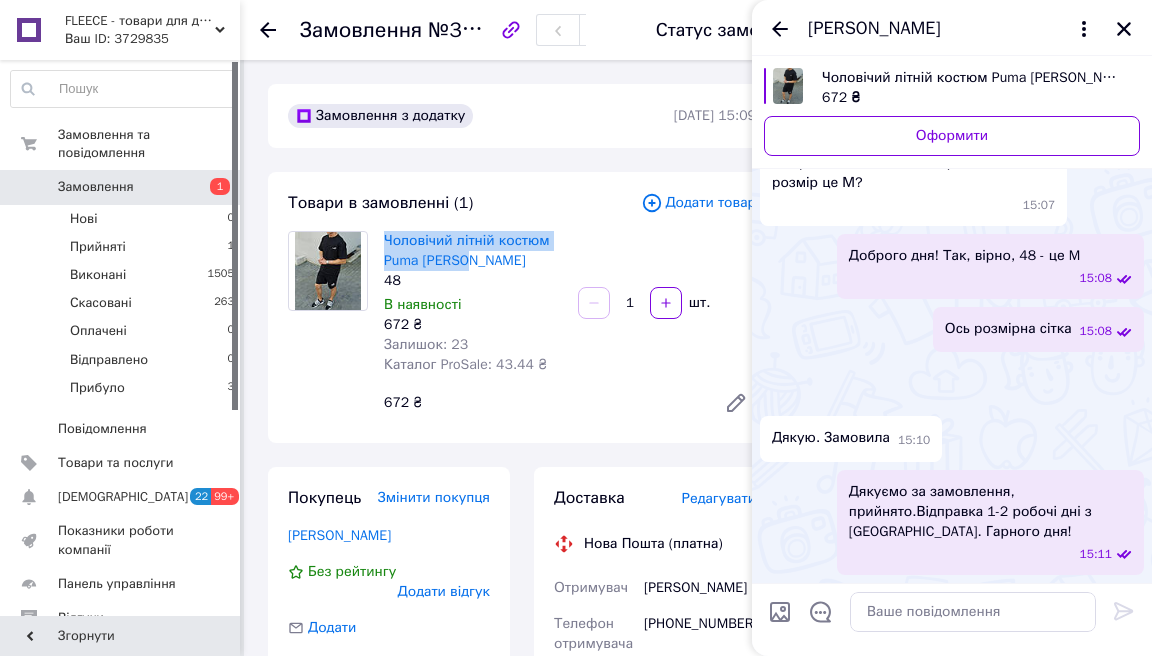 scroll, scrollTop: 487, scrollLeft: 0, axis: vertical 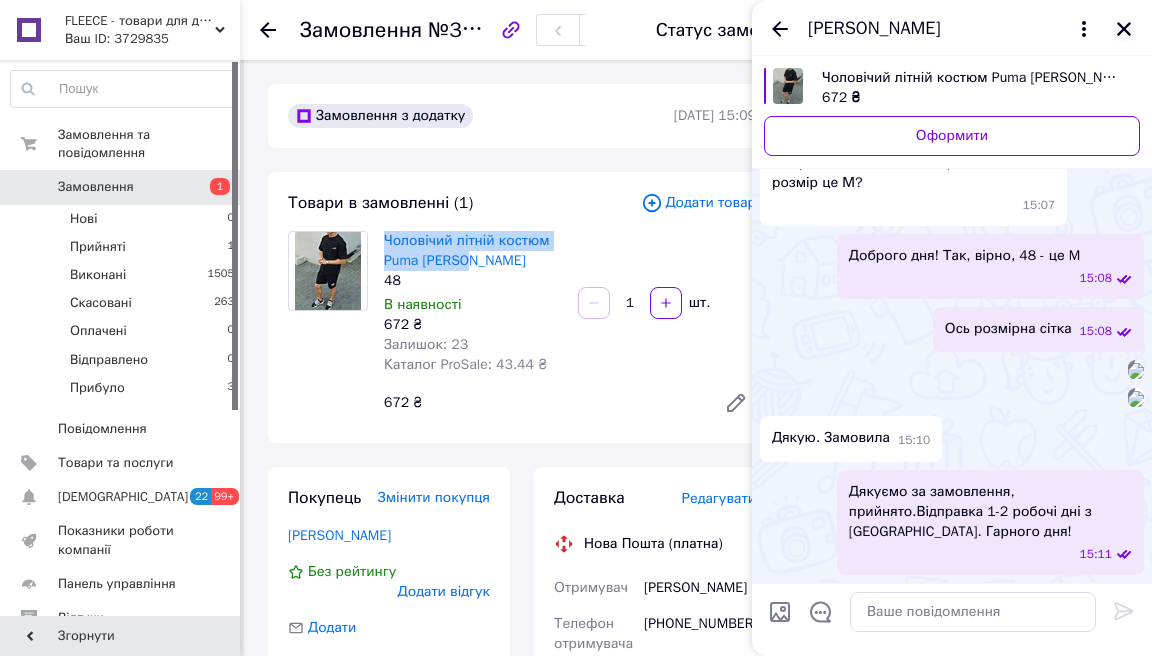 click 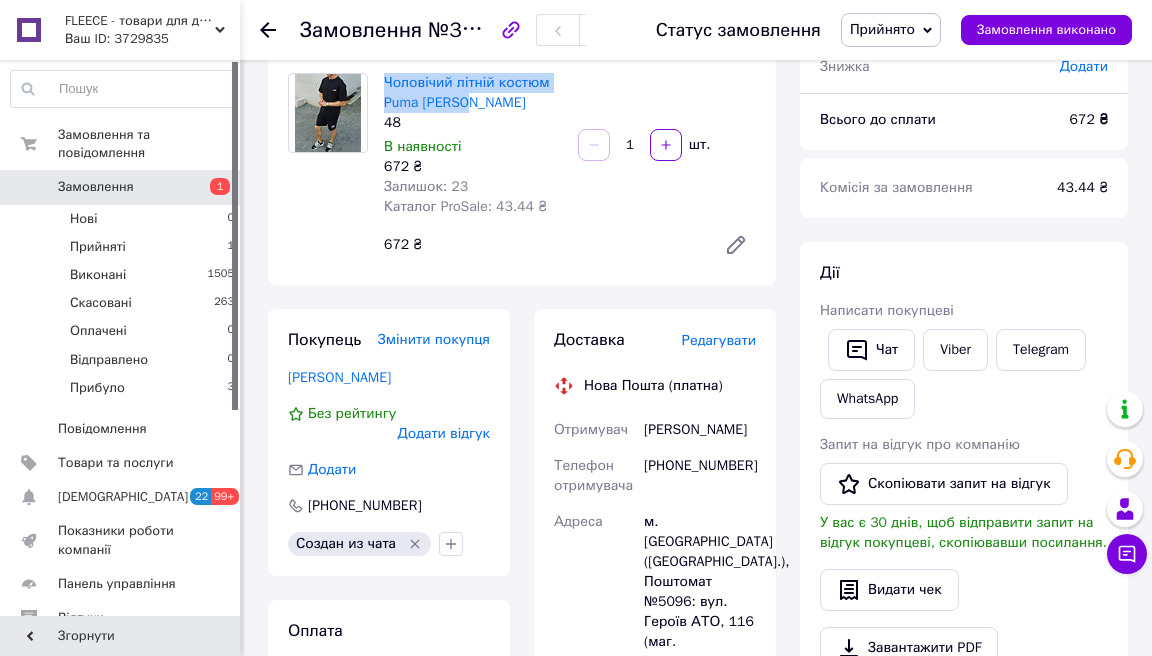 scroll, scrollTop: 149, scrollLeft: 0, axis: vertical 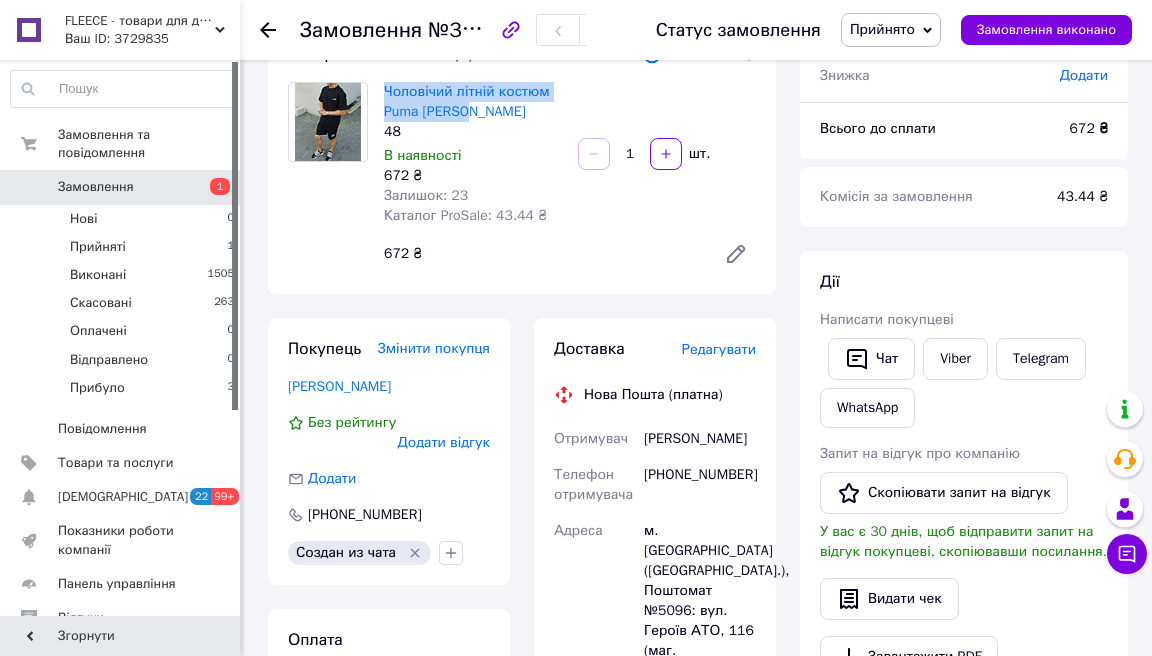 drag, startPoint x: 646, startPoint y: 439, endPoint x: 752, endPoint y: 439, distance: 106 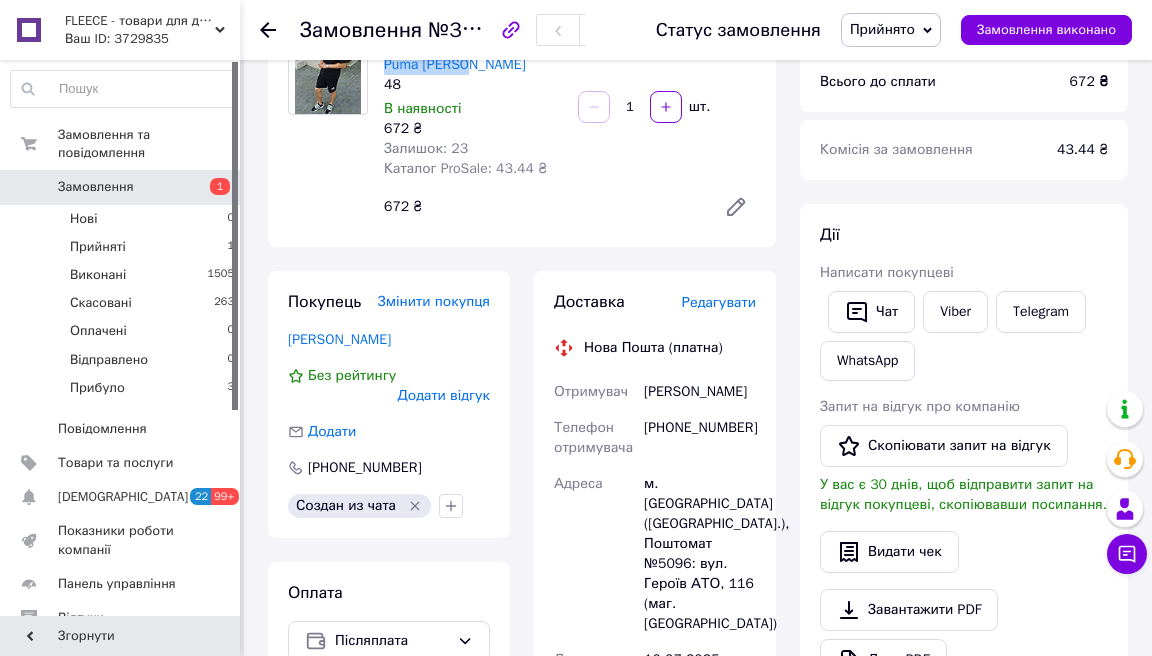 scroll, scrollTop: 199, scrollLeft: 0, axis: vertical 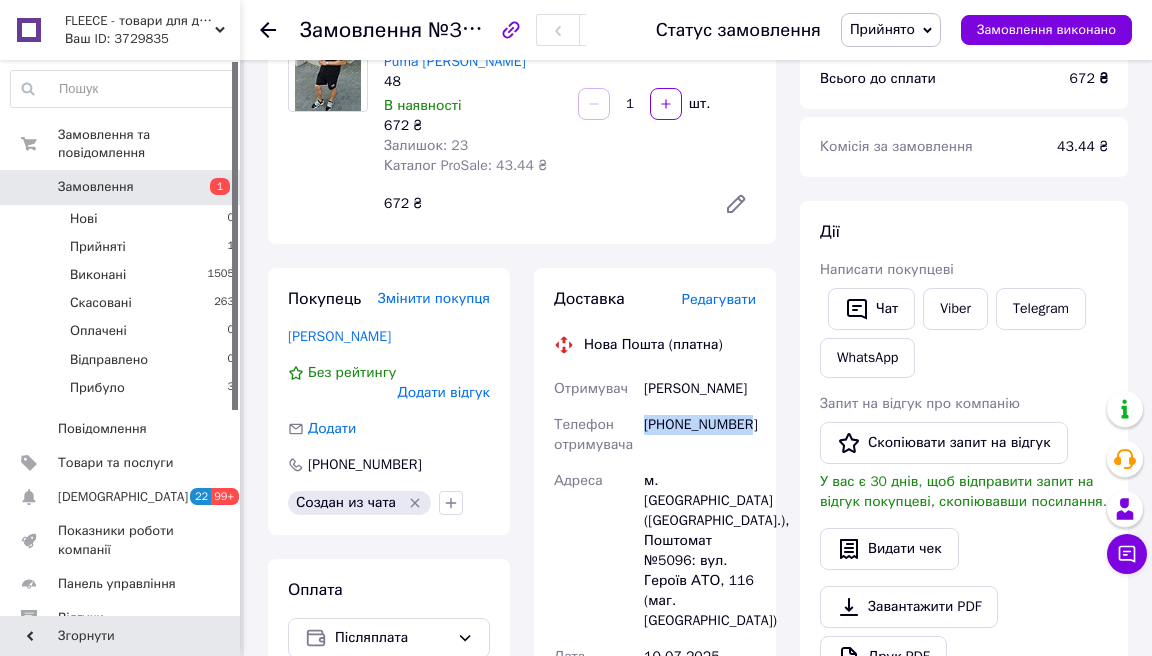 drag, startPoint x: 643, startPoint y: 425, endPoint x: 748, endPoint y: 422, distance: 105.04285 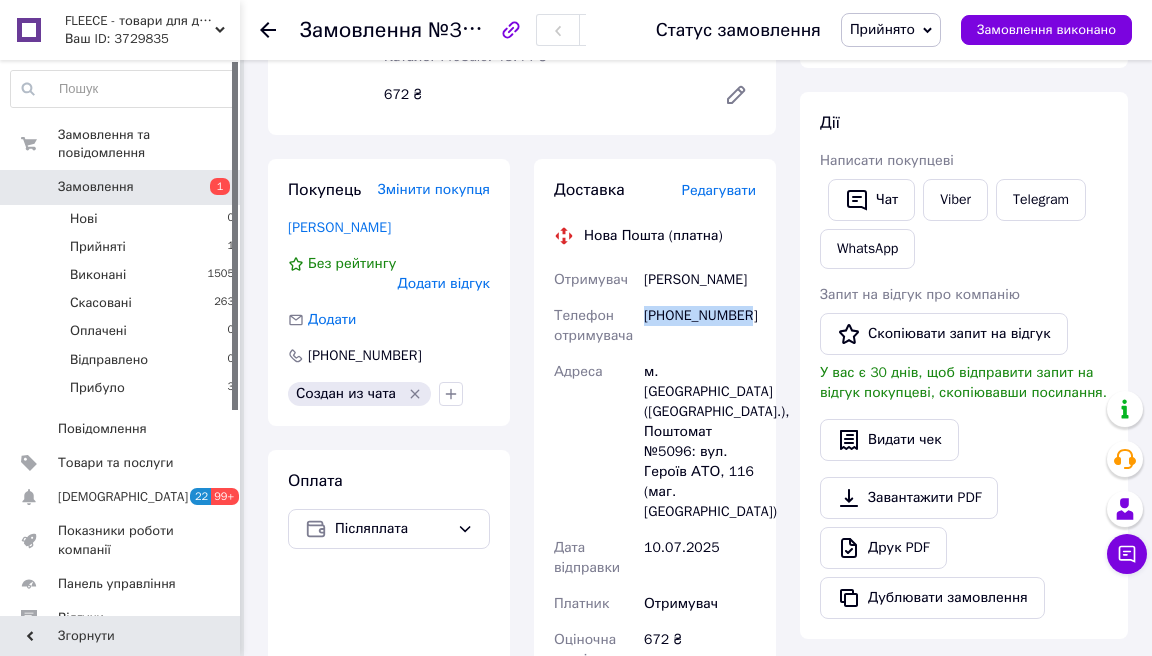 scroll, scrollTop: 316, scrollLeft: 0, axis: vertical 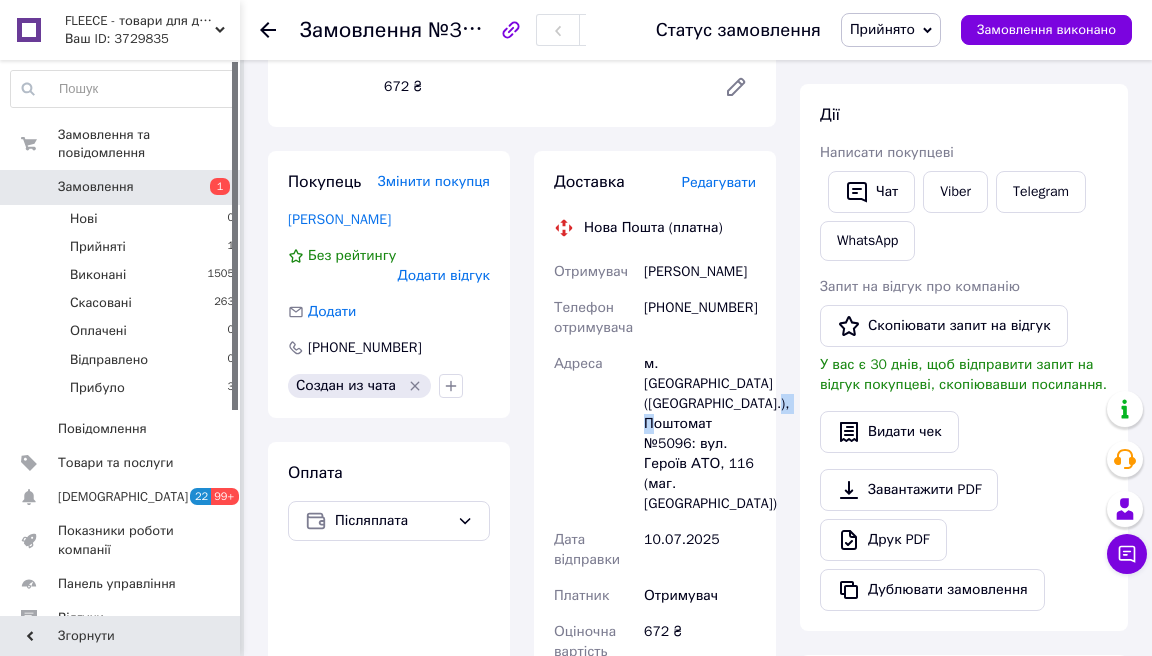 drag, startPoint x: 691, startPoint y: 423, endPoint x: 662, endPoint y: 424, distance: 29.017237 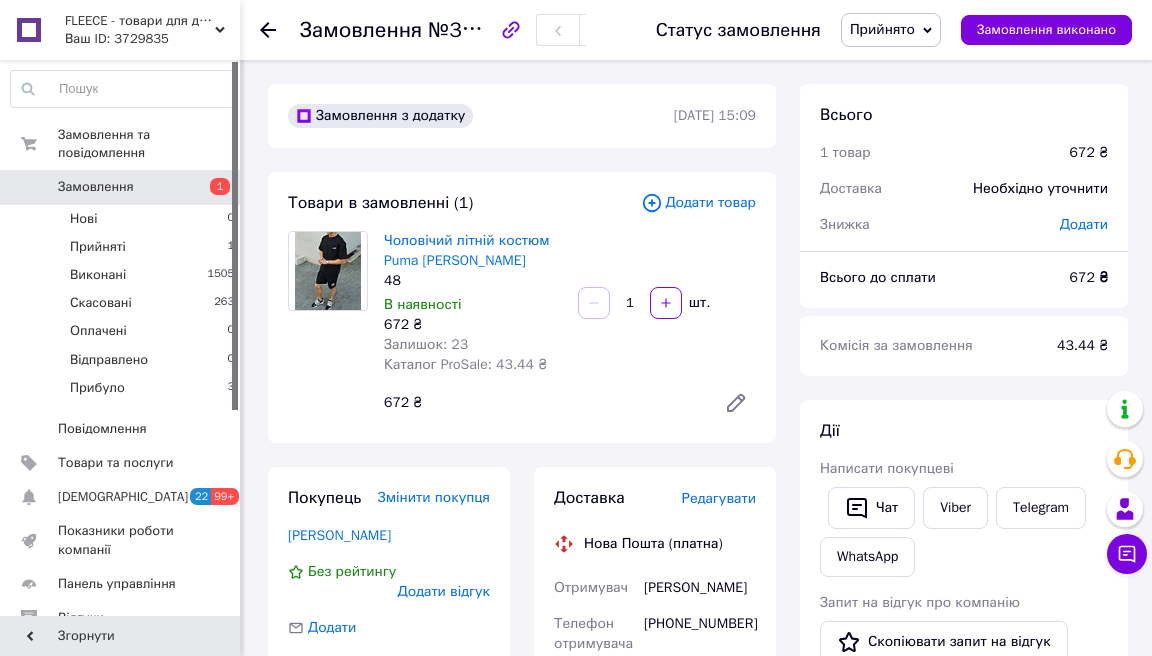 scroll, scrollTop: 0, scrollLeft: 0, axis: both 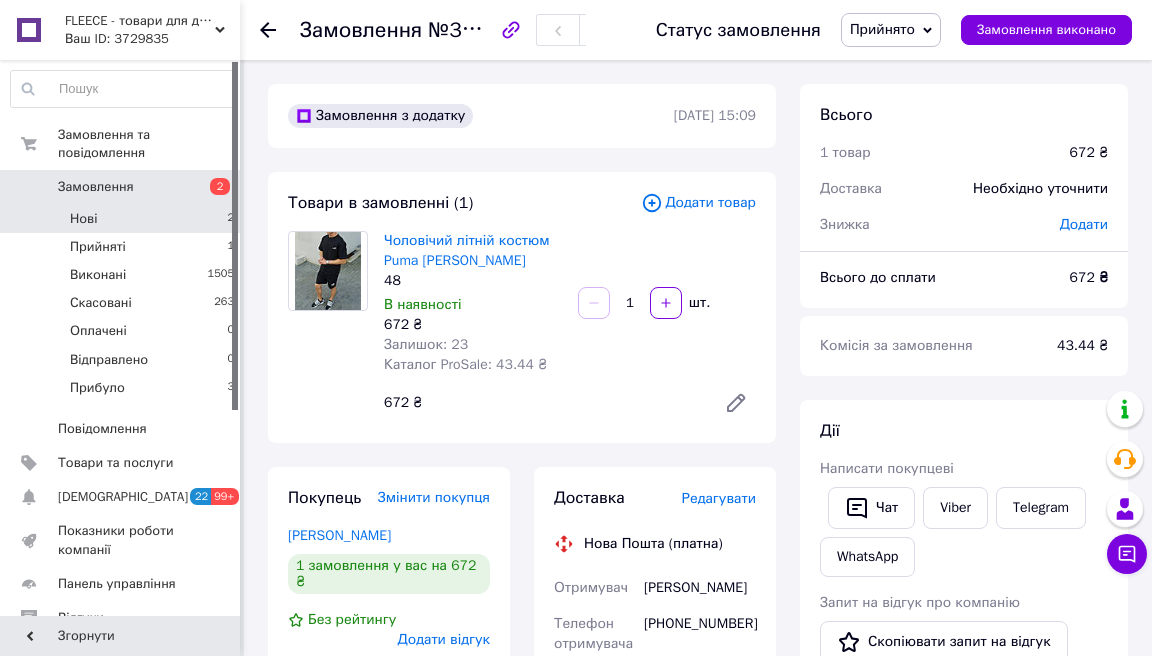 click on "Нові 2" at bounding box center [123, 219] 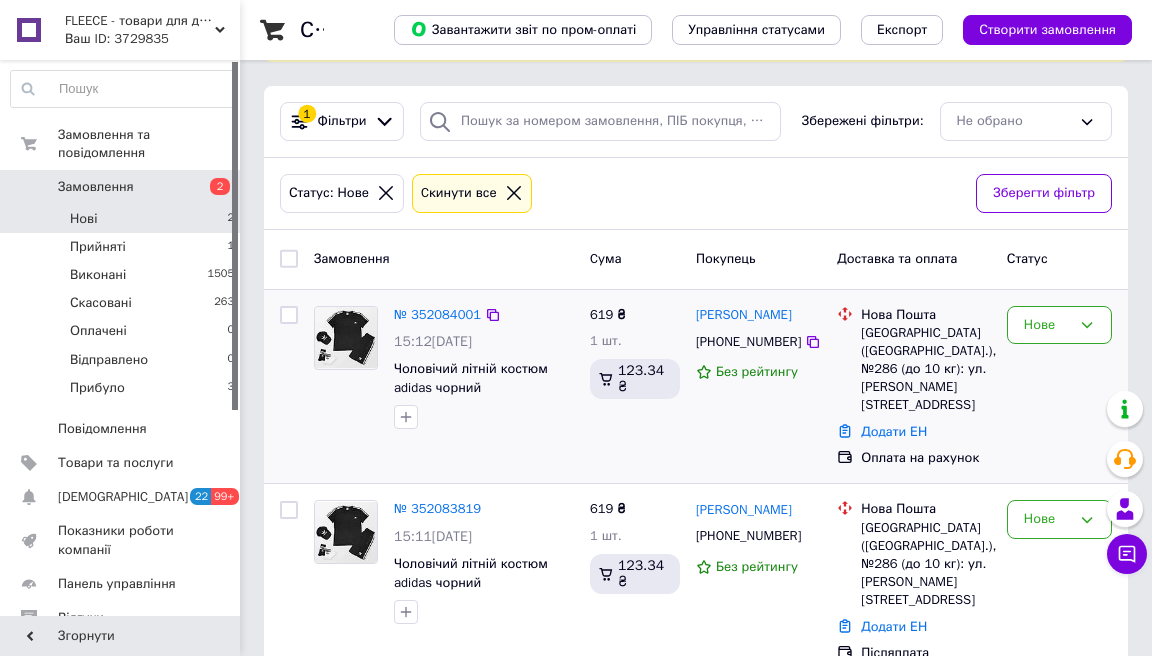 scroll, scrollTop: 157, scrollLeft: 0, axis: vertical 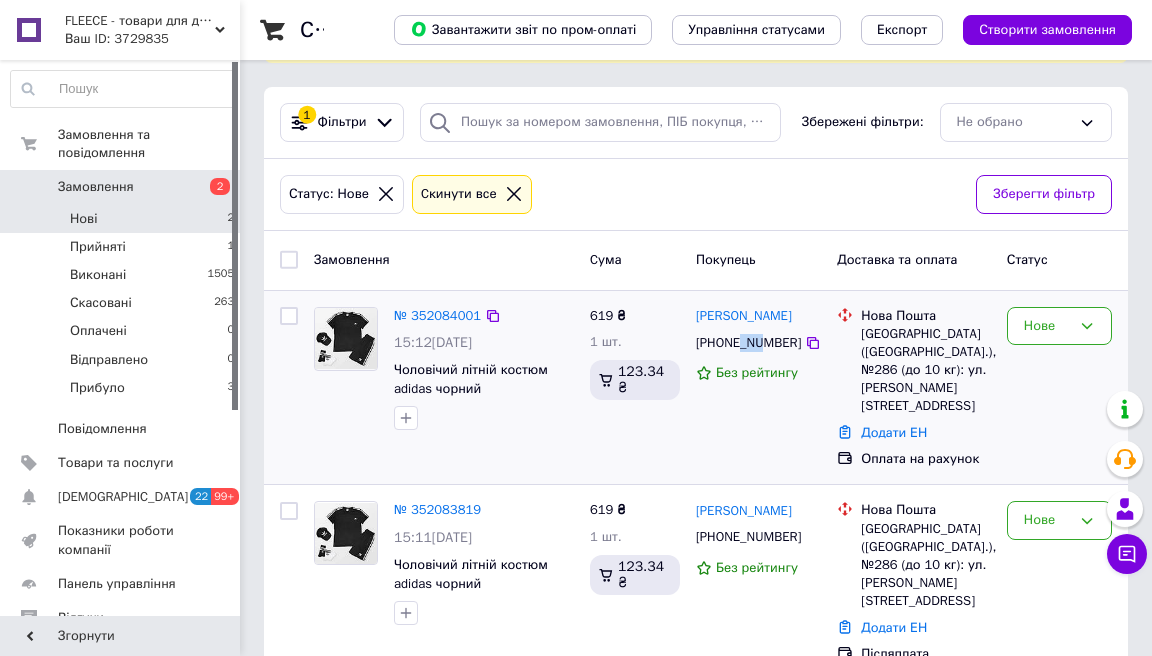 drag, startPoint x: 746, startPoint y: 337, endPoint x: 766, endPoint y: 339, distance: 20.09975 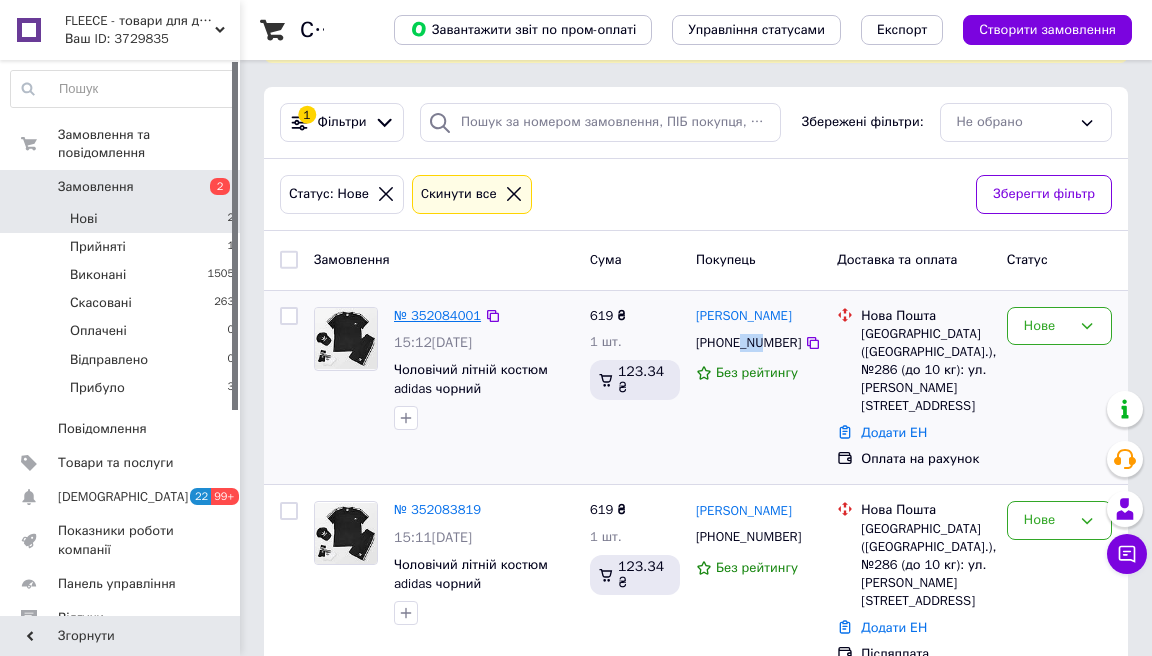 click on "№ 352084001" at bounding box center [437, 315] 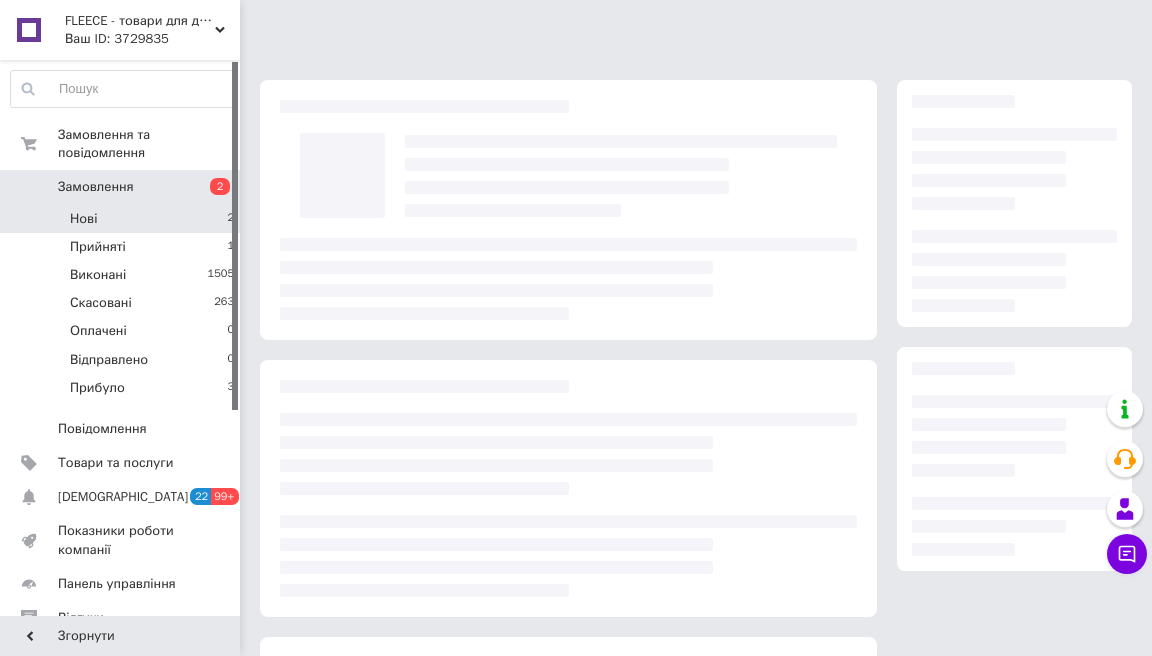 scroll, scrollTop: 0, scrollLeft: 0, axis: both 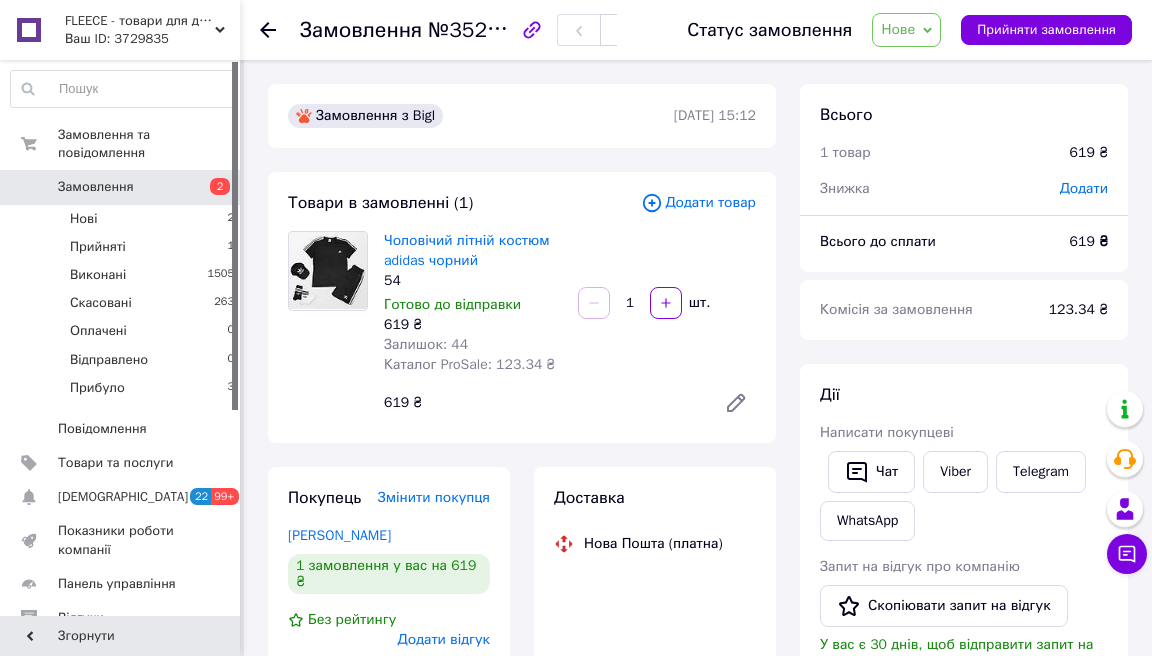 click 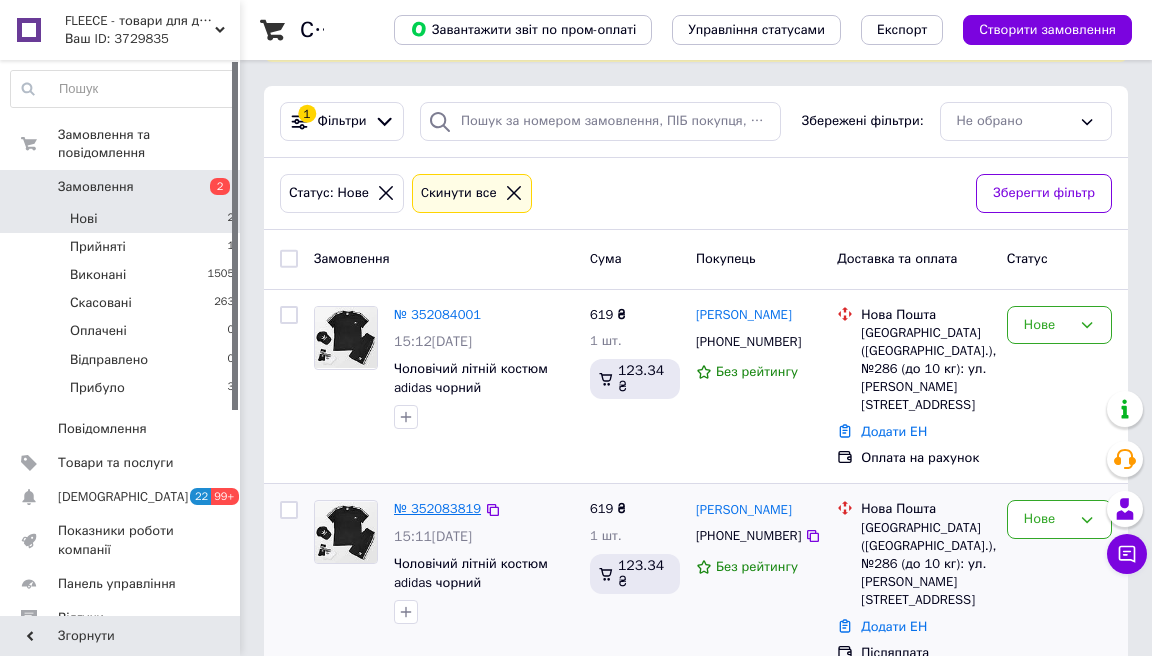 scroll, scrollTop: 157, scrollLeft: 0, axis: vertical 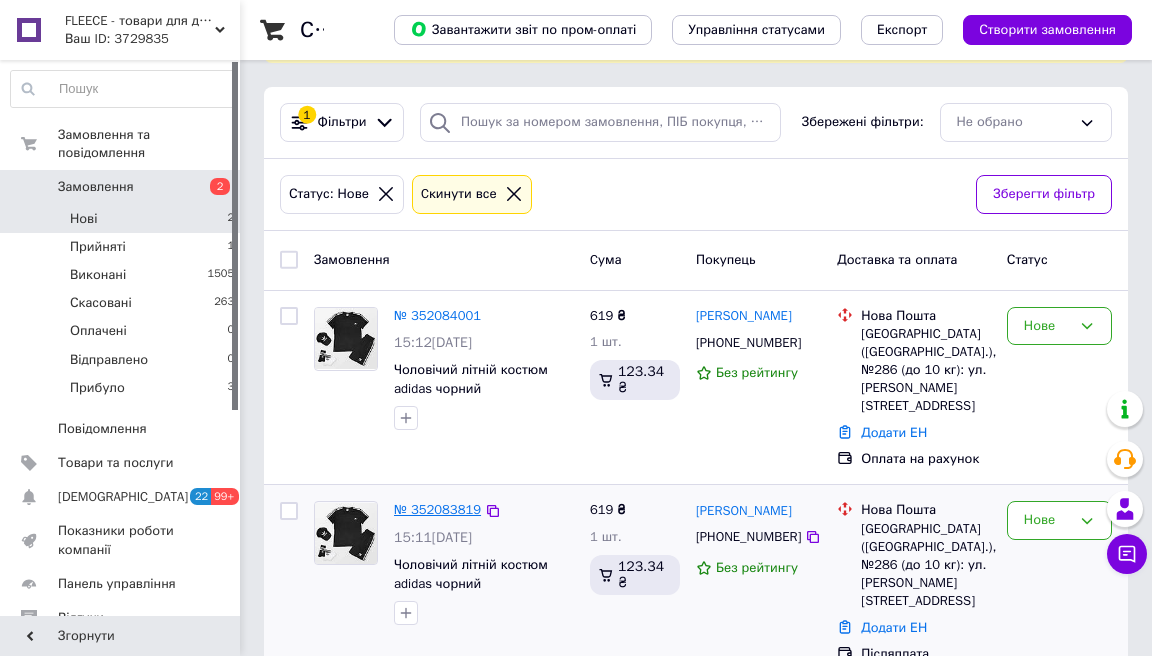 click on "№ 352083819" at bounding box center [437, 509] 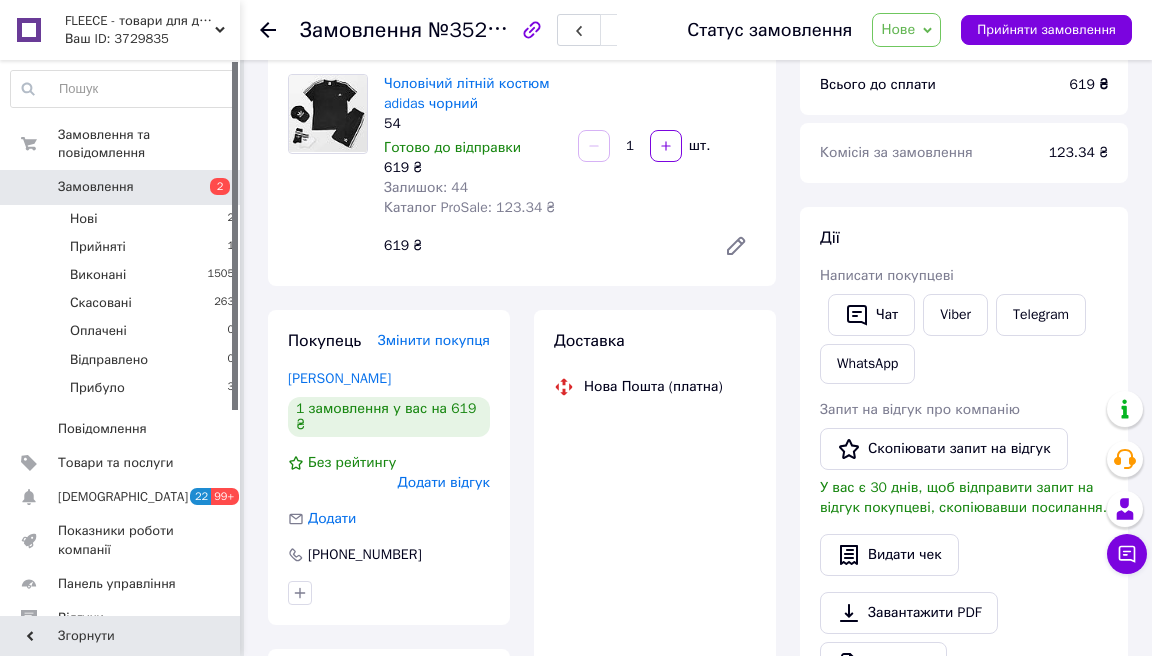 click 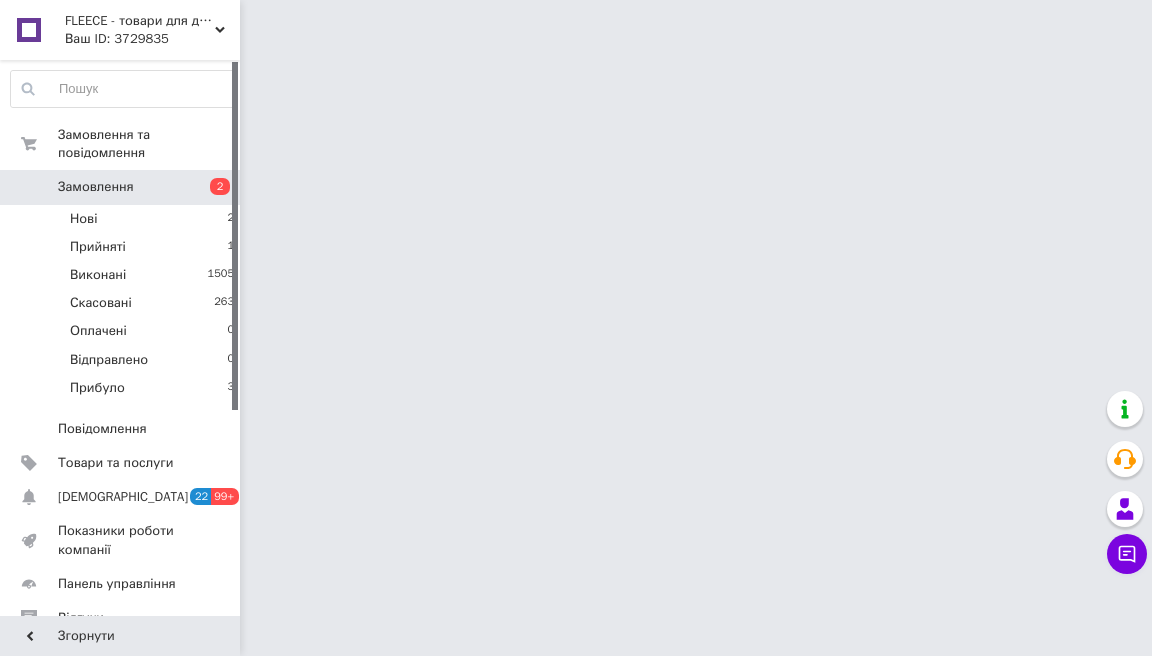 scroll, scrollTop: 0, scrollLeft: 0, axis: both 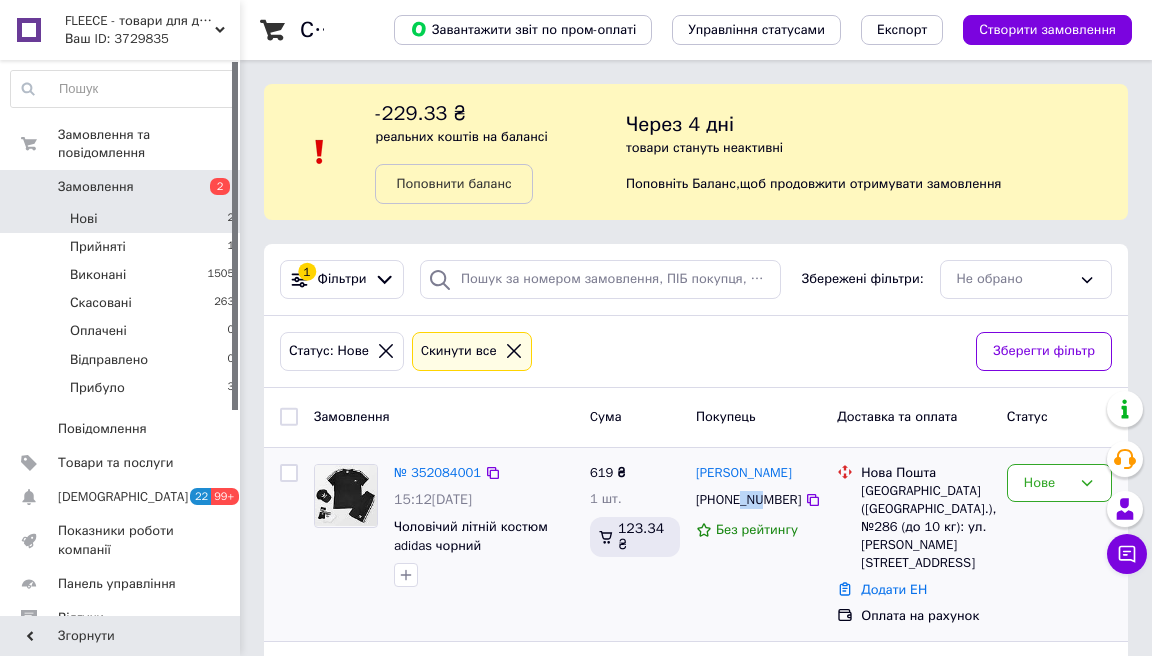 drag, startPoint x: 744, startPoint y: 495, endPoint x: 766, endPoint y: 500, distance: 22.561028 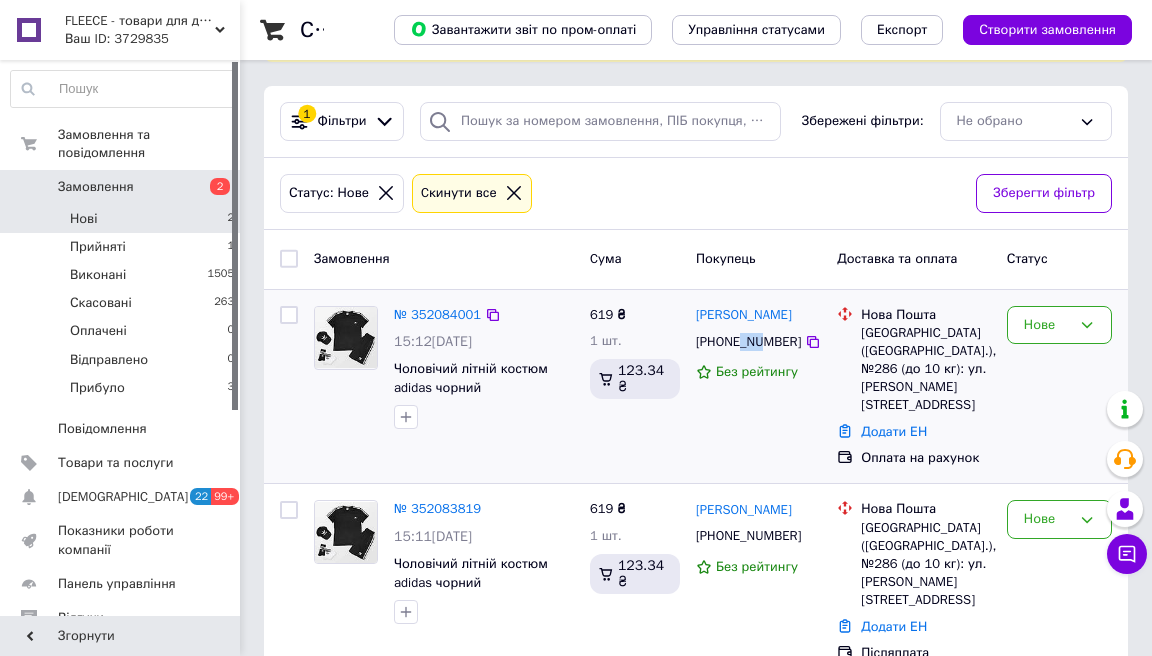 scroll, scrollTop: 157, scrollLeft: 0, axis: vertical 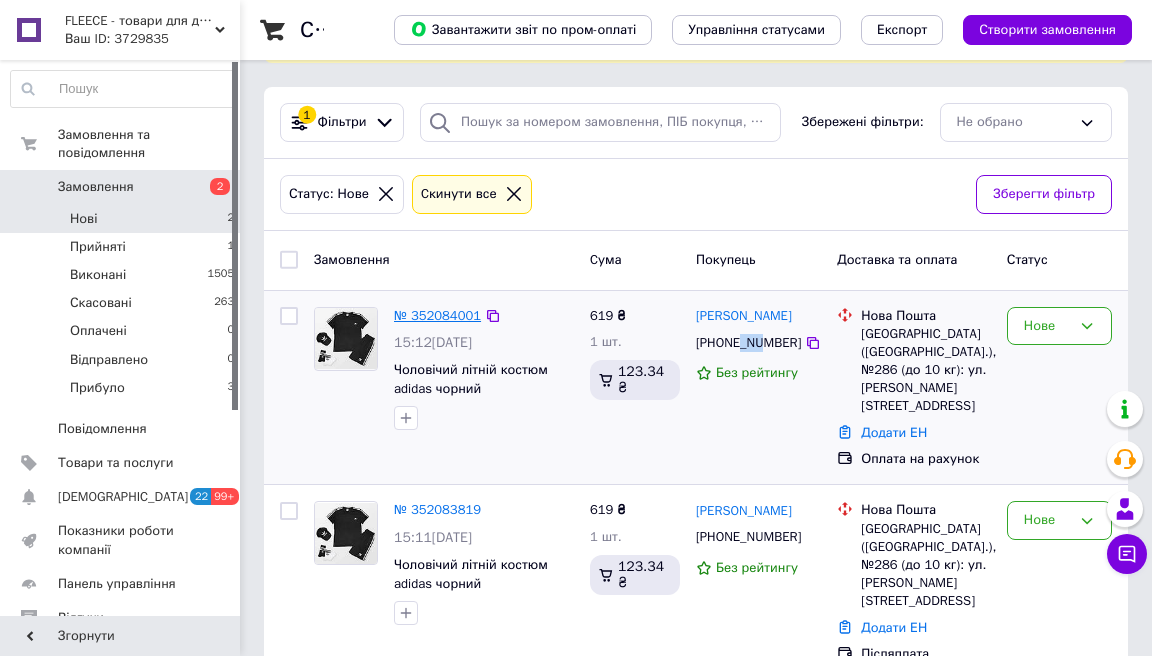click on "№ 352084001" at bounding box center [437, 315] 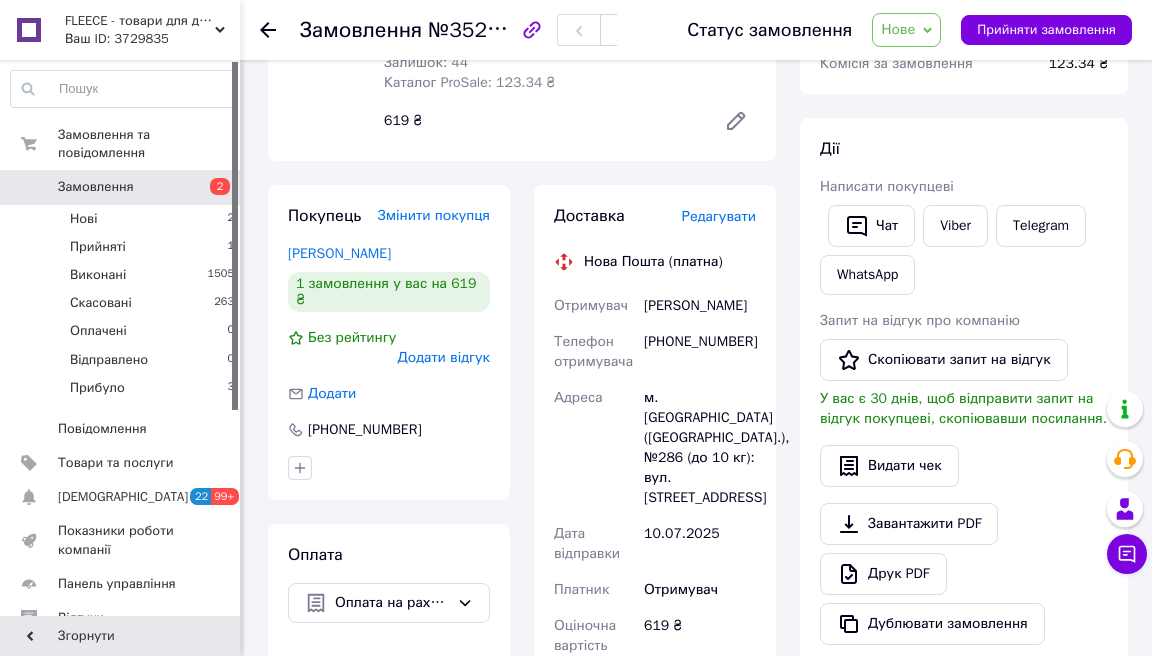 scroll, scrollTop: 283, scrollLeft: 0, axis: vertical 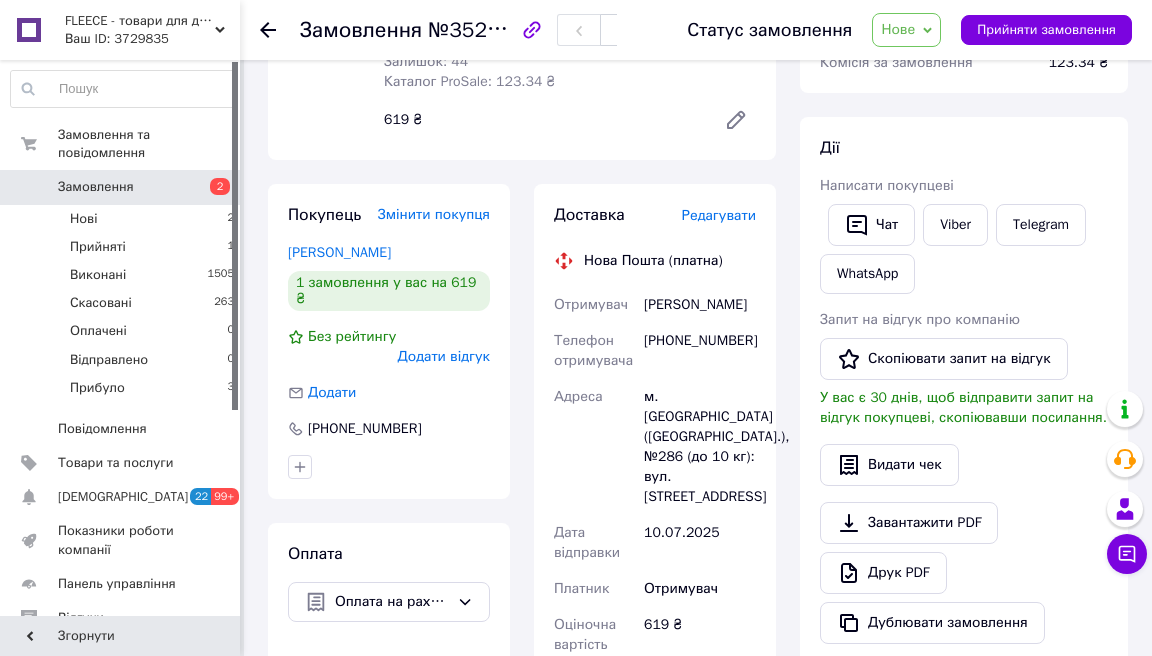 click 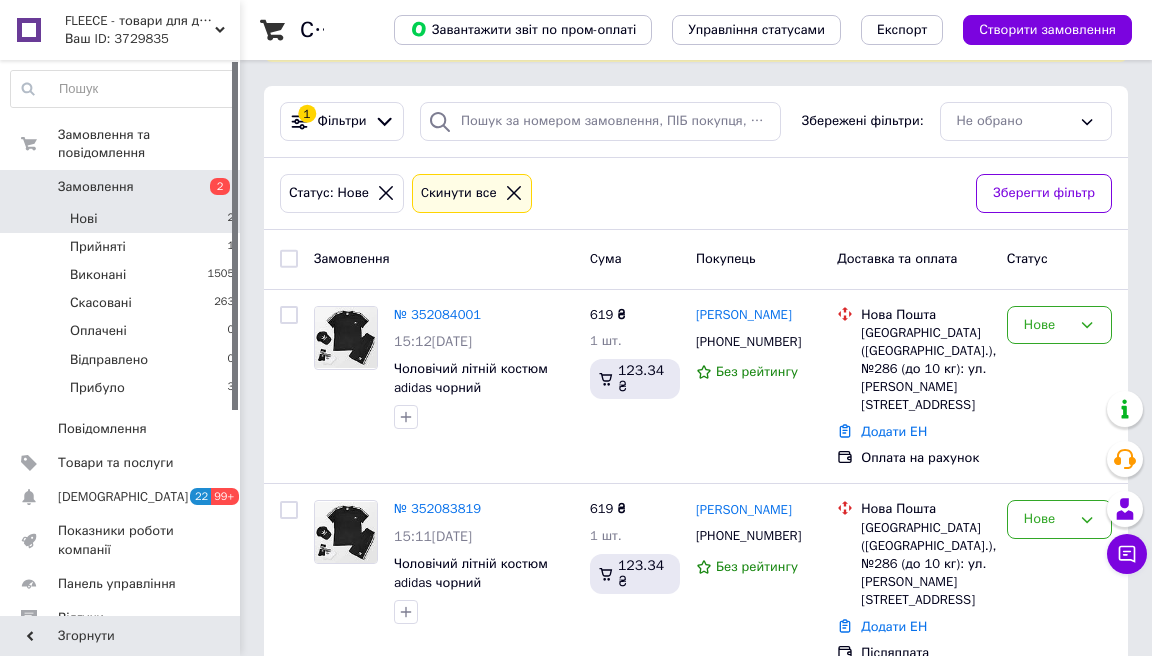 scroll, scrollTop: 157, scrollLeft: 0, axis: vertical 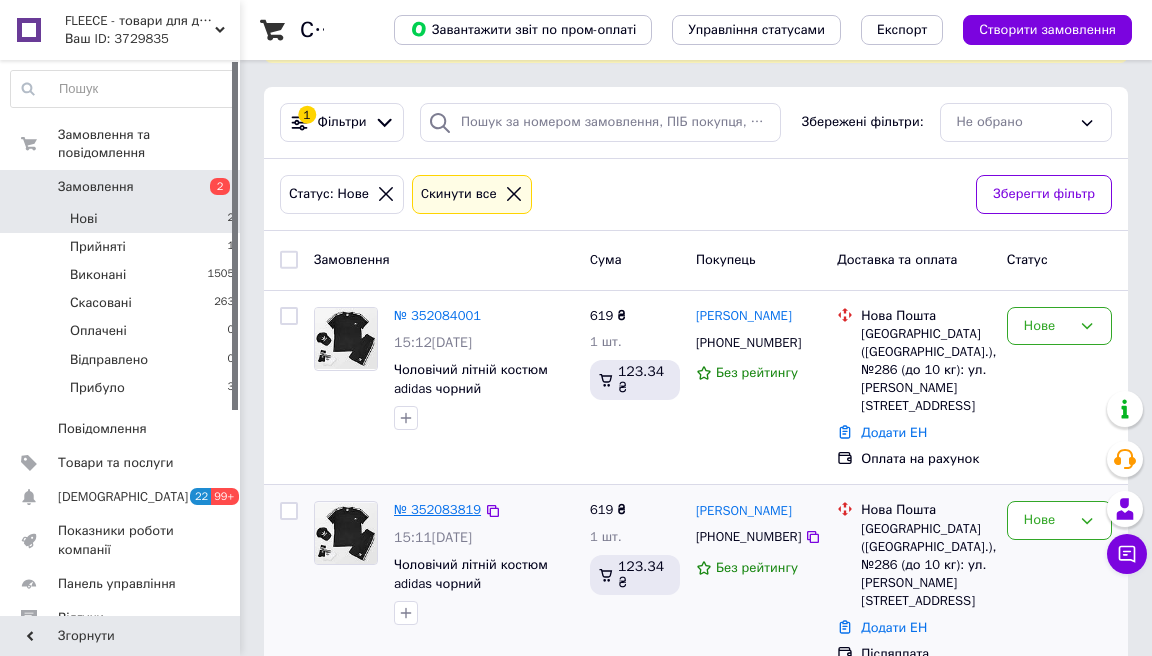 click on "№ 352083819" at bounding box center [437, 509] 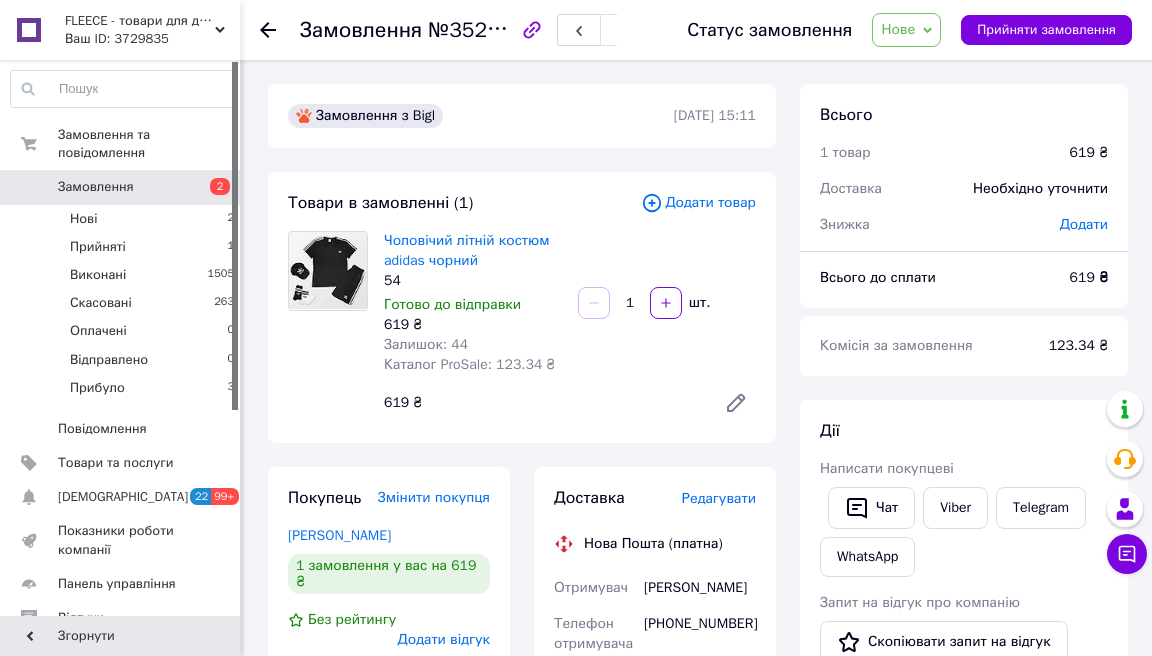 scroll, scrollTop: 0, scrollLeft: 0, axis: both 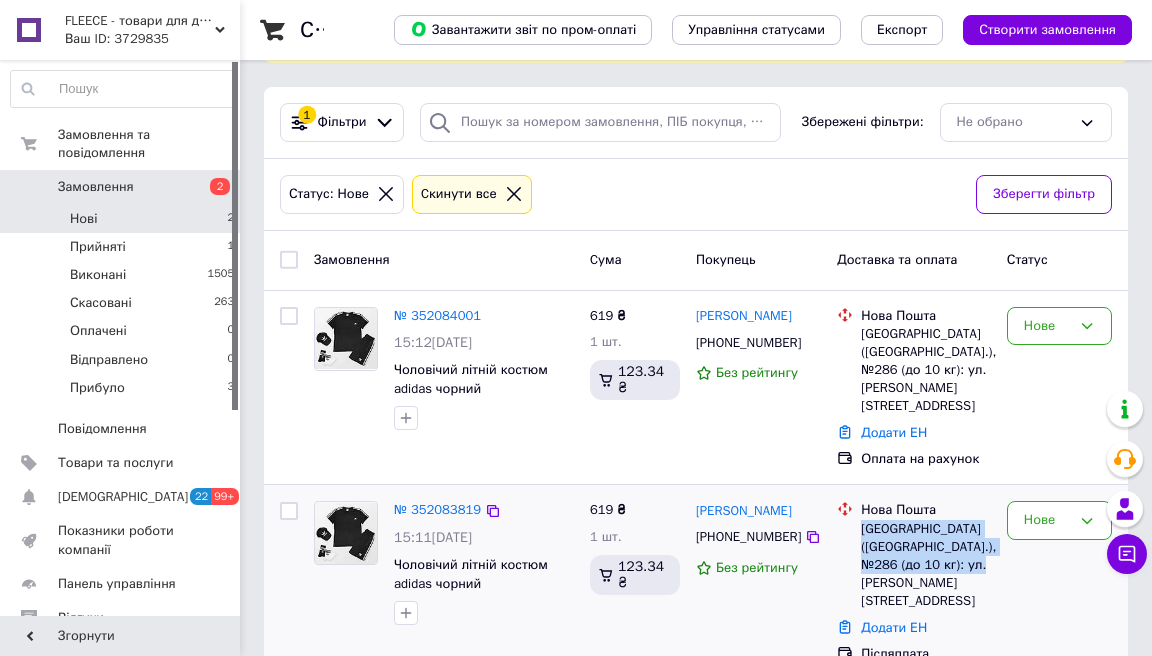 drag, startPoint x: 860, startPoint y: 507, endPoint x: 989, endPoint y: 549, distance: 135.66502 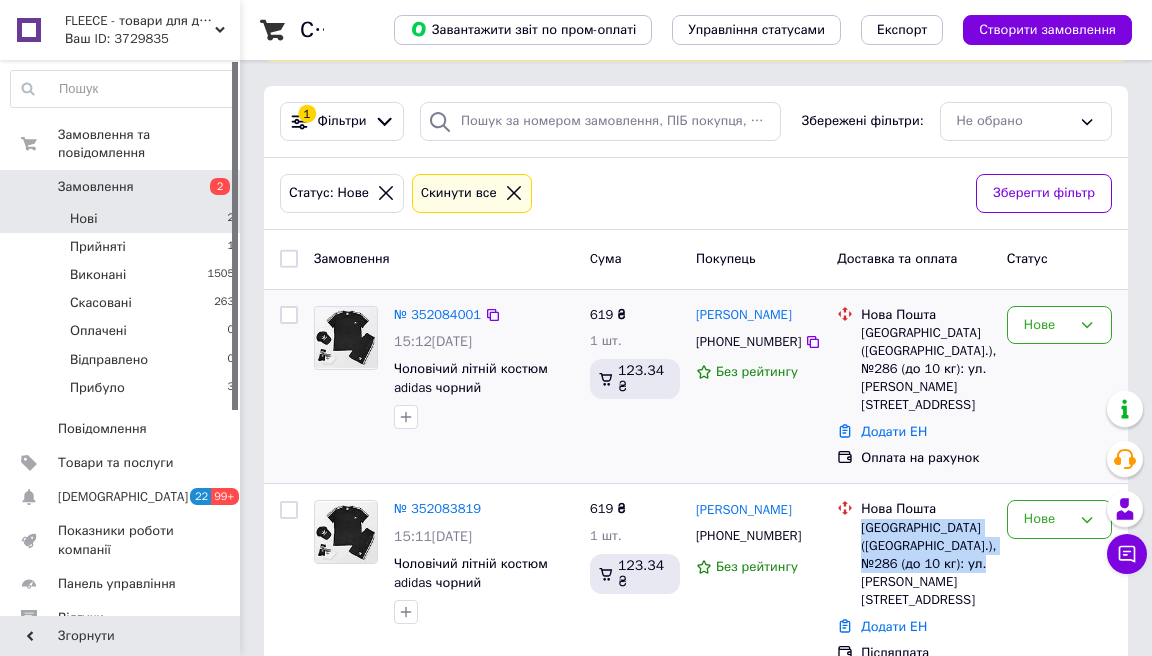scroll, scrollTop: 157, scrollLeft: 0, axis: vertical 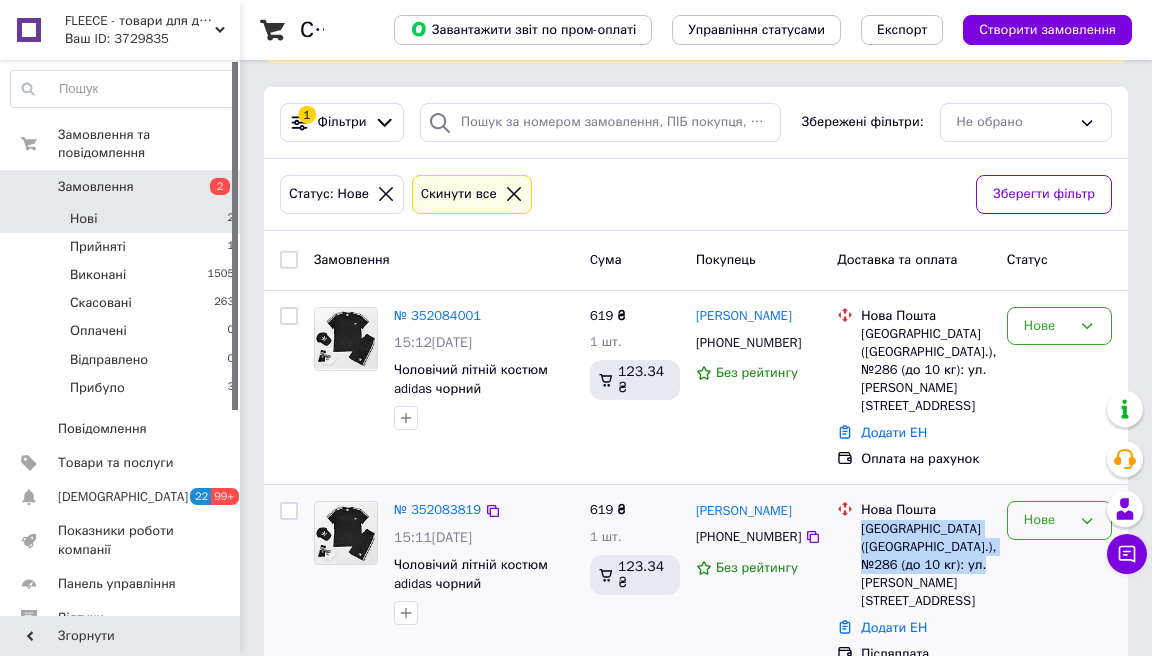 click on "Нове" at bounding box center [1047, 520] 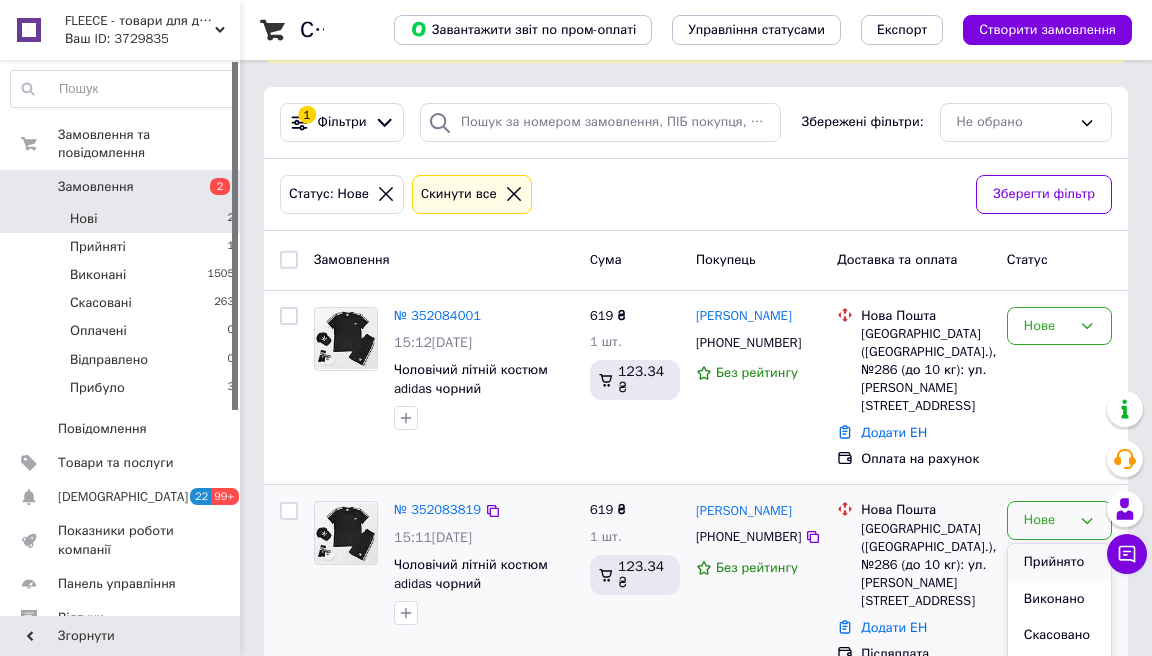 click on "Прийнято" at bounding box center (1059, 562) 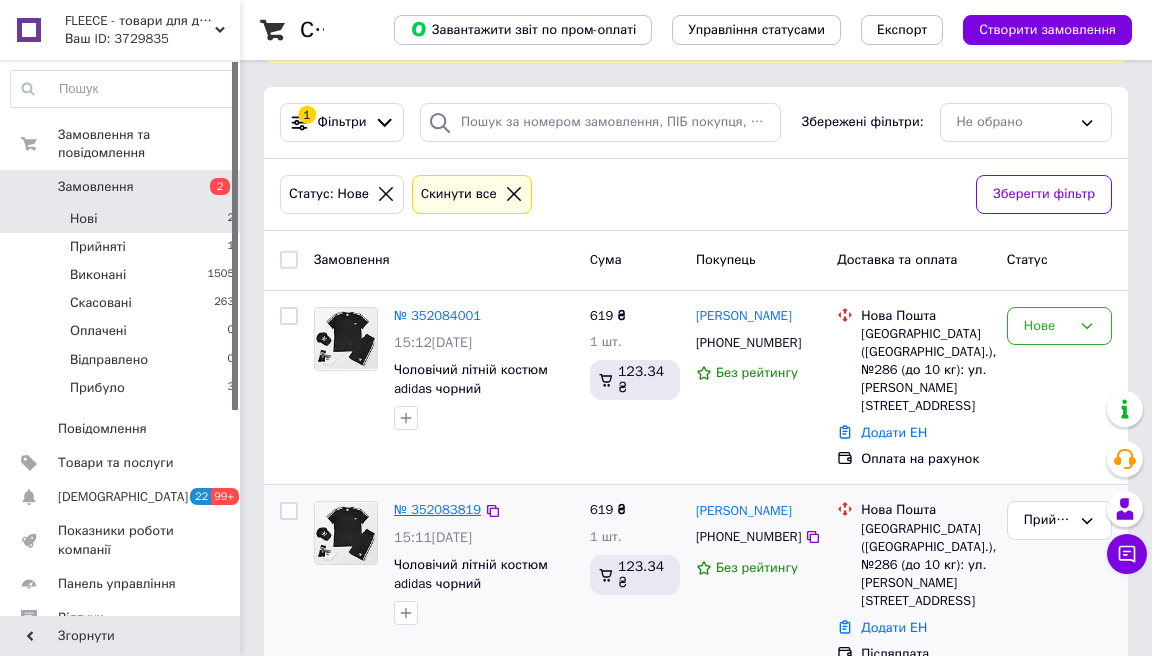 click on "№ 352083819" at bounding box center [437, 509] 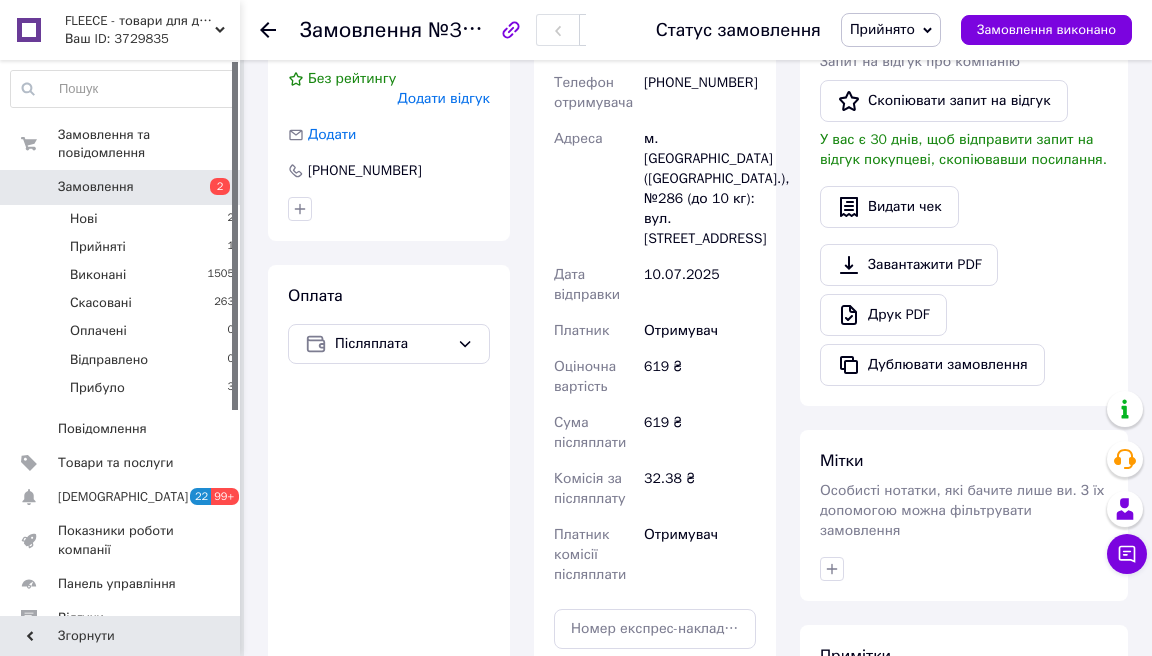 scroll, scrollTop: 547, scrollLeft: 0, axis: vertical 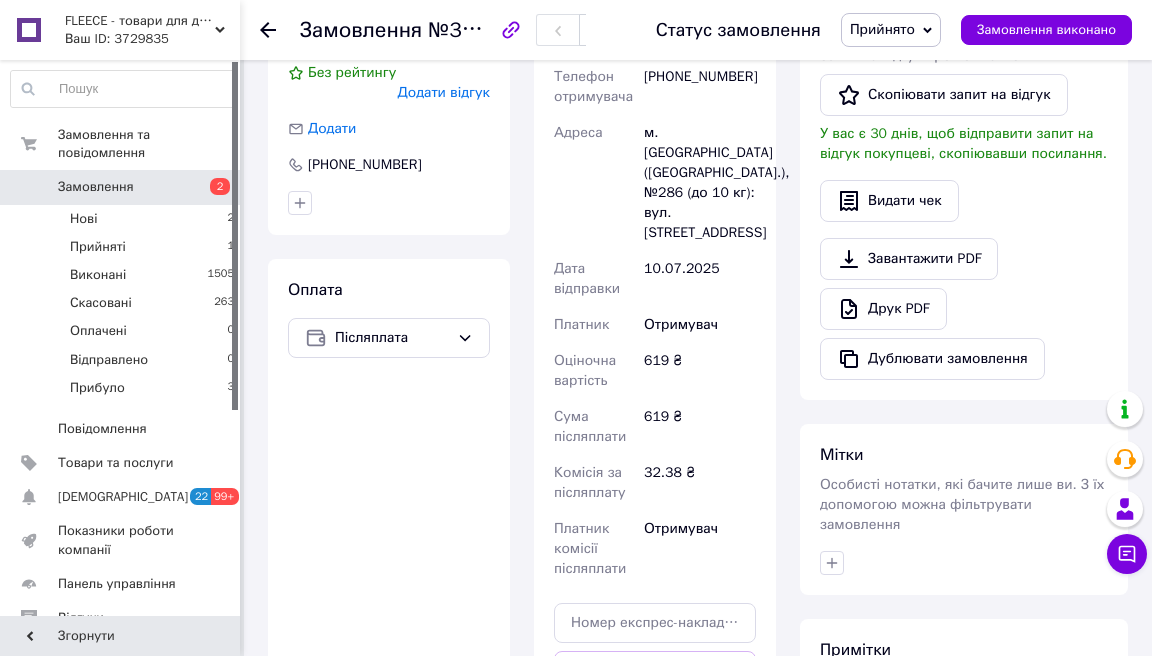 click 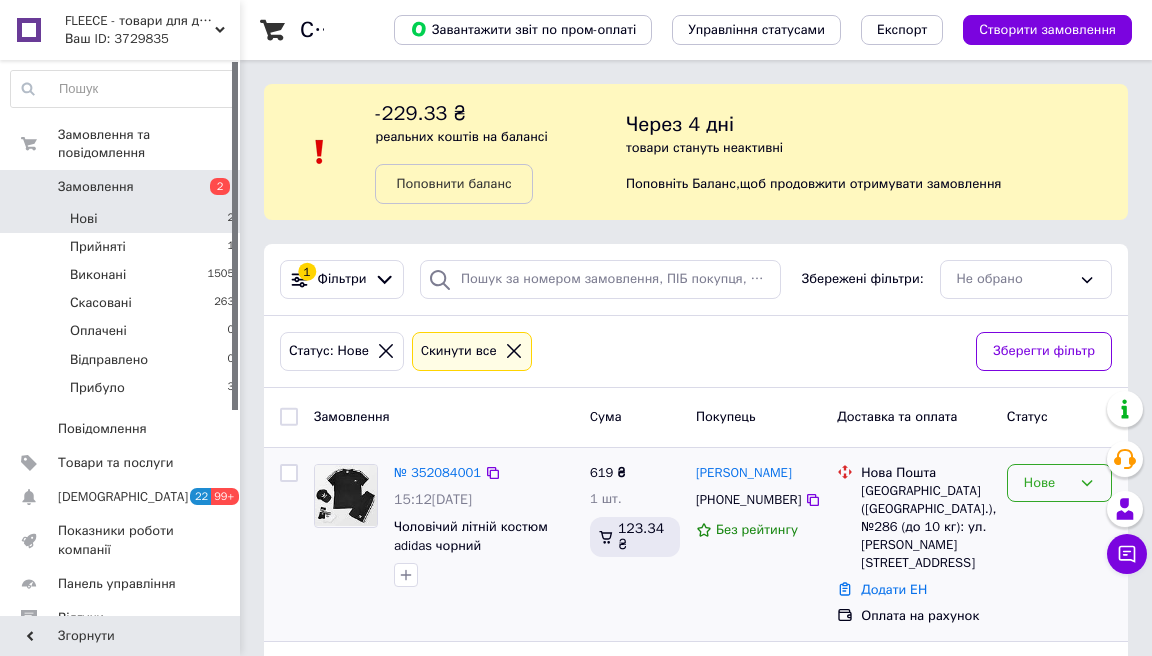 click on "Нове" at bounding box center [1047, 483] 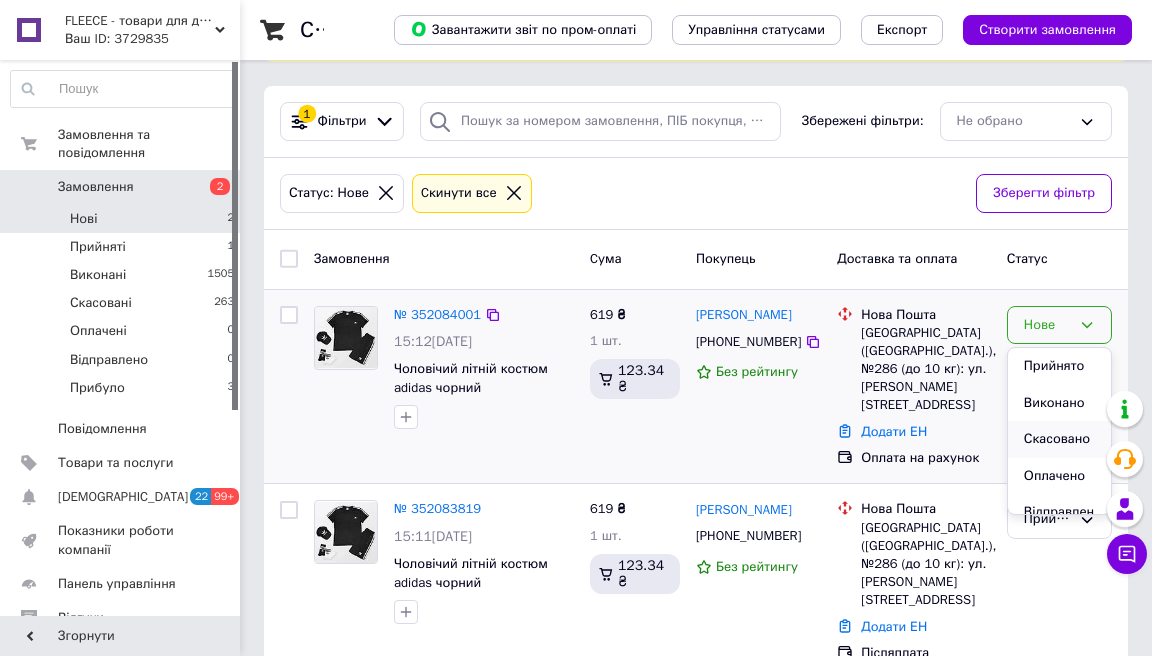 scroll, scrollTop: 157, scrollLeft: 0, axis: vertical 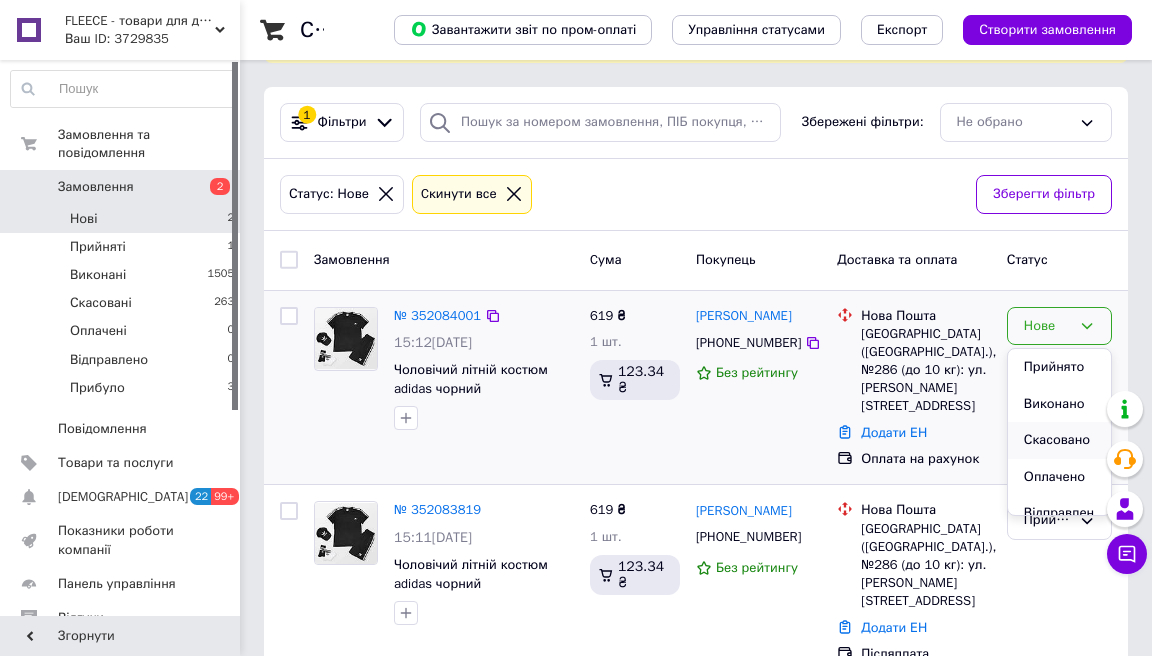 click on "Скасовано" at bounding box center [1059, 440] 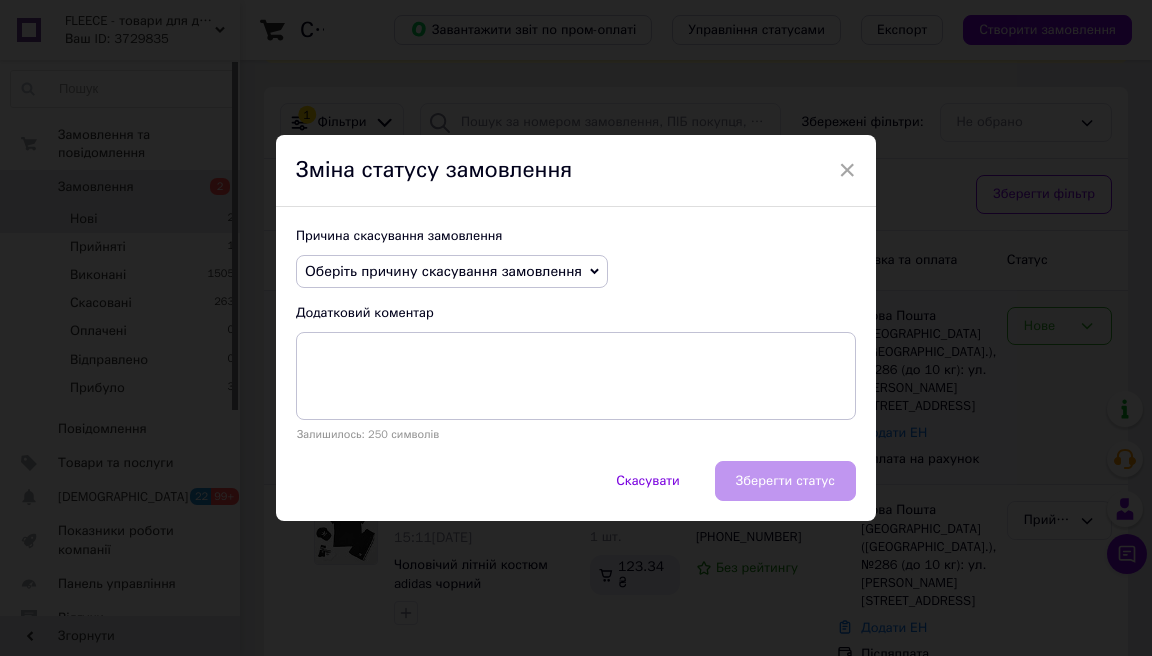 click on "Оберіть причину скасування замовлення" at bounding box center (443, 271) 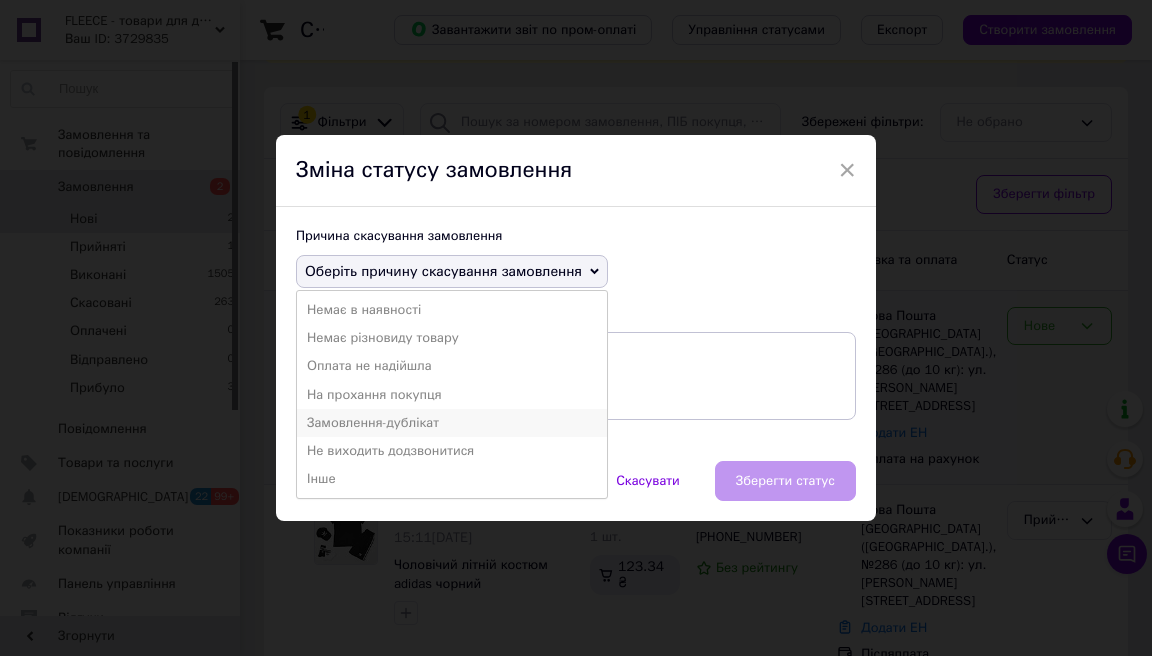 click on "Замовлення-дублікат" at bounding box center (452, 423) 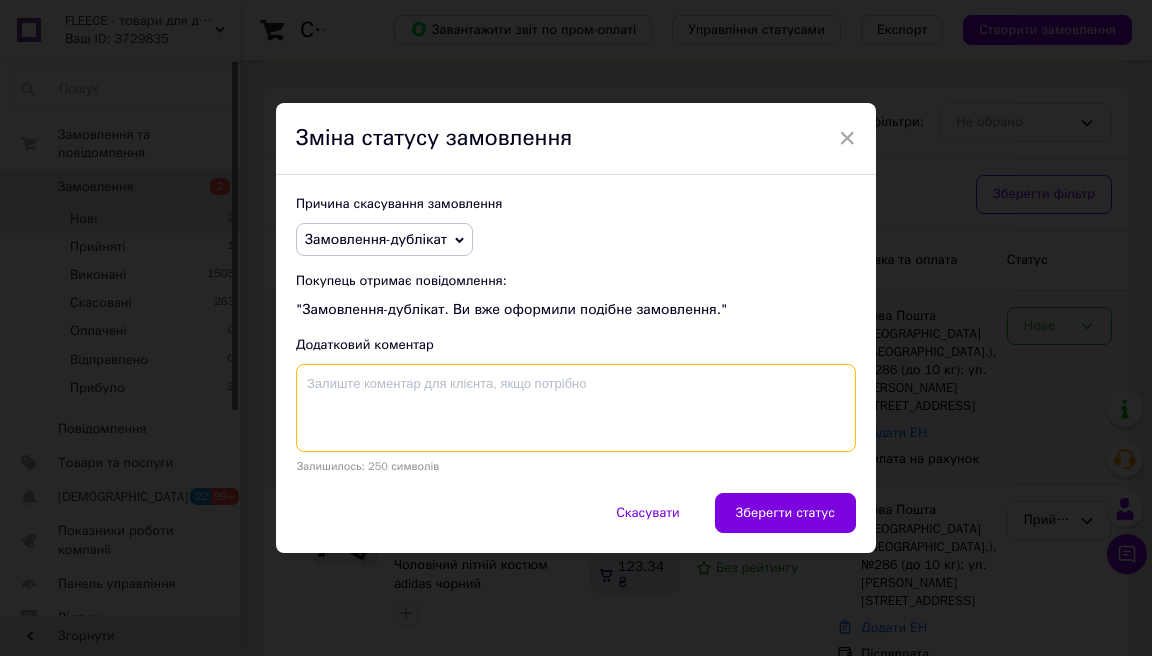 click at bounding box center (576, 408) 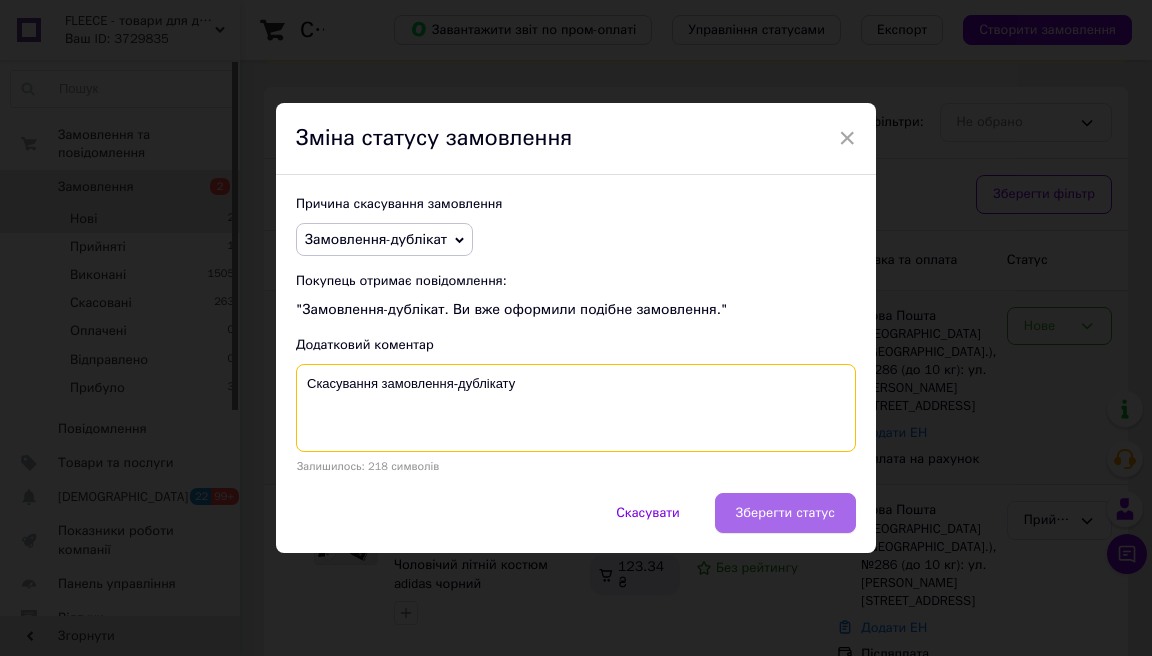 type on "Скасування замовлення-дублікату" 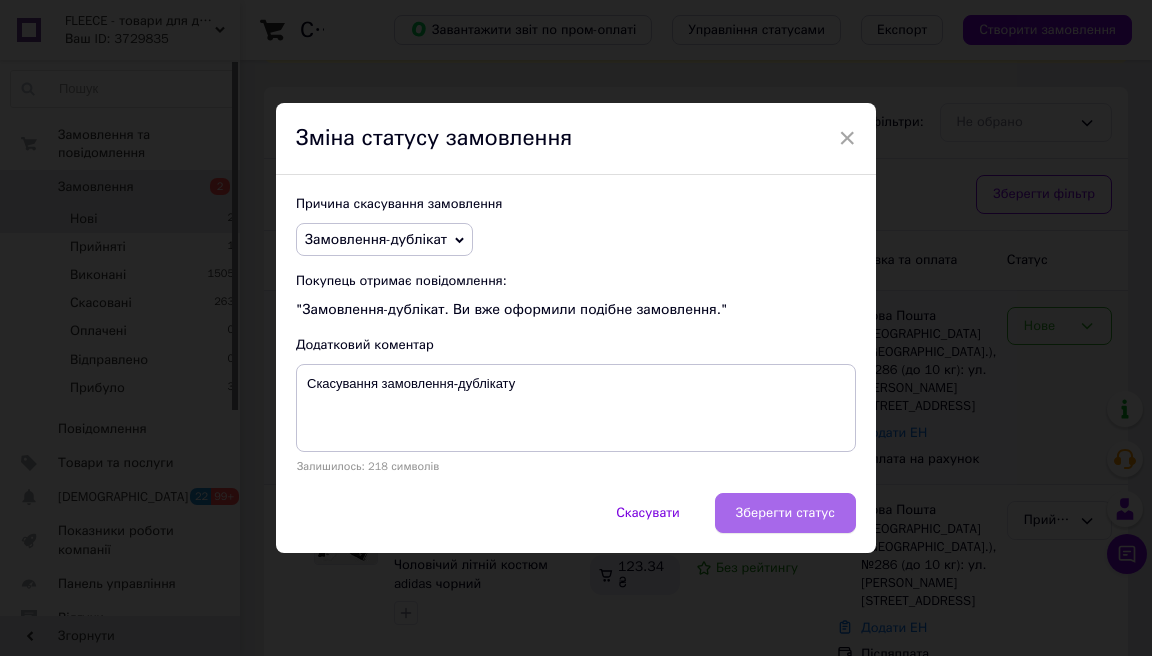 click on "Зберегти статус" at bounding box center [785, 513] 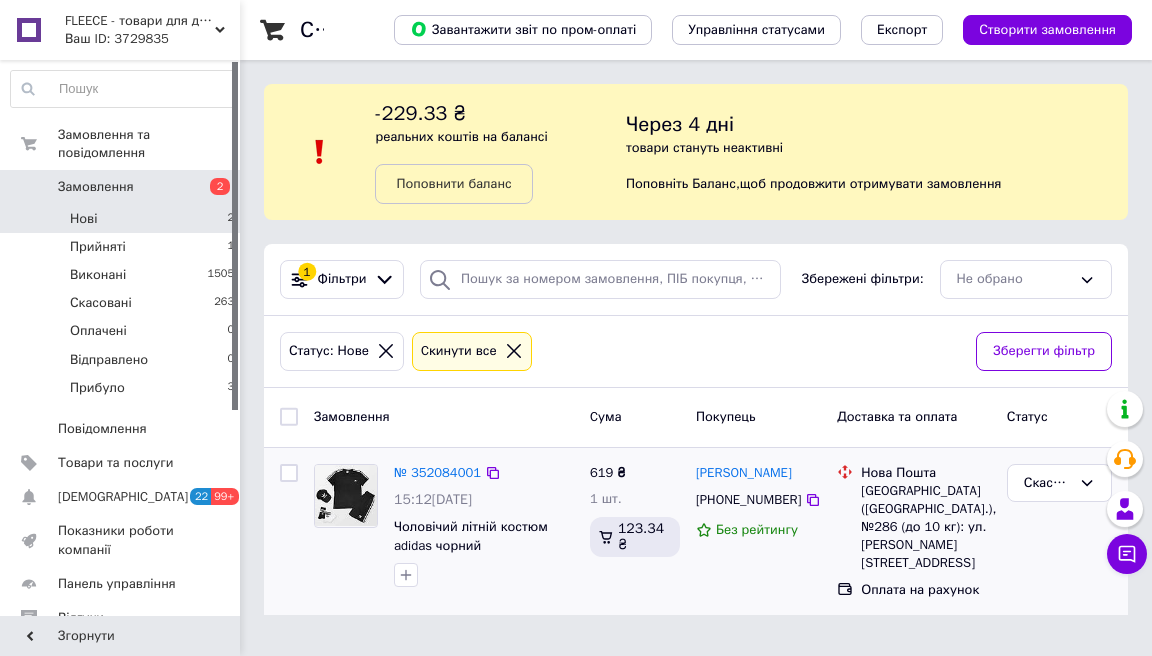 scroll, scrollTop: 0, scrollLeft: 0, axis: both 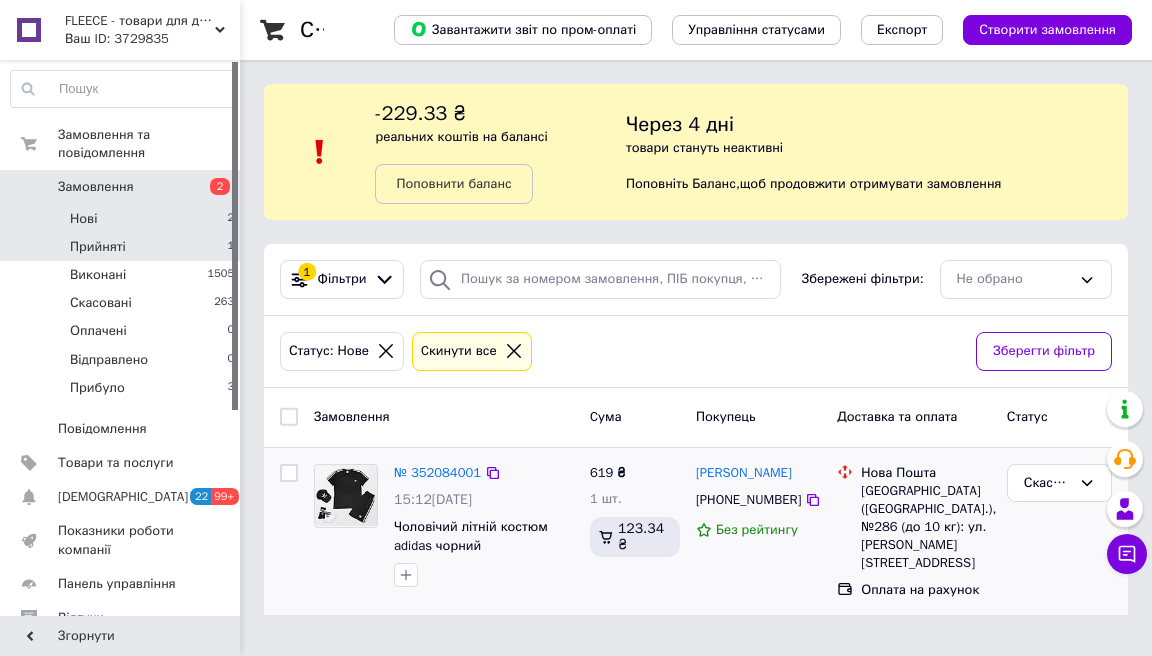 click on "Прийняті 1" at bounding box center [123, 247] 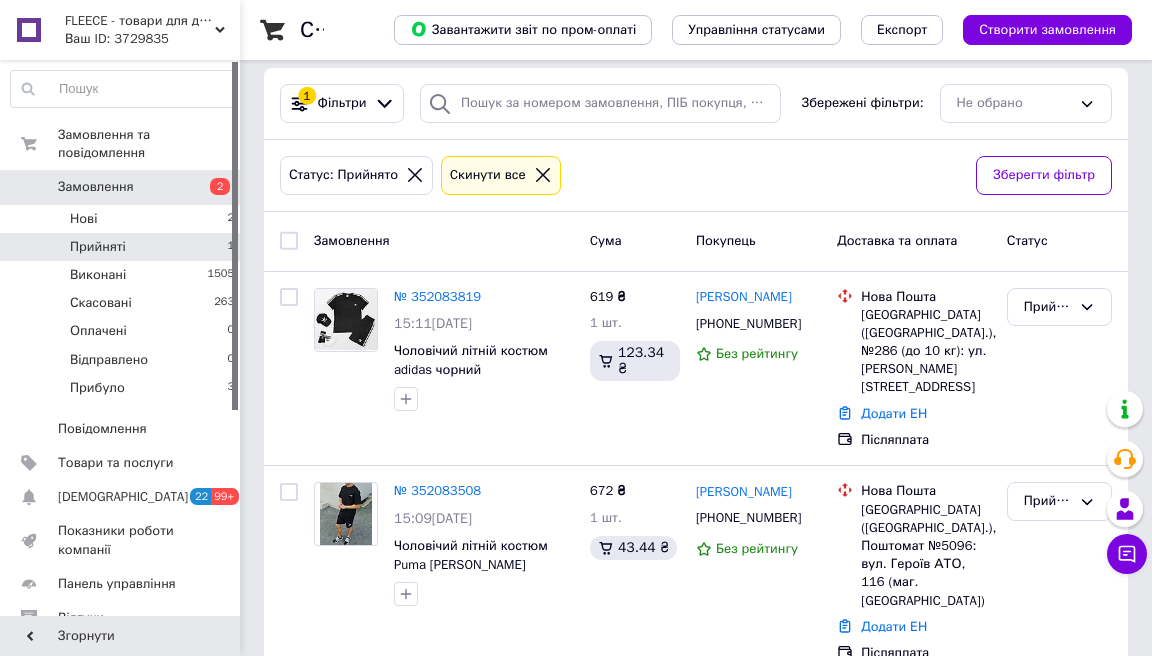 scroll, scrollTop: 175, scrollLeft: 0, axis: vertical 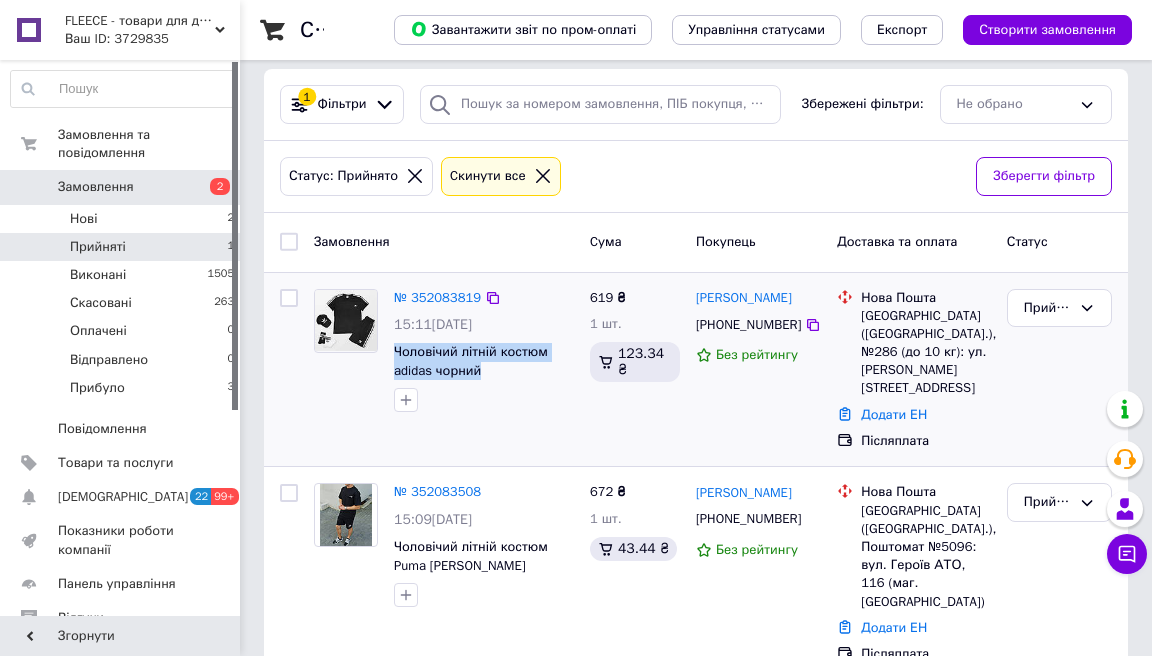drag, startPoint x: 496, startPoint y: 364, endPoint x: 390, endPoint y: 353, distance: 106.56923 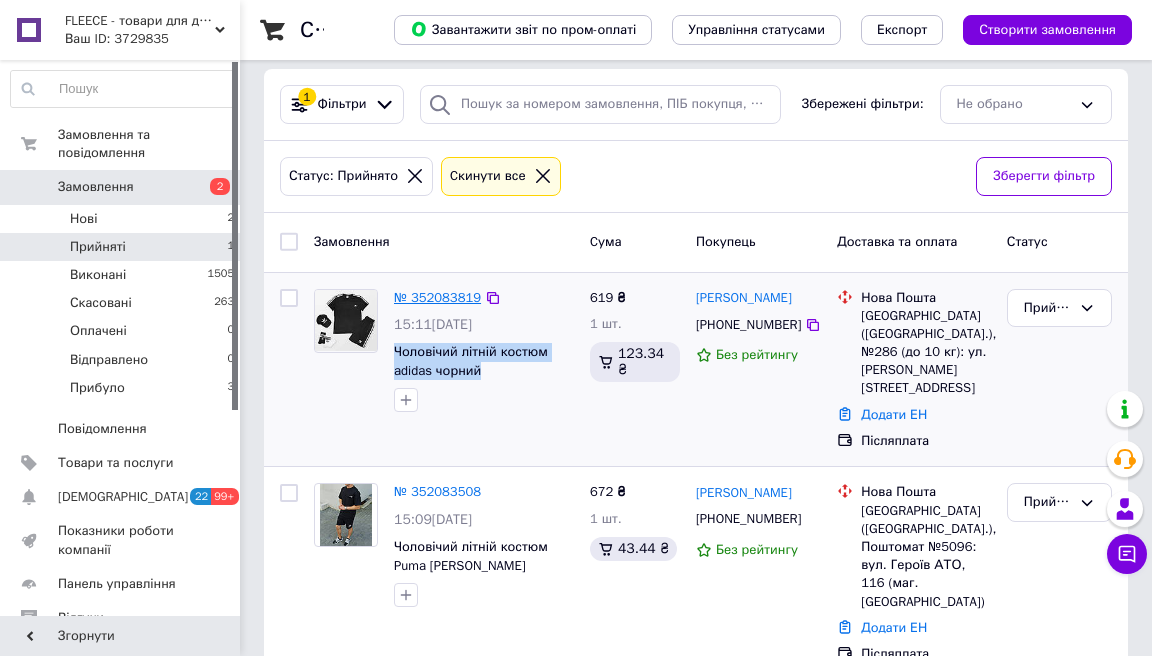 click on "№ 352083819" at bounding box center (437, 297) 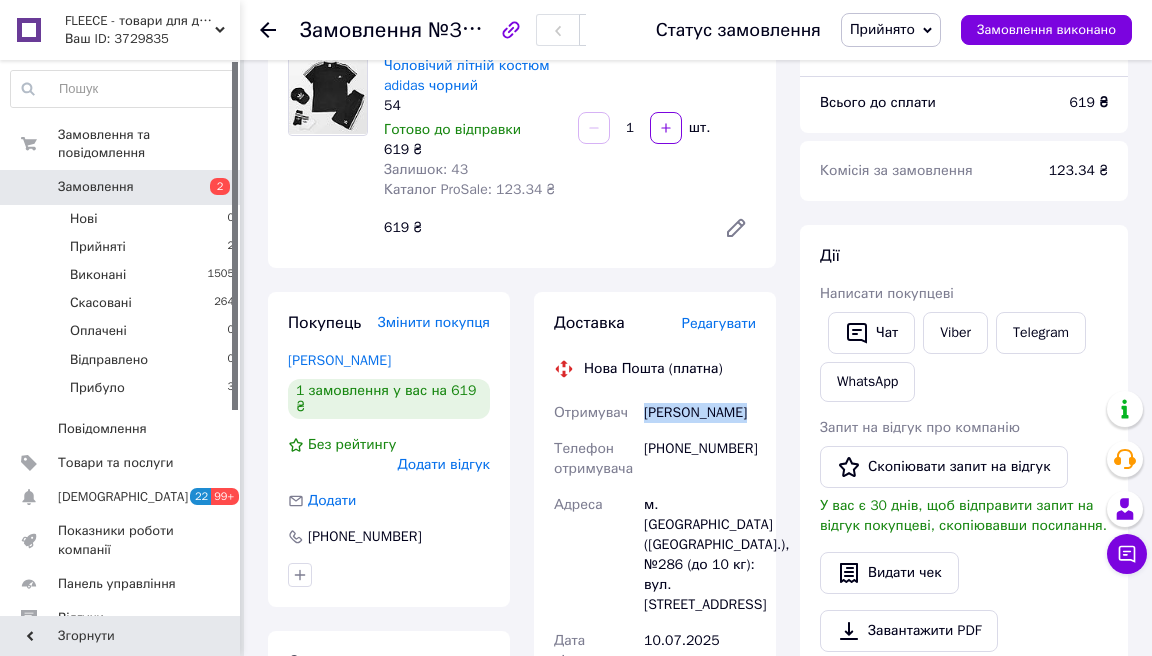 drag, startPoint x: 646, startPoint y: 408, endPoint x: 737, endPoint y: 409, distance: 91.00549 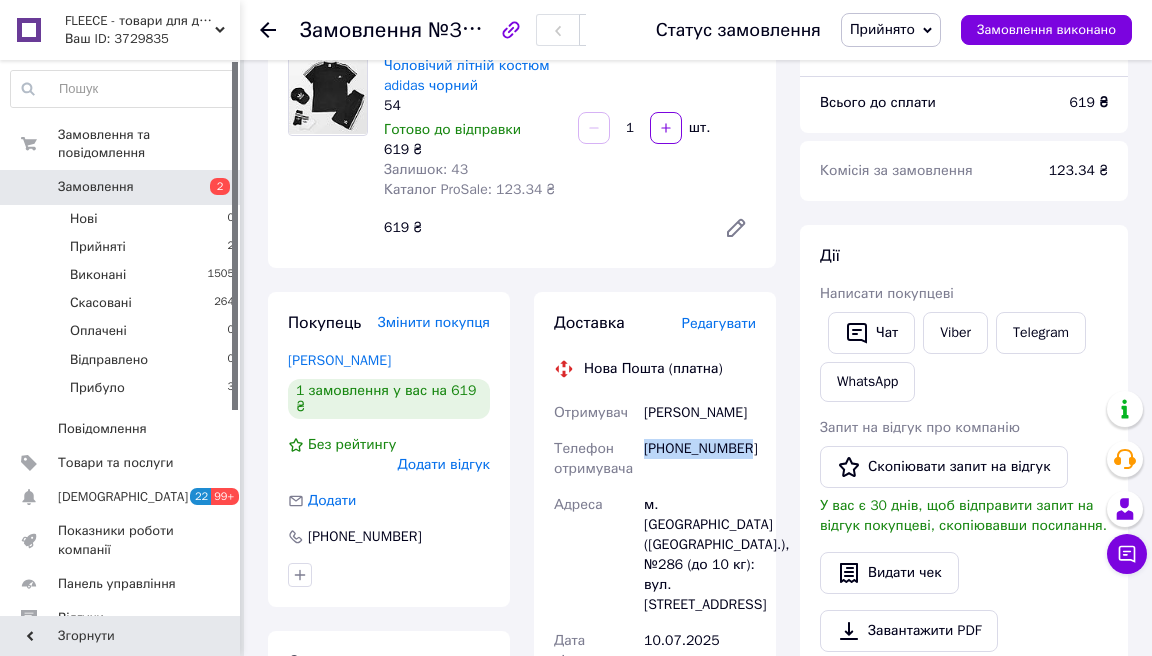 drag, startPoint x: 645, startPoint y: 447, endPoint x: 758, endPoint y: 447, distance: 113 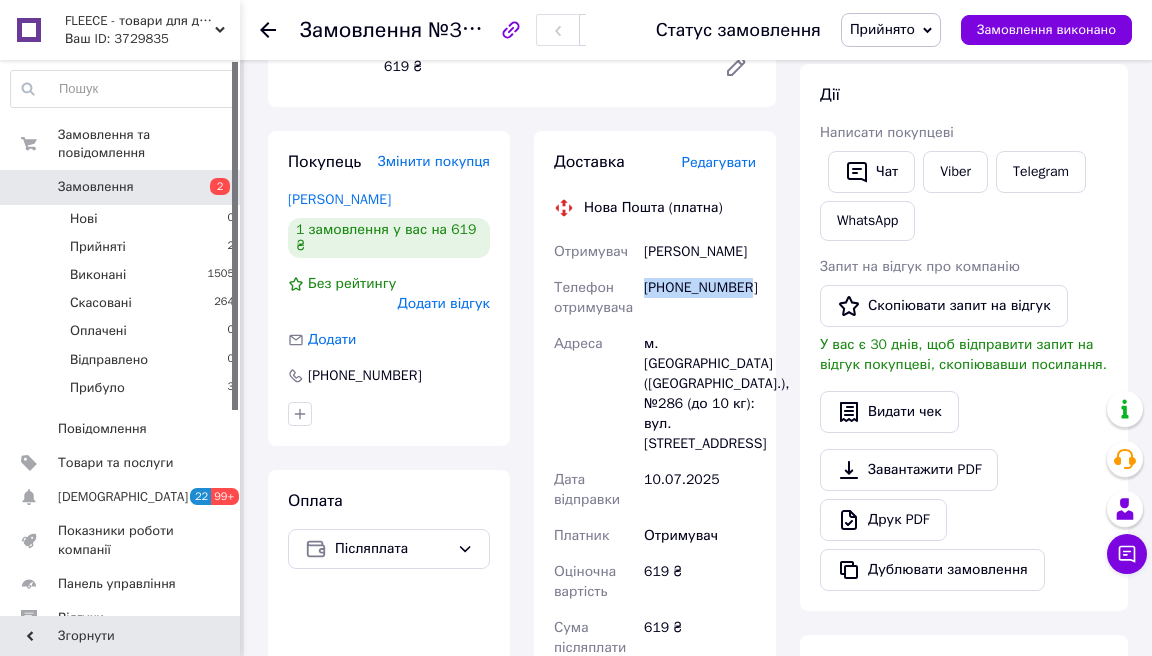 scroll, scrollTop: 356, scrollLeft: 0, axis: vertical 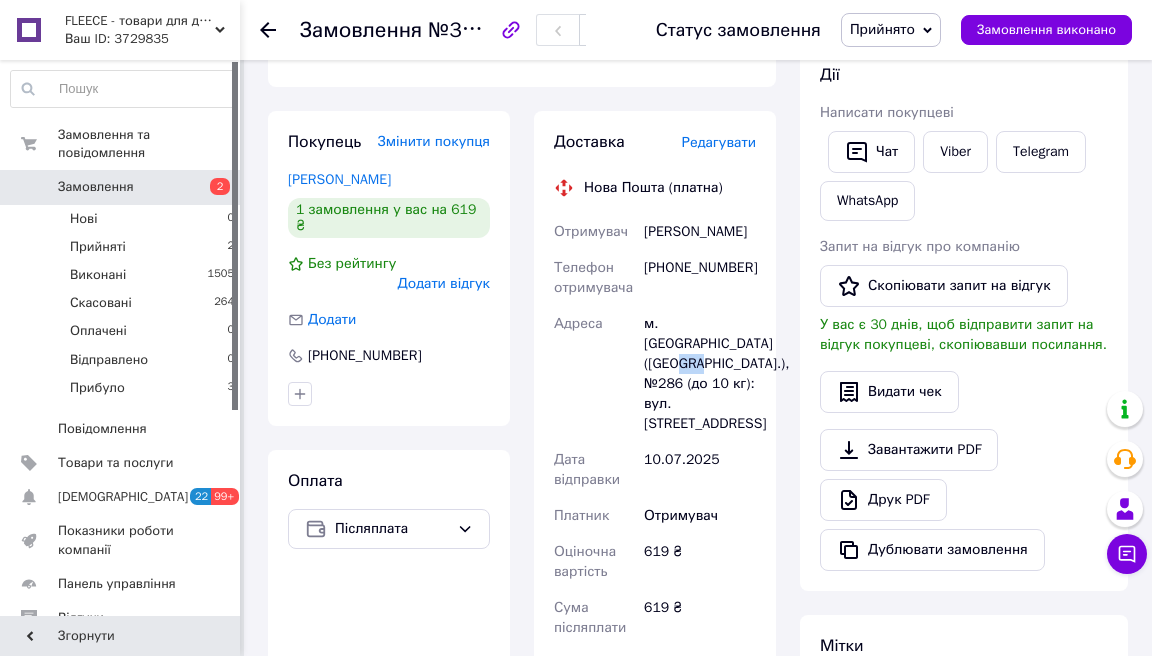 drag, startPoint x: 724, startPoint y: 342, endPoint x: 702, endPoint y: 343, distance: 22.022715 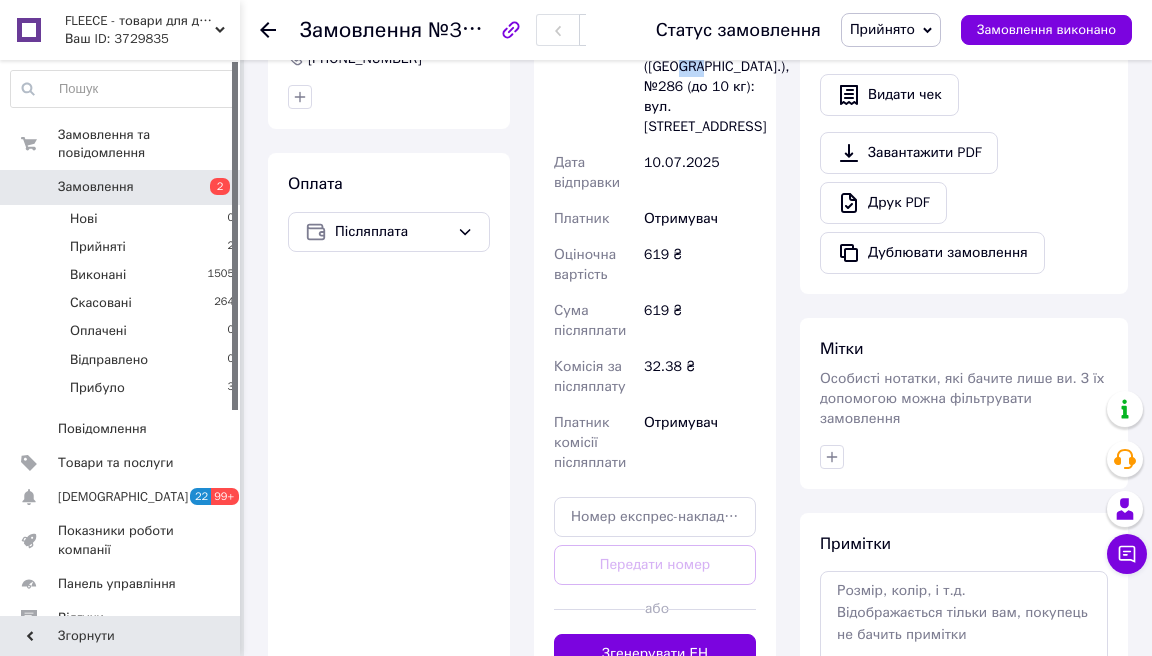 scroll, scrollTop: 701, scrollLeft: 0, axis: vertical 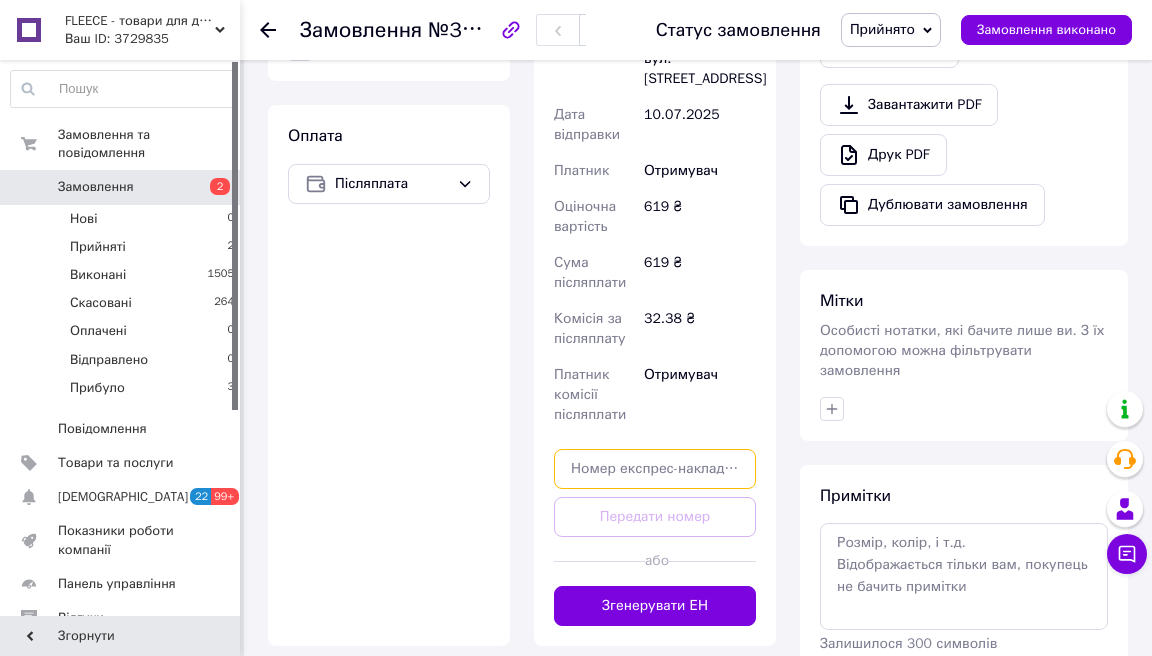 click at bounding box center [655, 469] 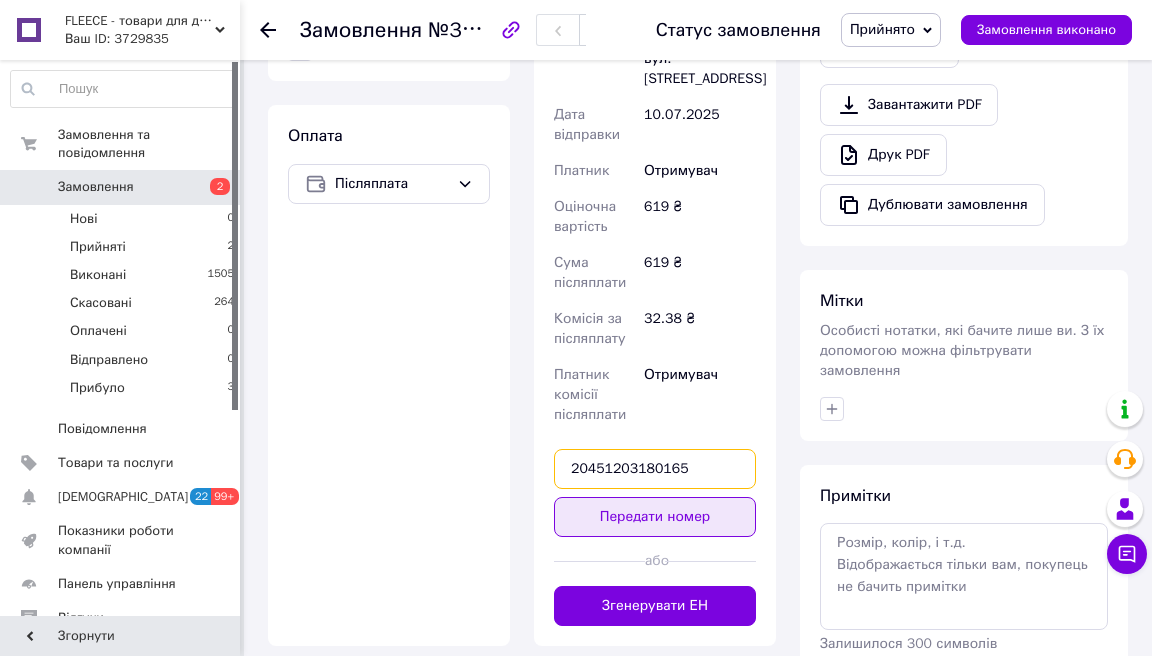 type on "20451203180165" 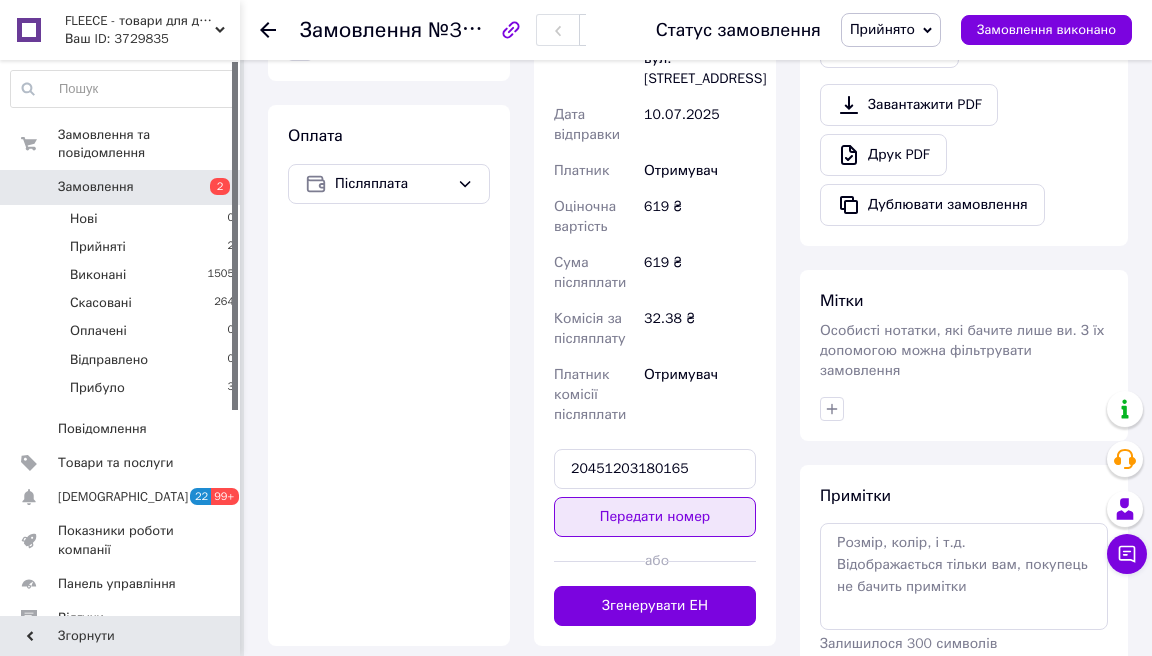 click on "Передати номер" at bounding box center [655, 517] 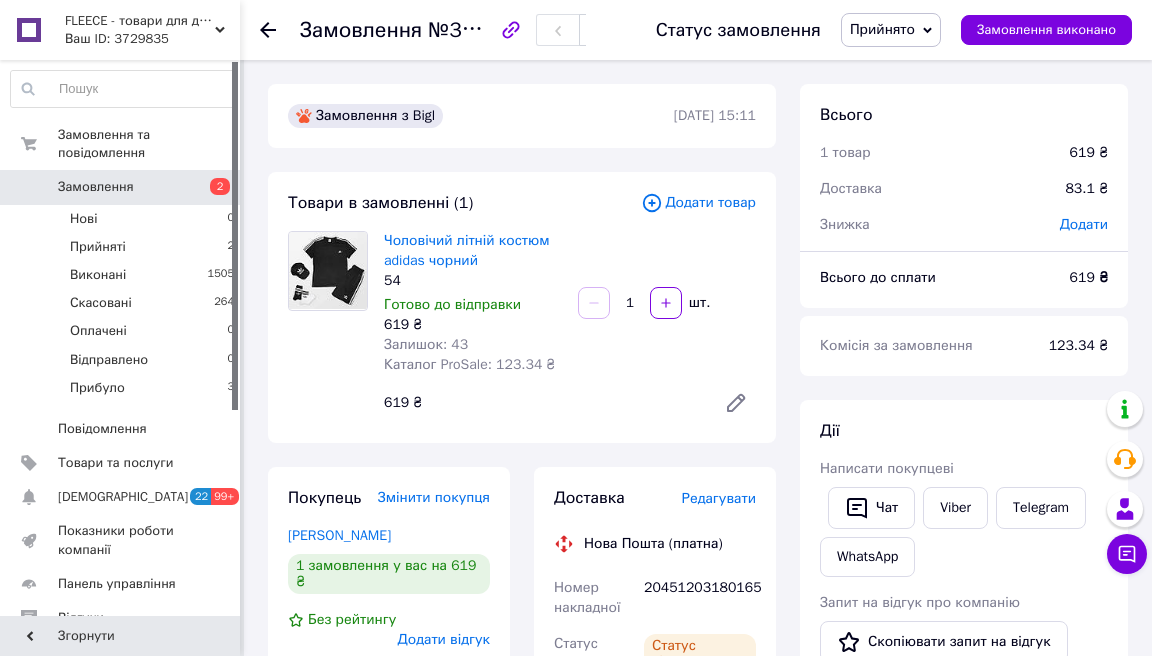 scroll, scrollTop: 0, scrollLeft: 0, axis: both 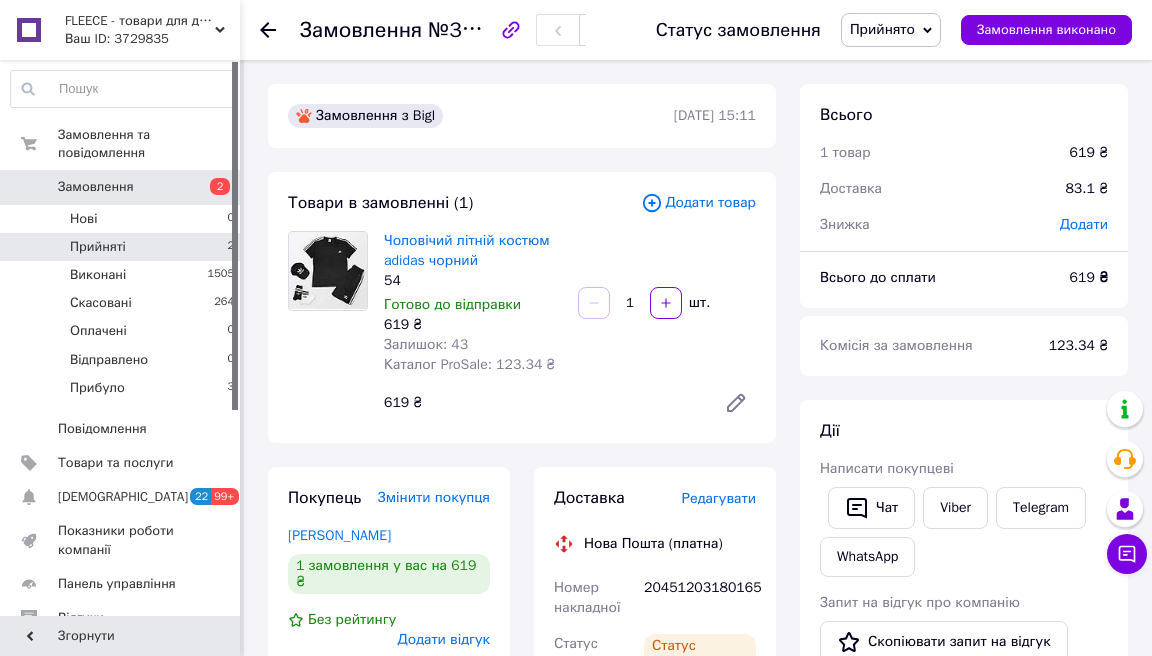 click on "Прийняті 2" at bounding box center [123, 247] 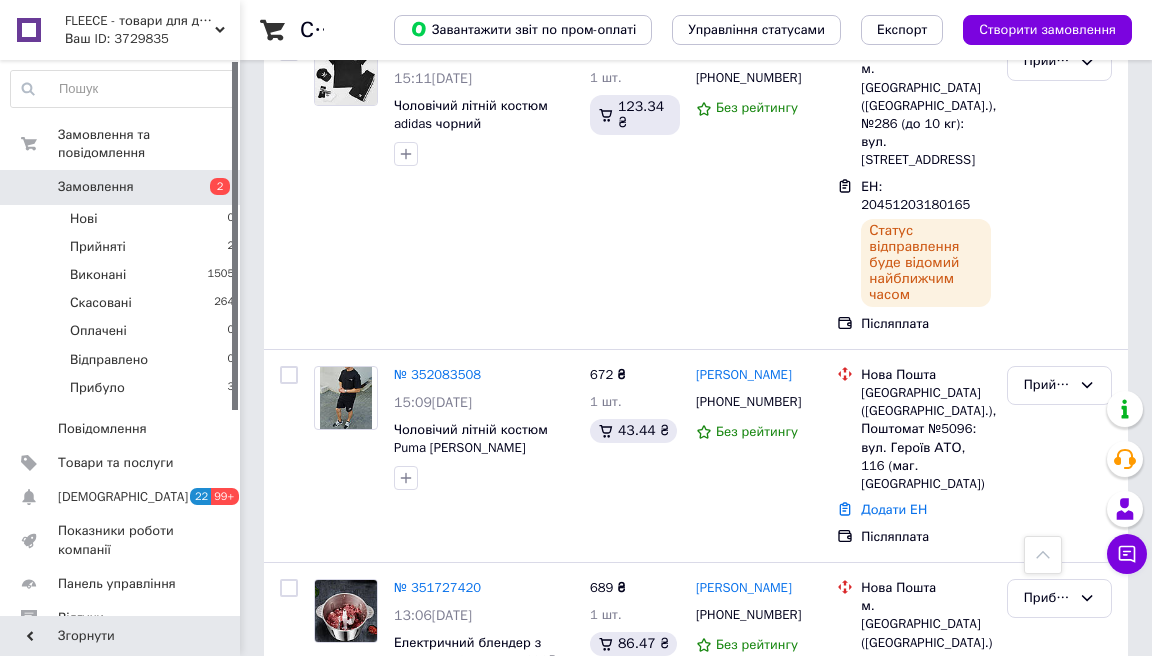 scroll, scrollTop: 525, scrollLeft: 0, axis: vertical 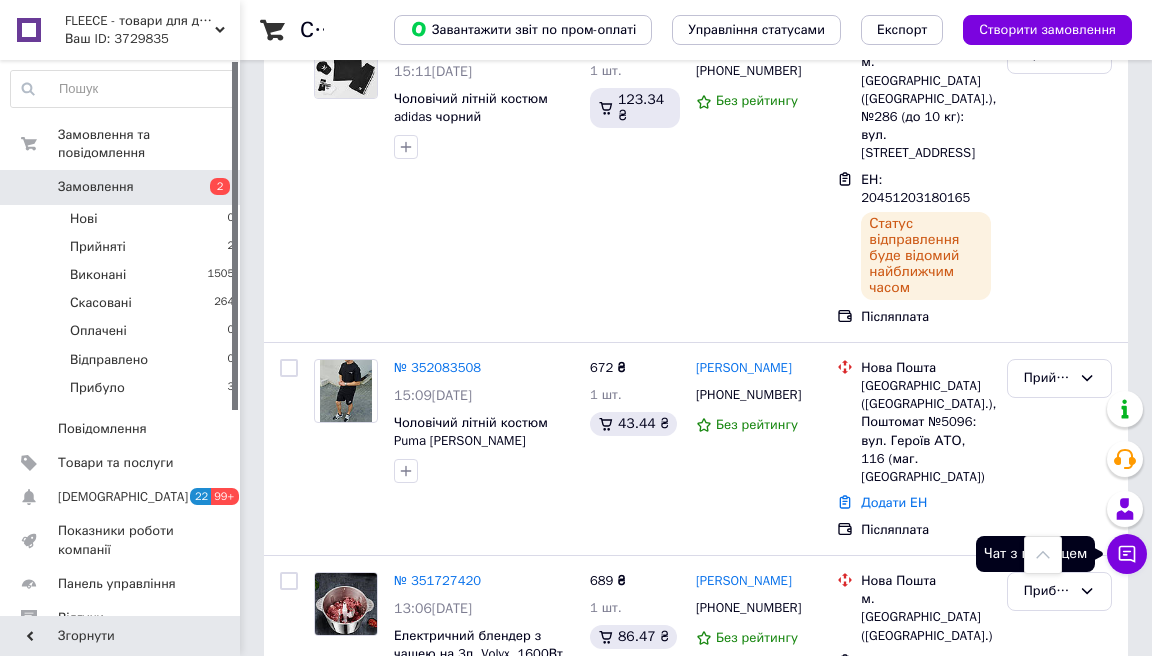 click 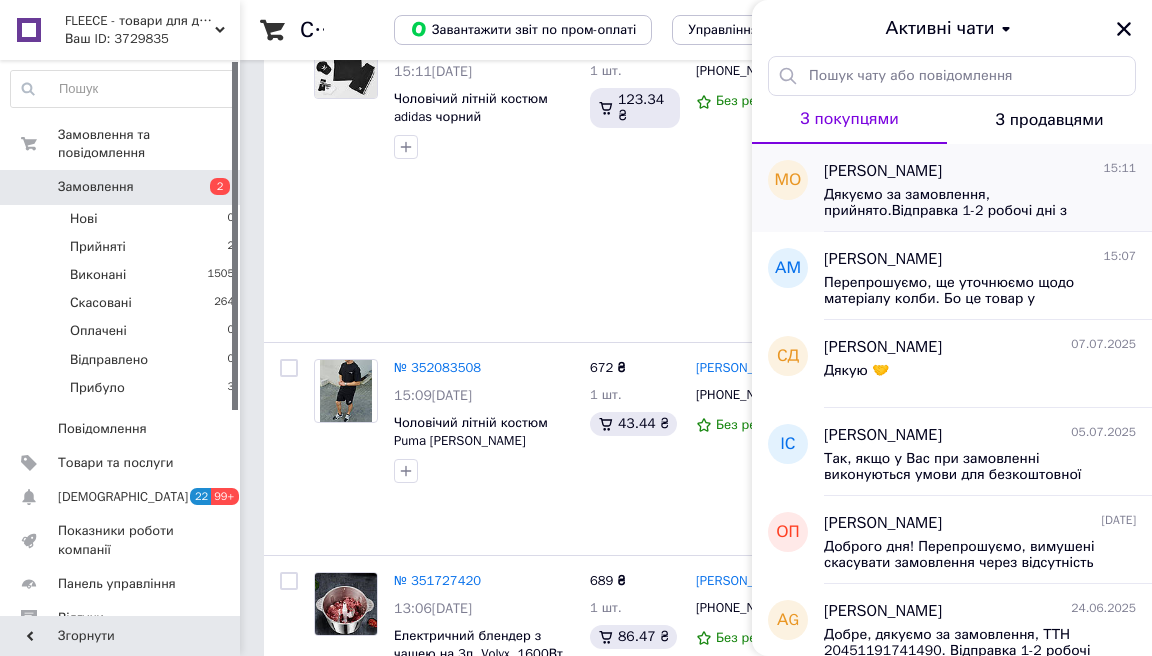 click on "Марина Онищенко 15:11" at bounding box center [980, 171] 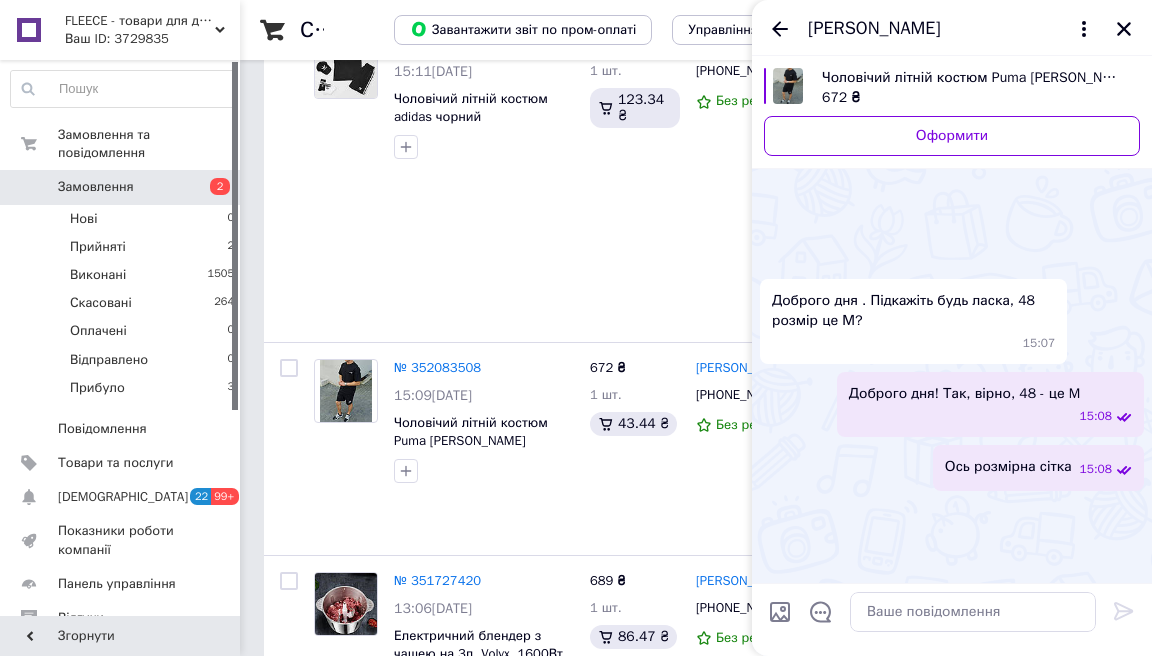 scroll, scrollTop: 448, scrollLeft: 0, axis: vertical 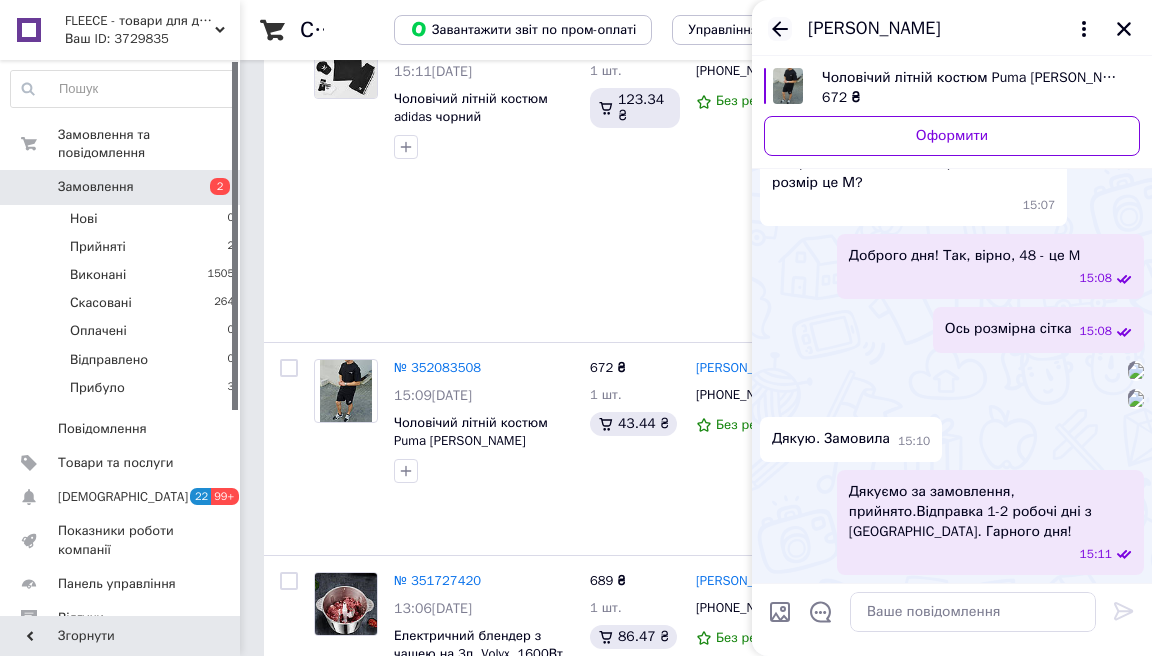 click 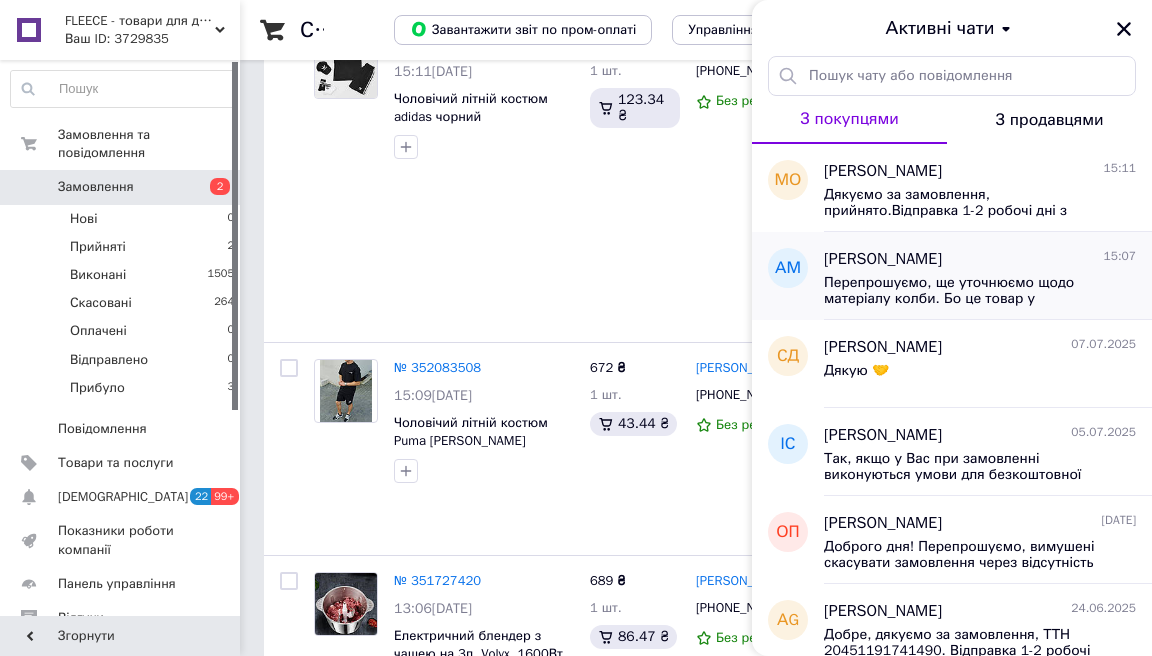 click on "Александра Мусиенко" at bounding box center (883, 259) 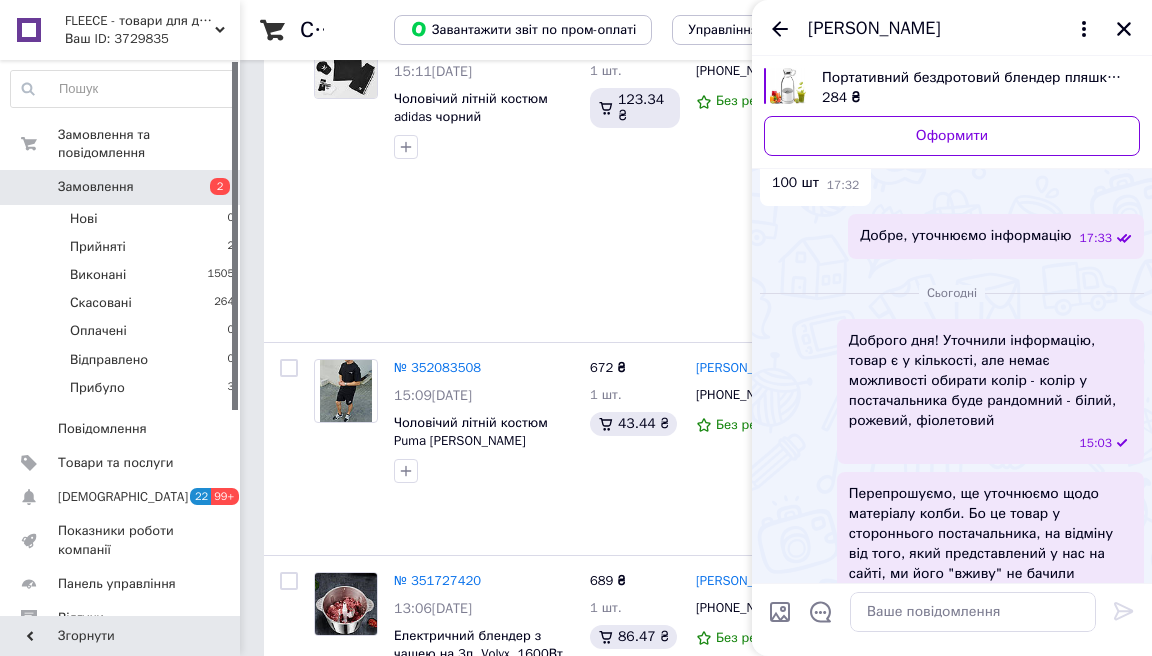 scroll, scrollTop: 480, scrollLeft: 0, axis: vertical 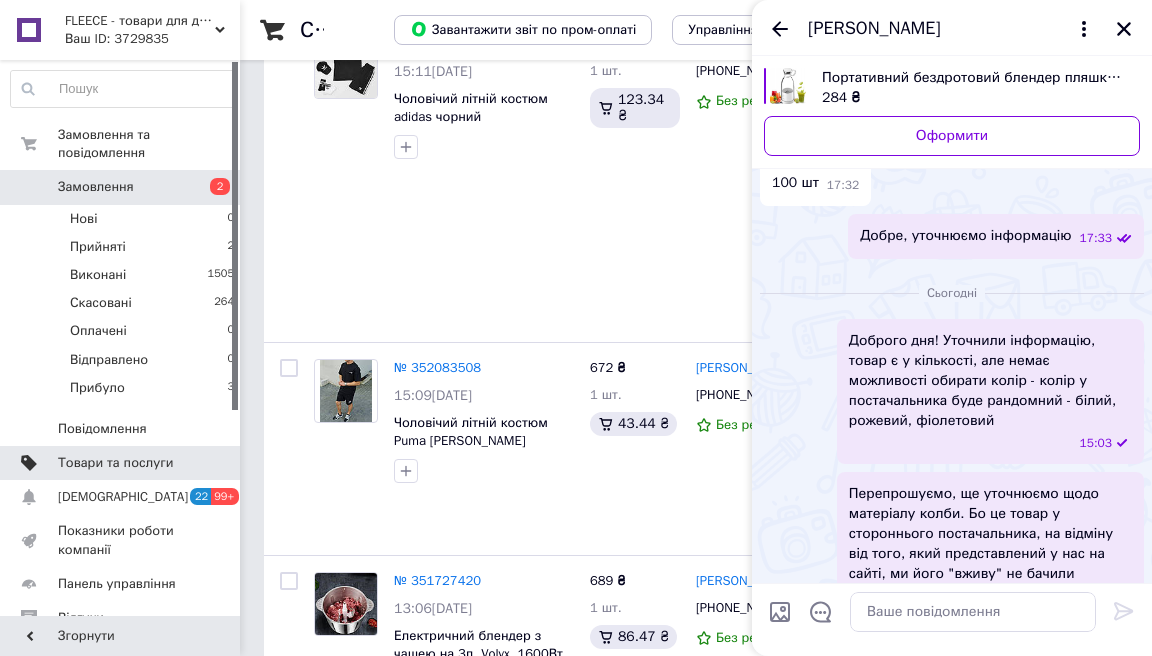 click on "Товари та послуги" at bounding box center (115, 463) 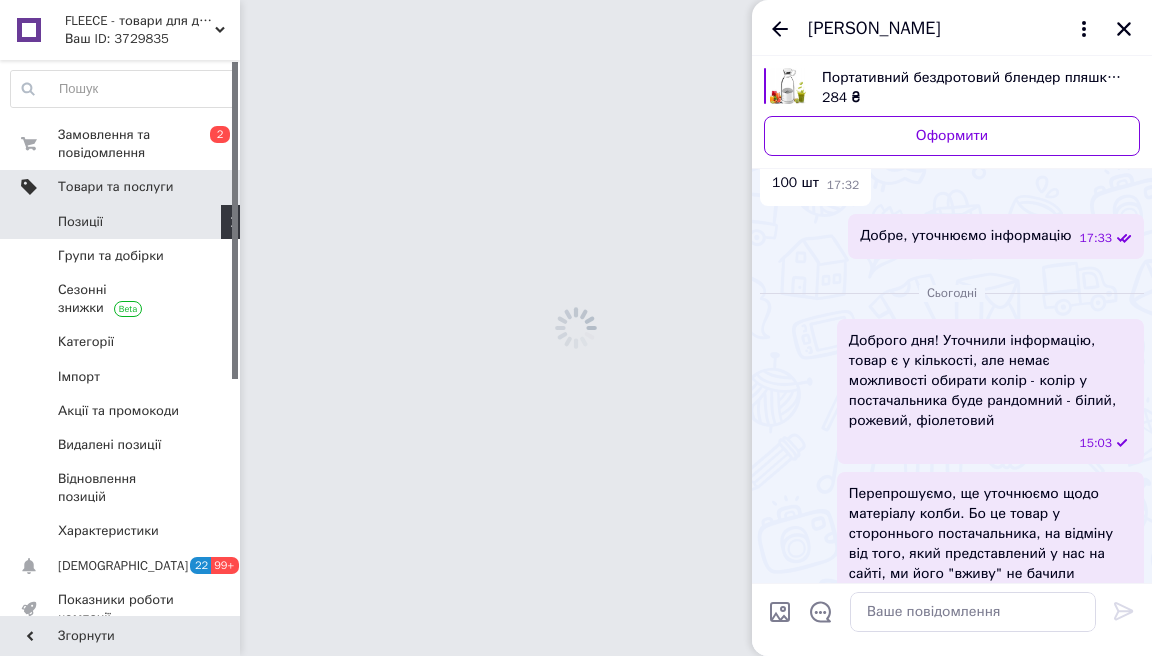 scroll, scrollTop: 0, scrollLeft: 0, axis: both 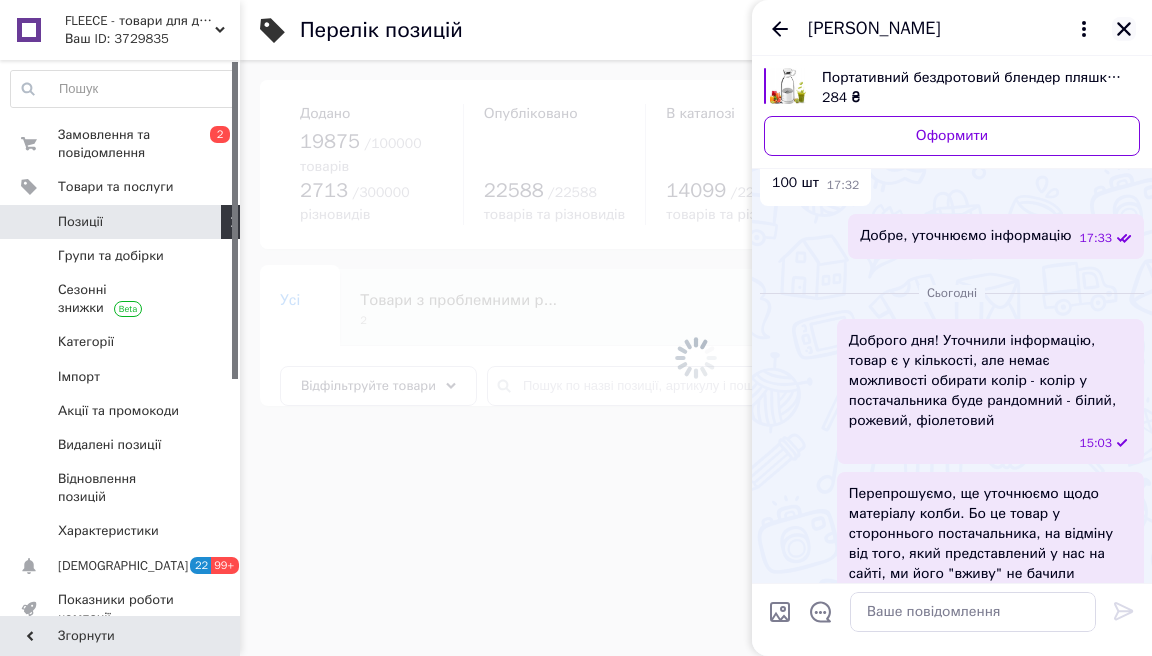 click 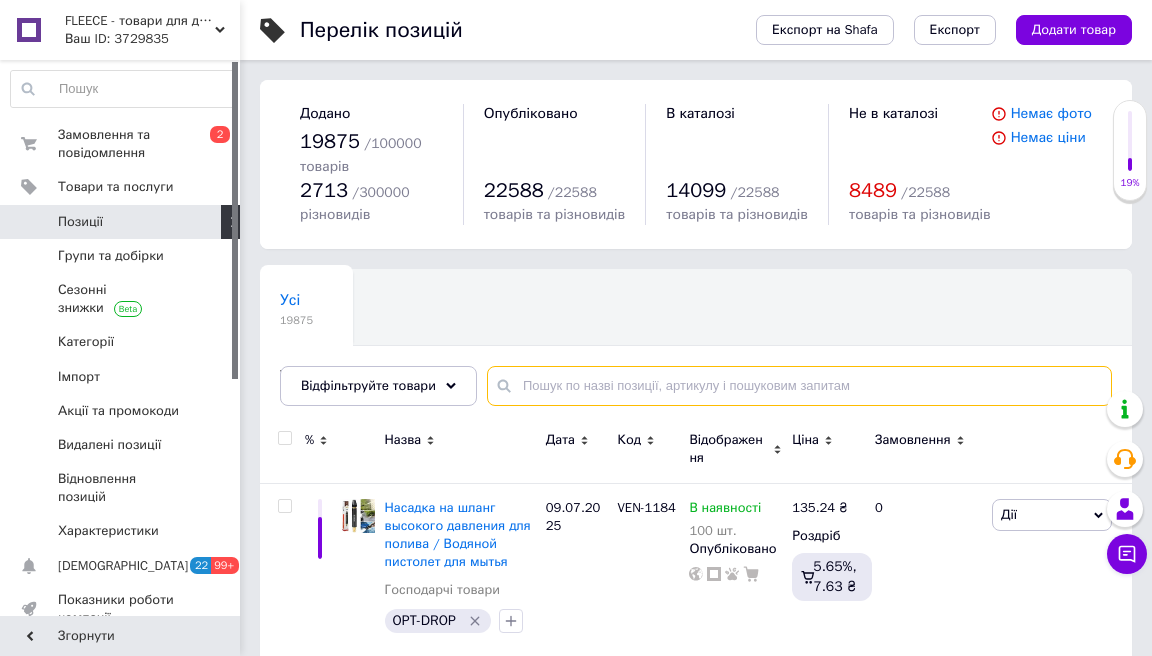 click at bounding box center [799, 386] 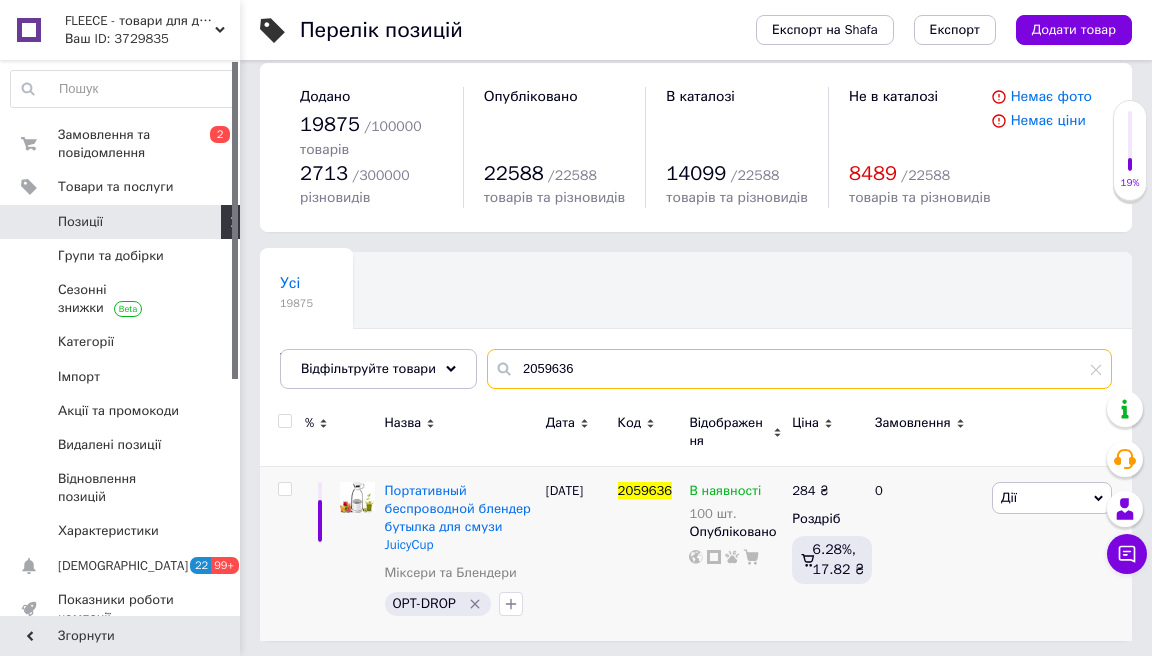 scroll, scrollTop: 16, scrollLeft: 0, axis: vertical 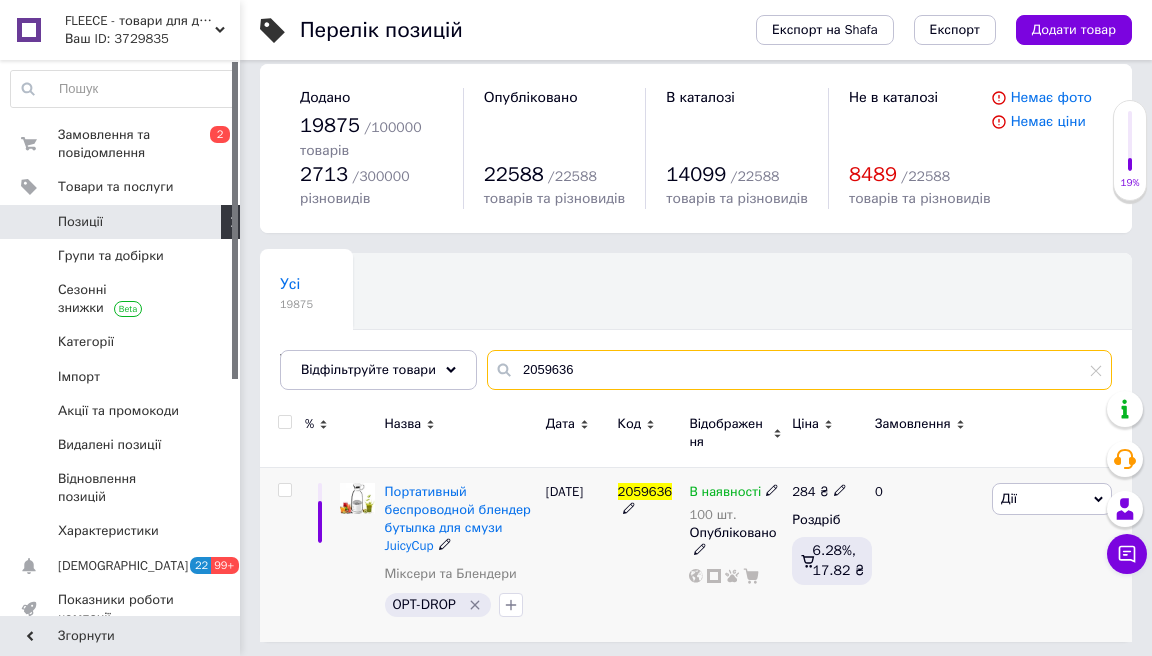 type on "2059636" 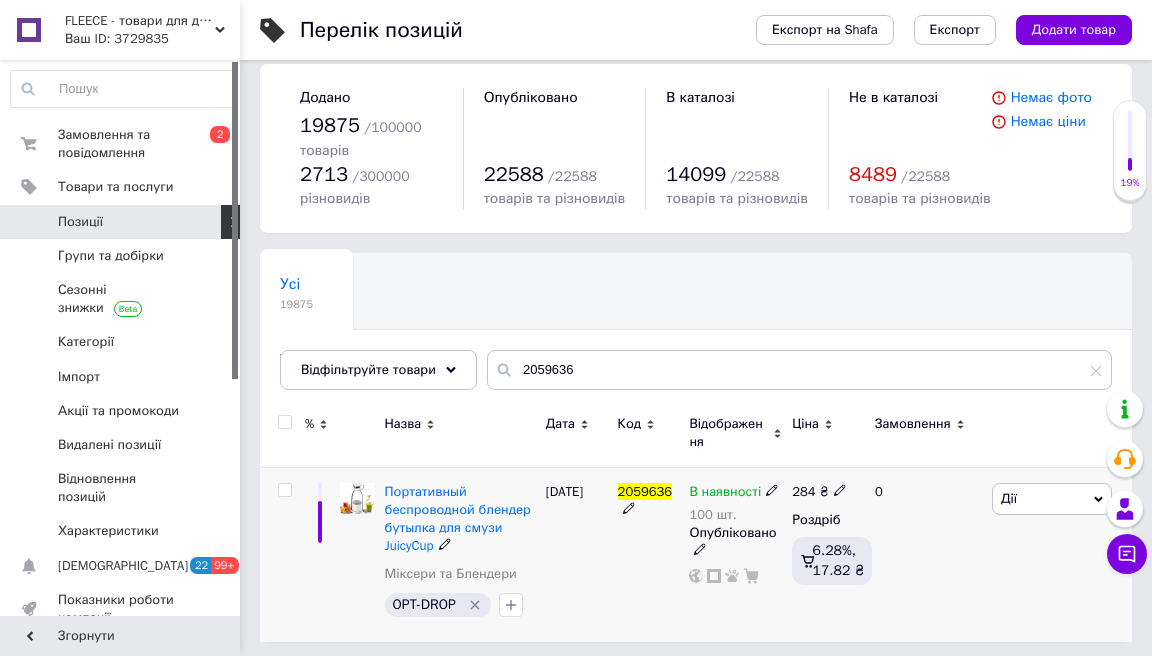 click 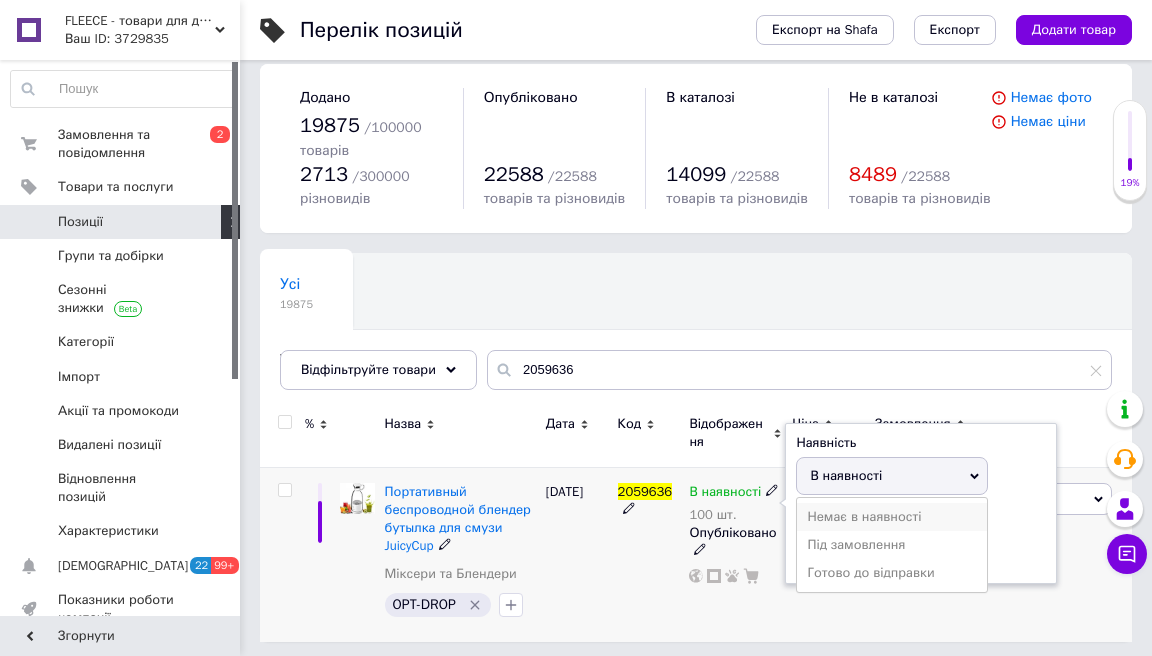 click on "Немає в наявності" at bounding box center [892, 517] 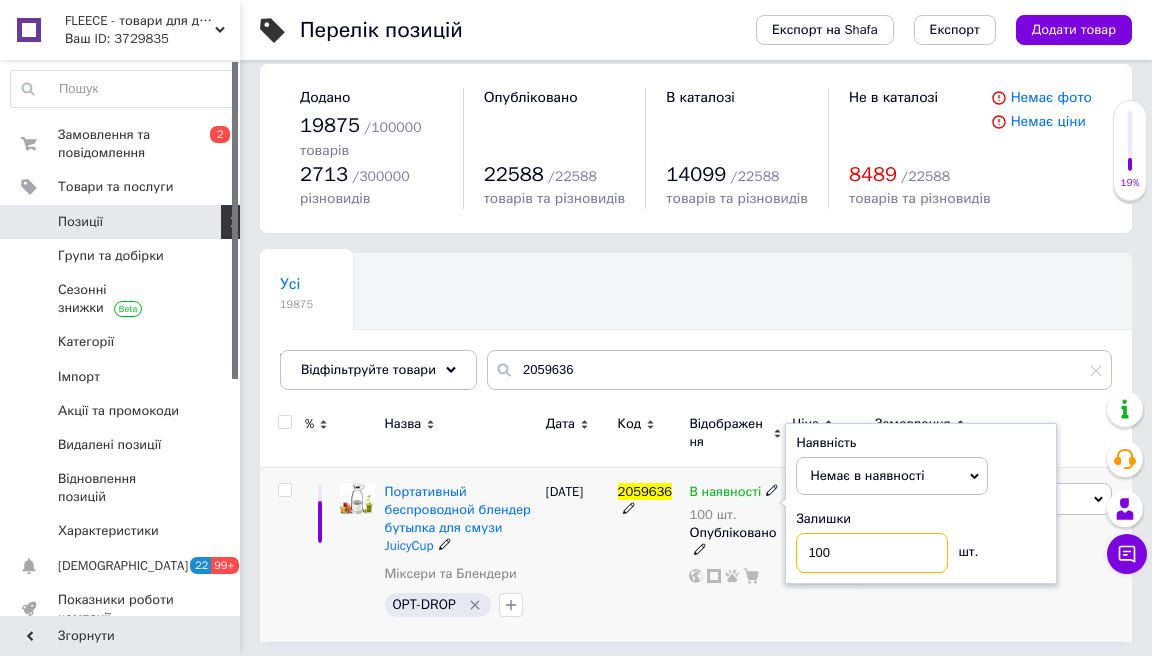 drag, startPoint x: 844, startPoint y: 546, endPoint x: 766, endPoint y: 546, distance: 78 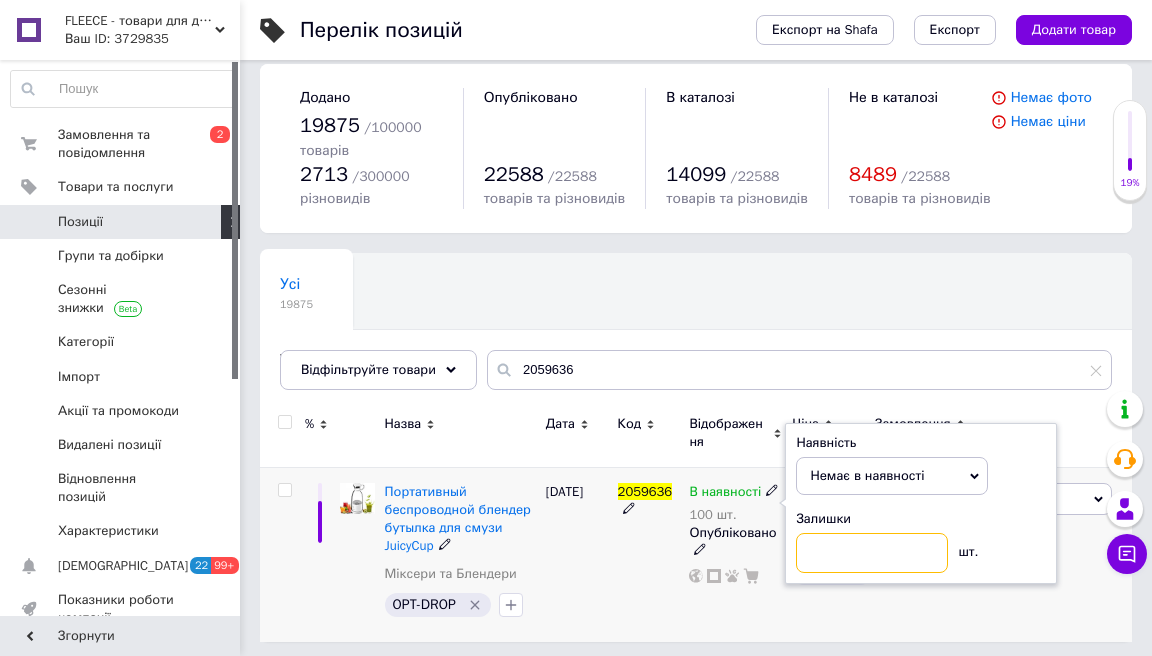 type 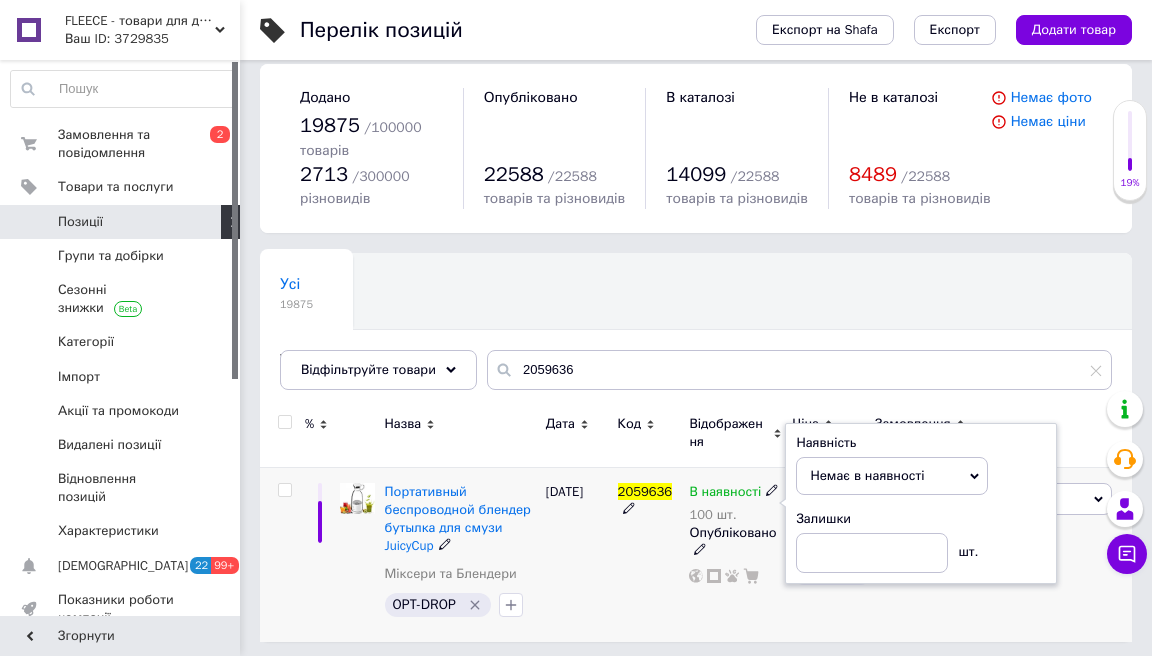 click on "13.06.2025" at bounding box center [577, 554] 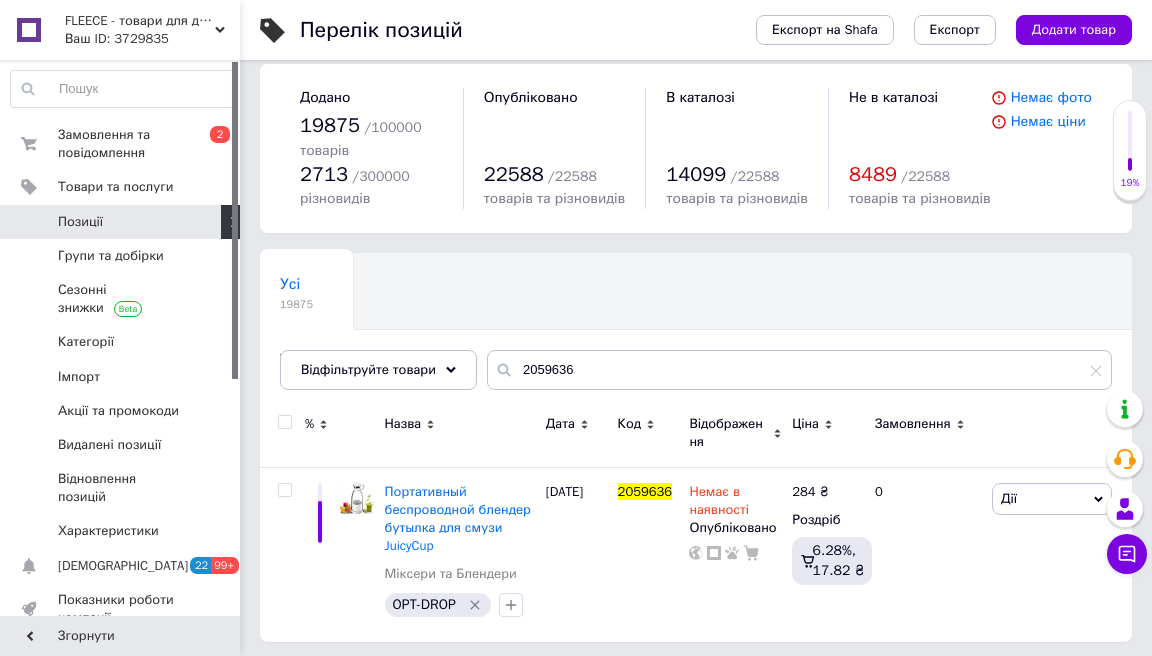 click on "FLEECE - товари для дому та туризму" at bounding box center [140, 21] 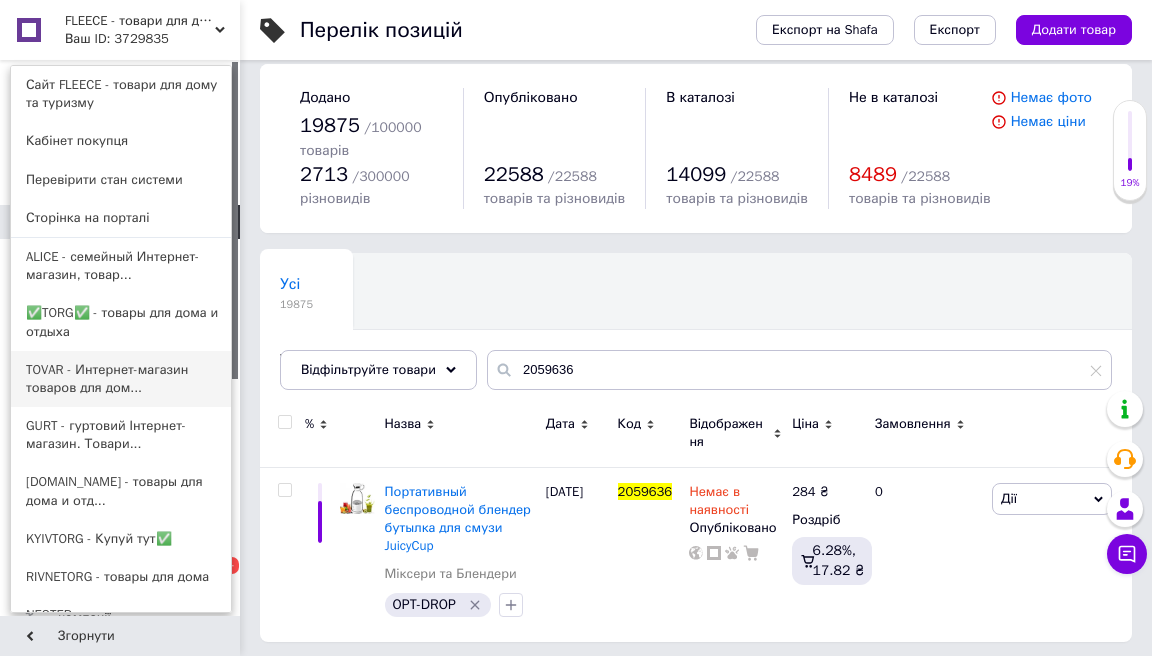 click on "TOVAR - Интернет-магазин товаров для дом..." at bounding box center (121, 379) 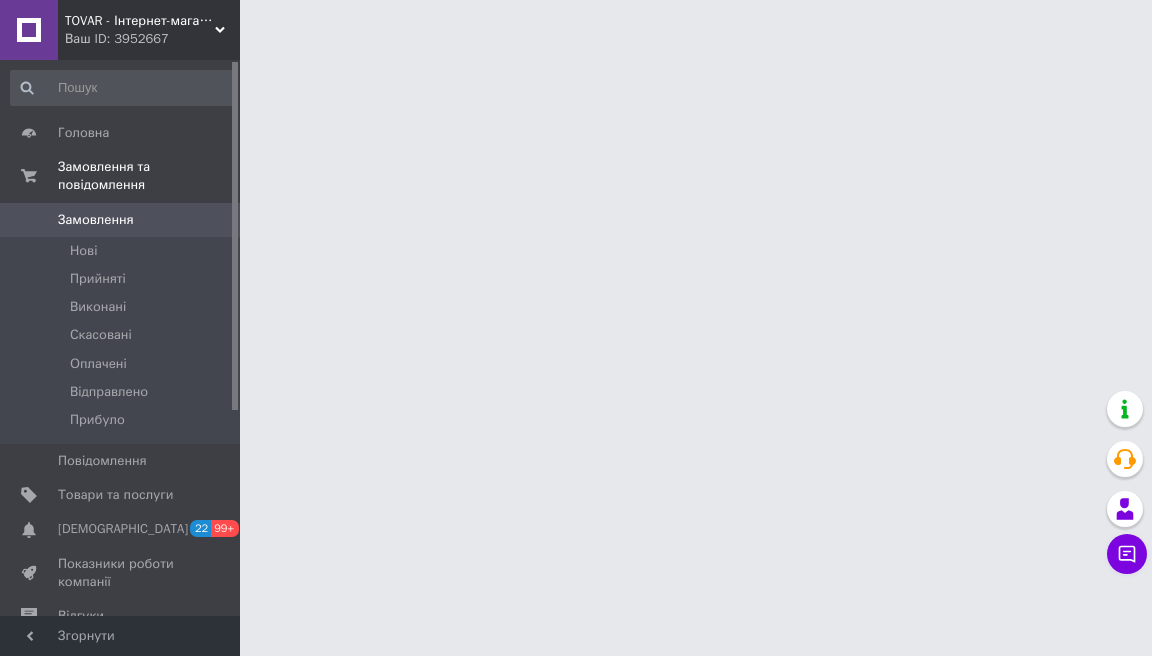 scroll, scrollTop: 0, scrollLeft: 0, axis: both 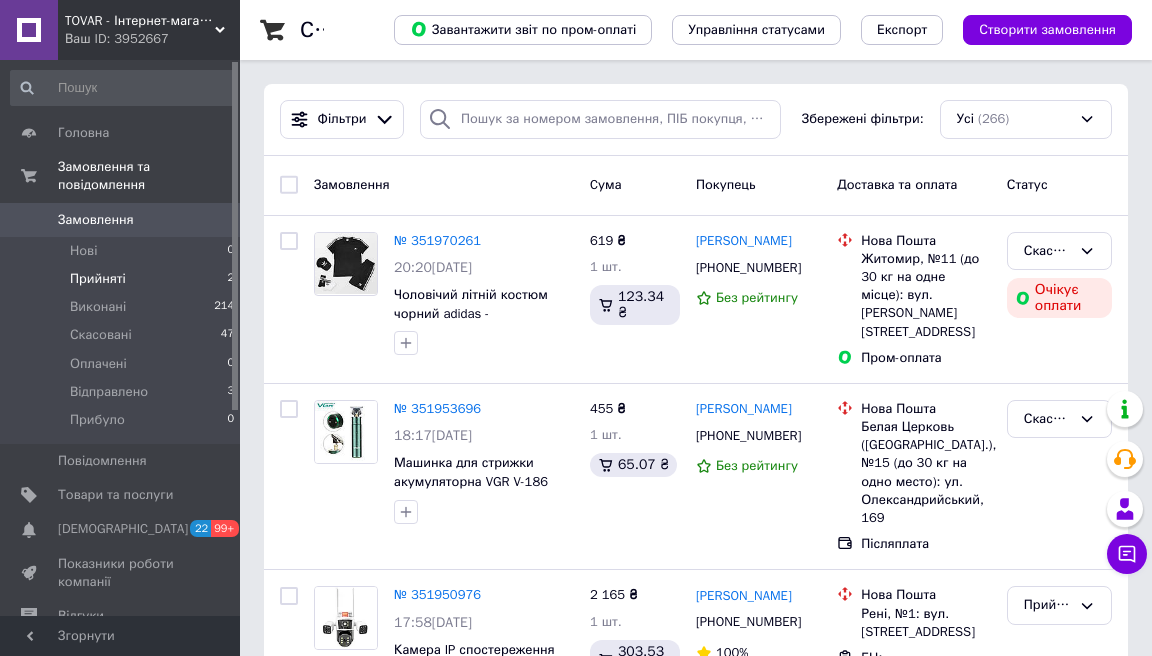 click on "Прийняті 2" at bounding box center [123, 279] 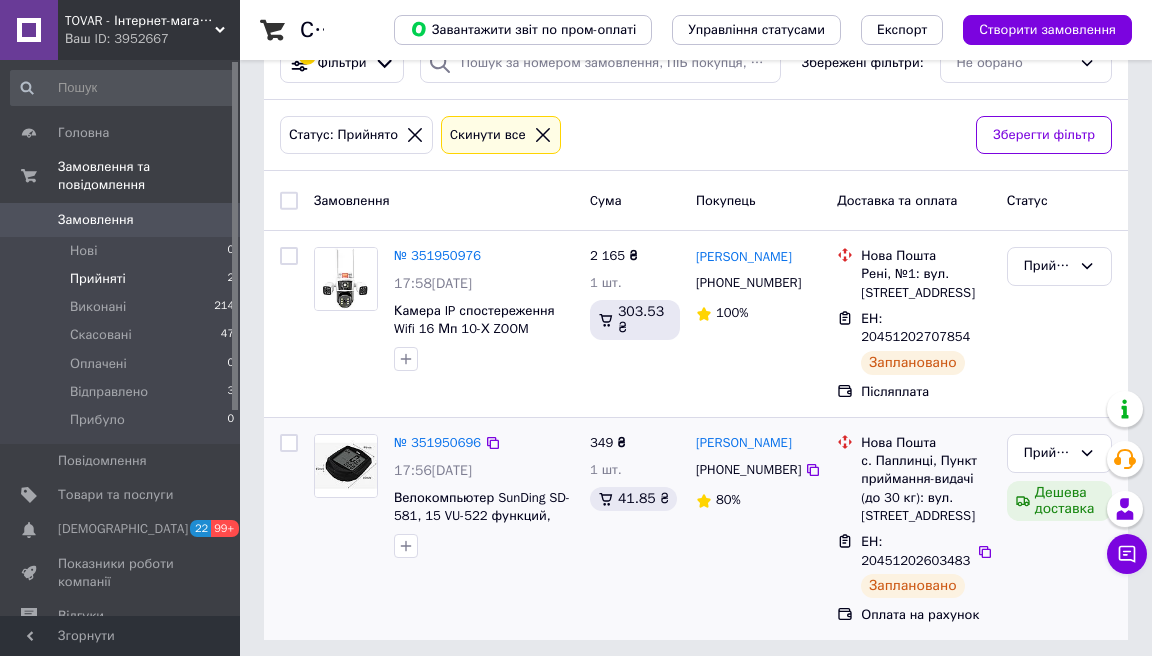 scroll, scrollTop: 56, scrollLeft: 0, axis: vertical 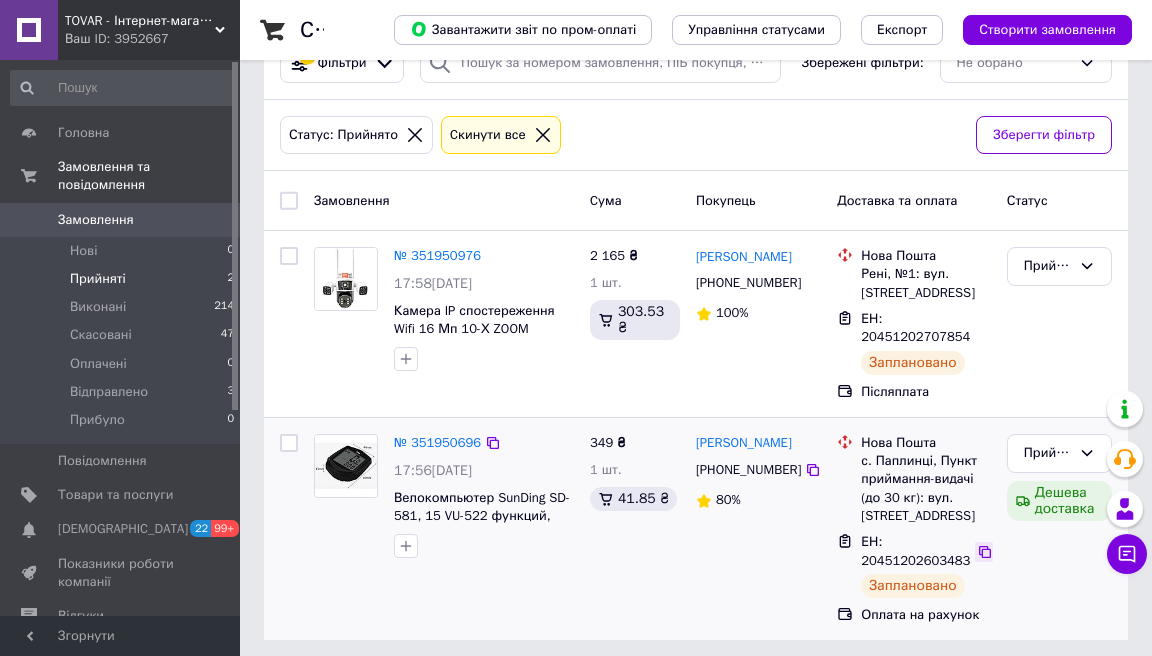 click 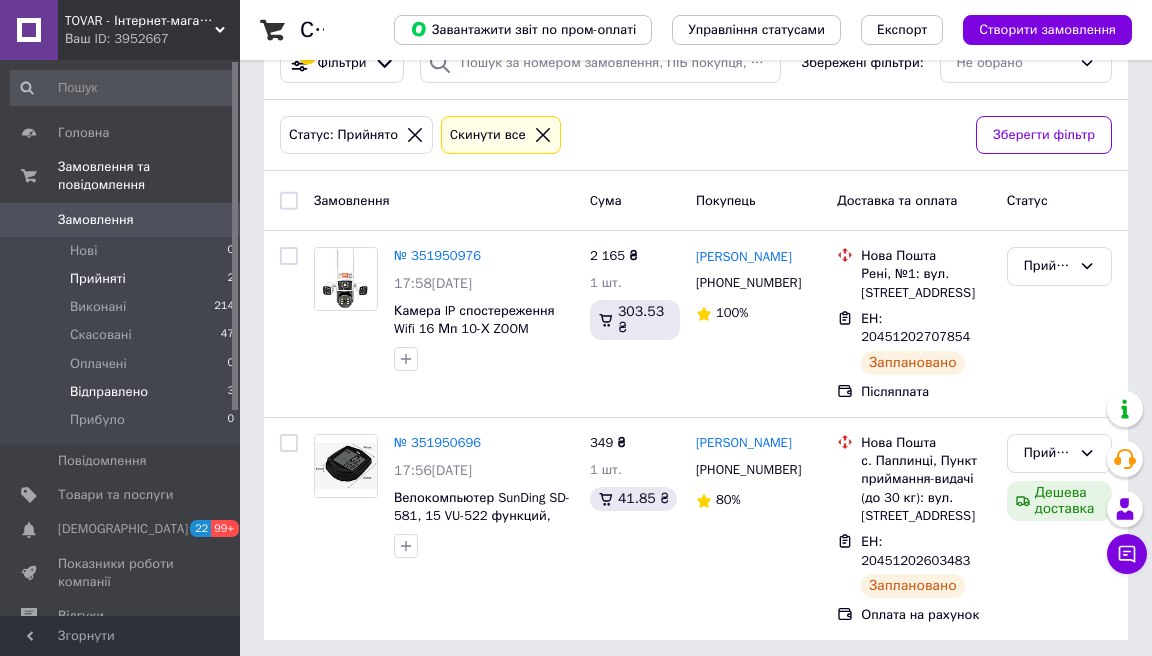 click on "Відправлено 3" at bounding box center [123, 392] 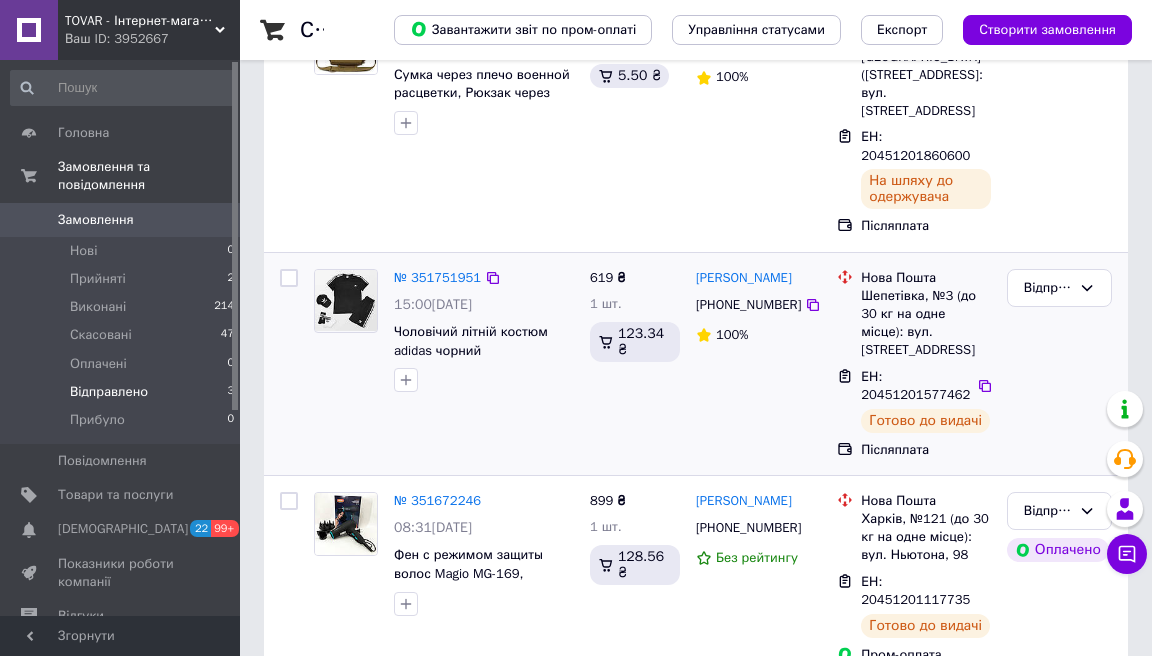 scroll, scrollTop: 294, scrollLeft: 0, axis: vertical 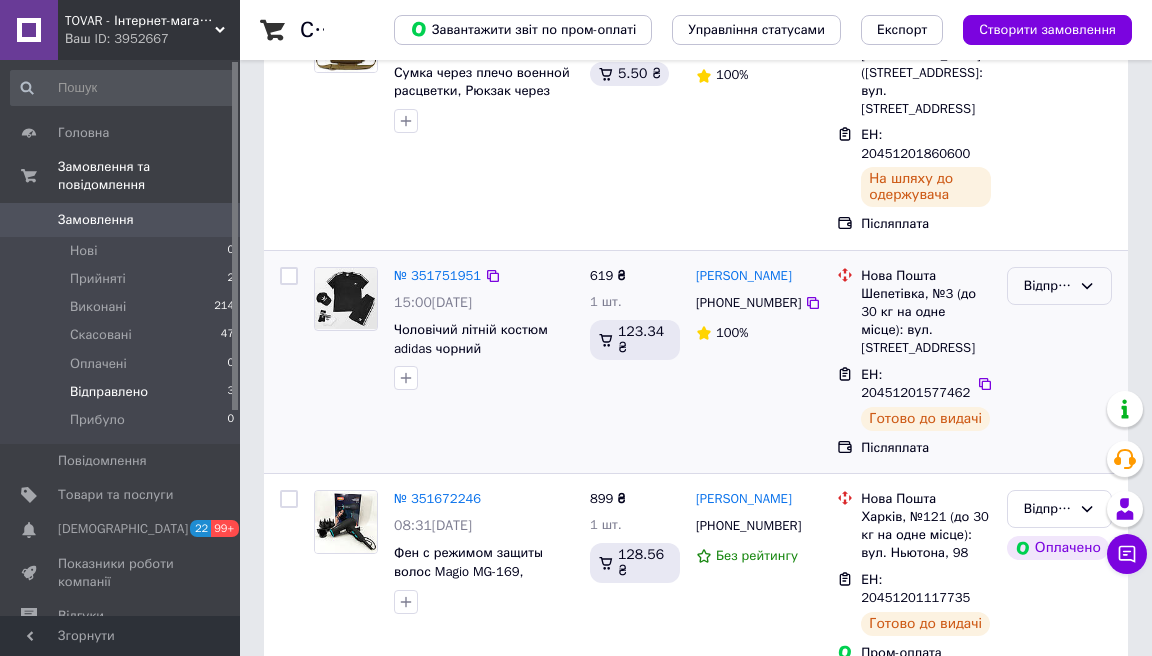click on "Відправлено" at bounding box center (1047, 286) 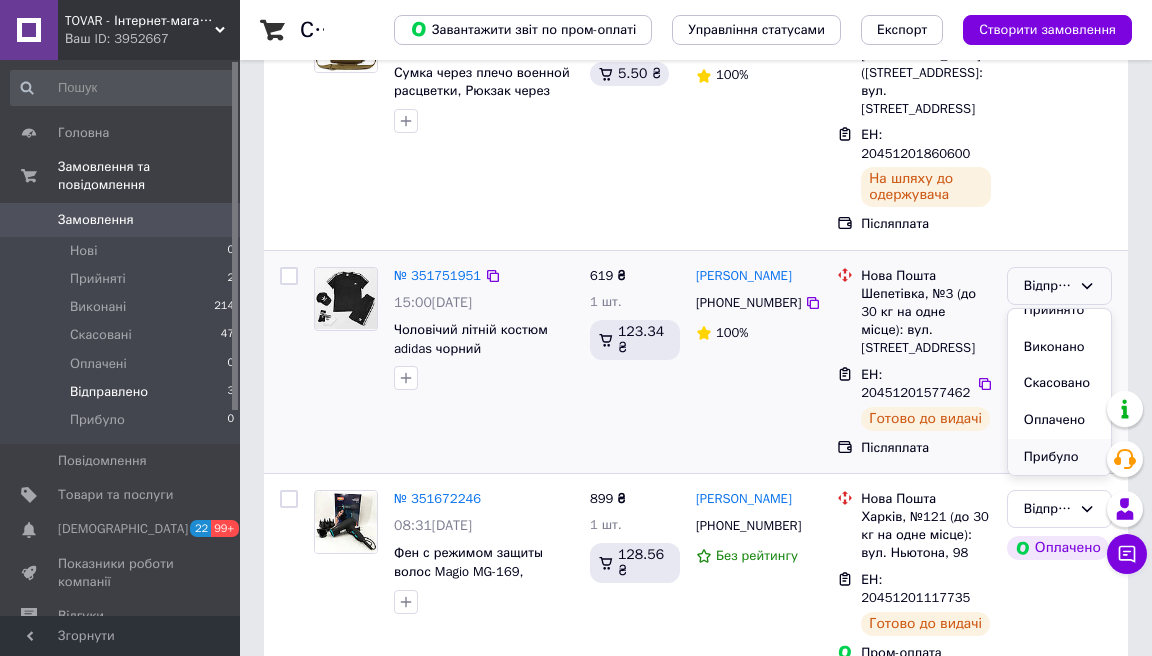 scroll, scrollTop: 35, scrollLeft: 0, axis: vertical 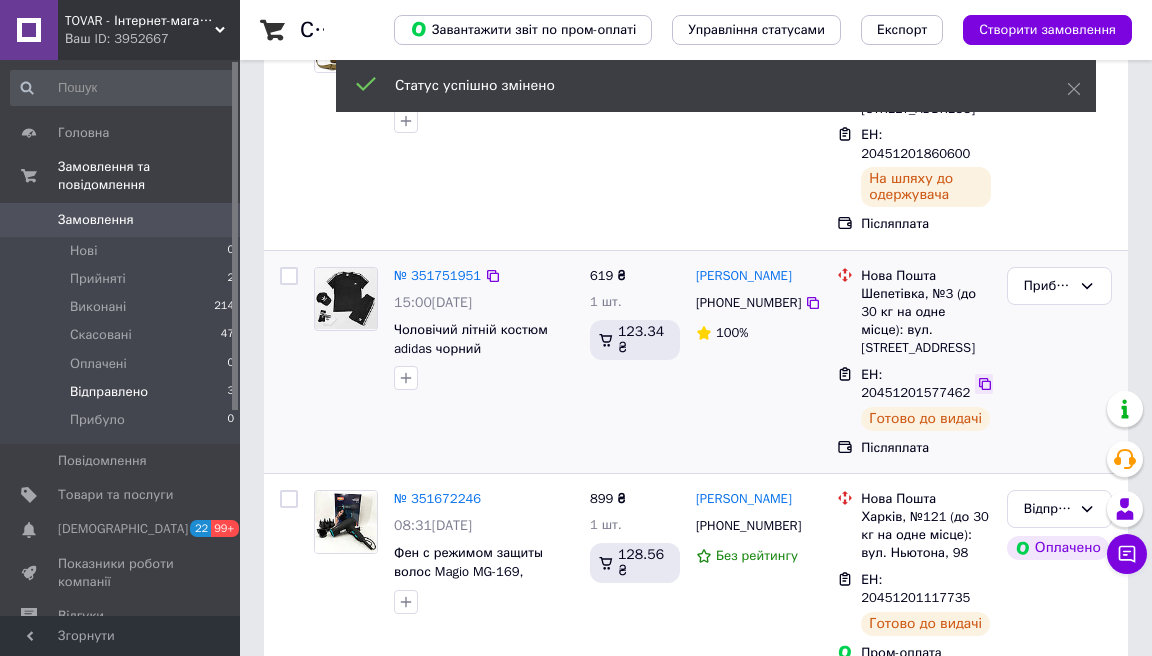 click 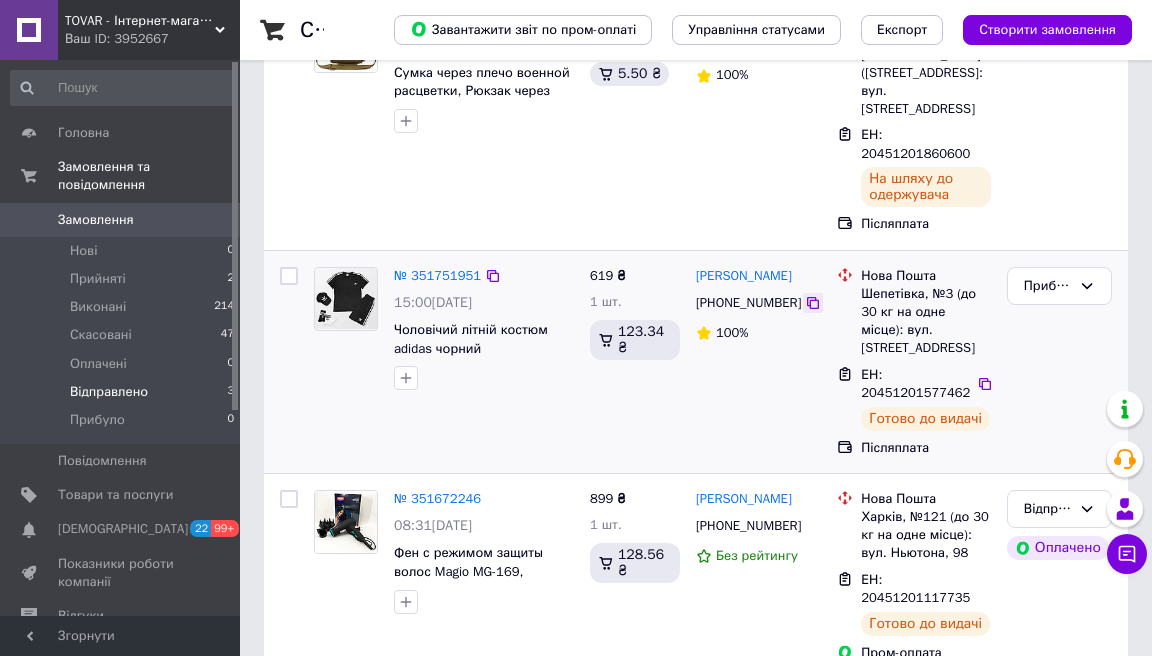 click 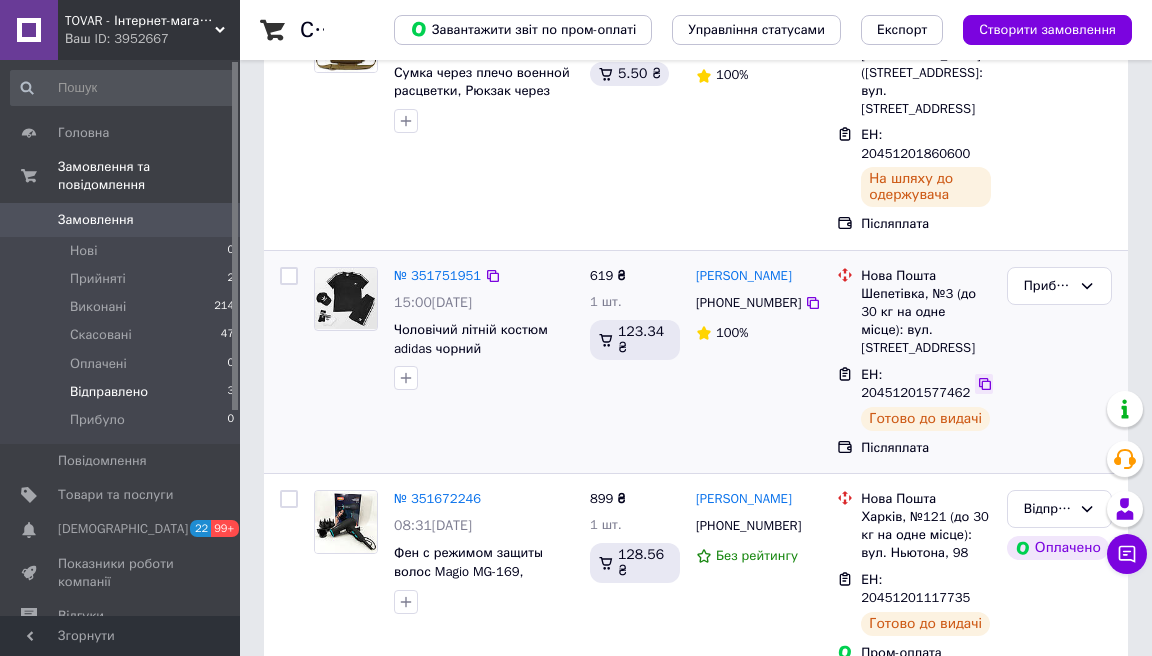 click 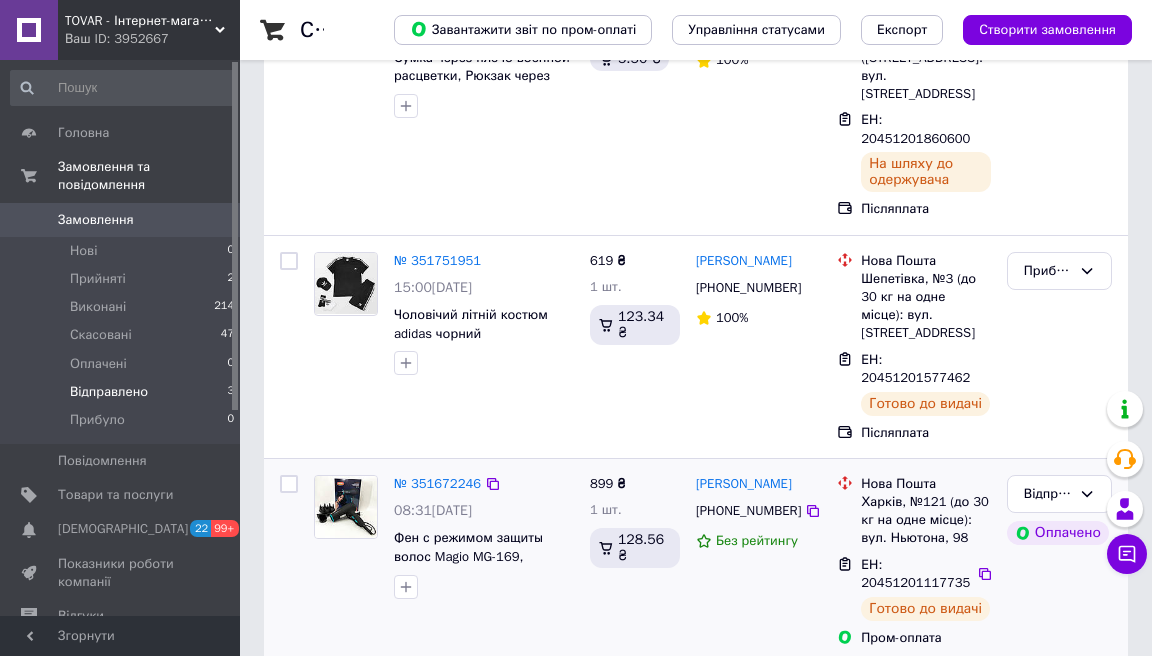 scroll, scrollTop: 308, scrollLeft: 0, axis: vertical 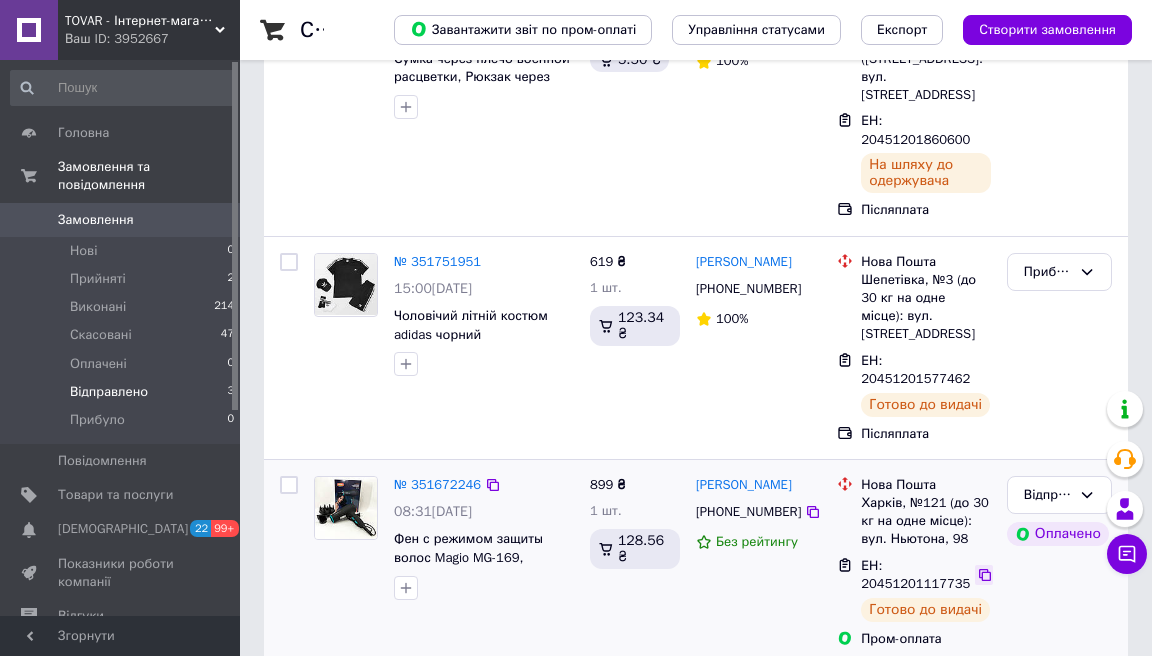 click 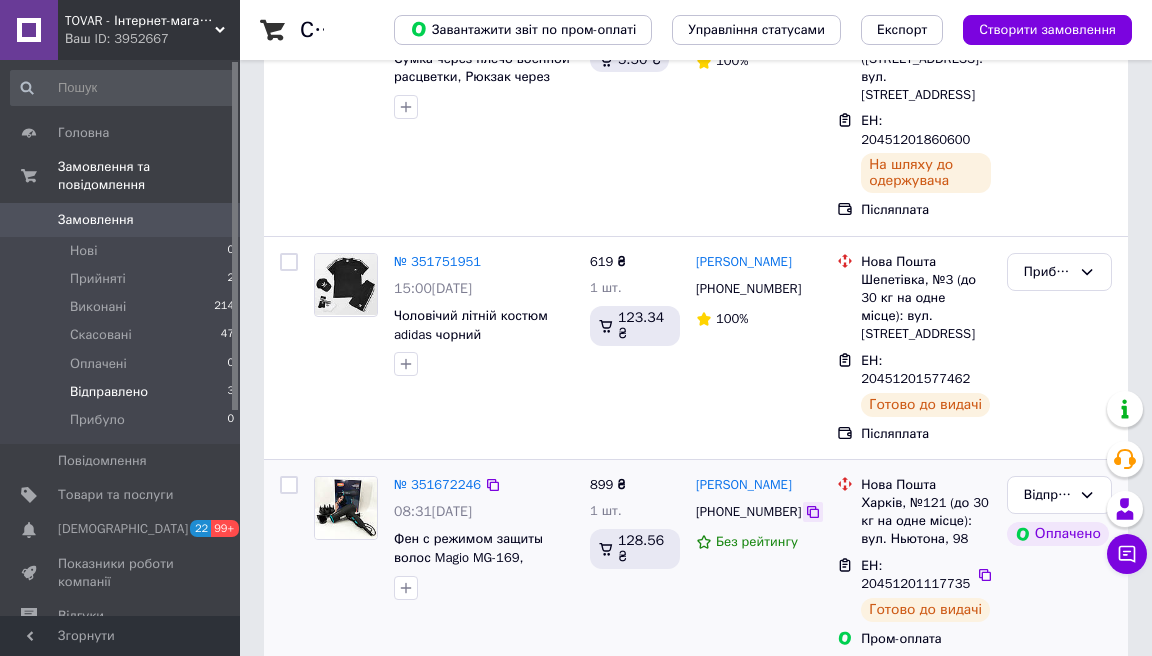 click 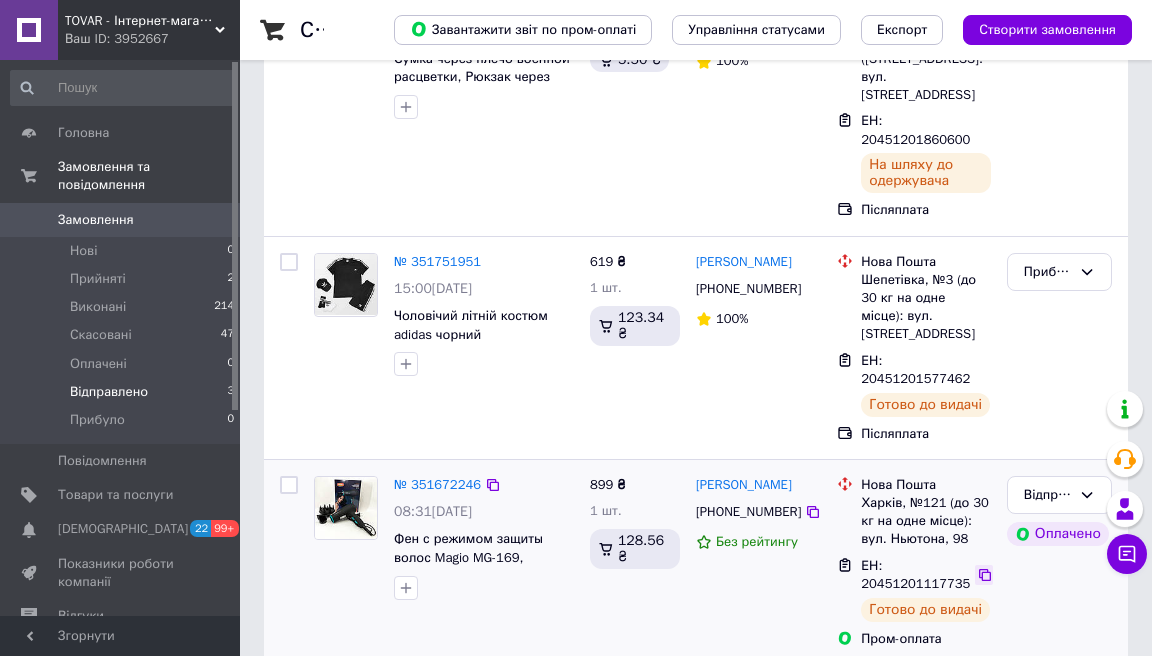 click 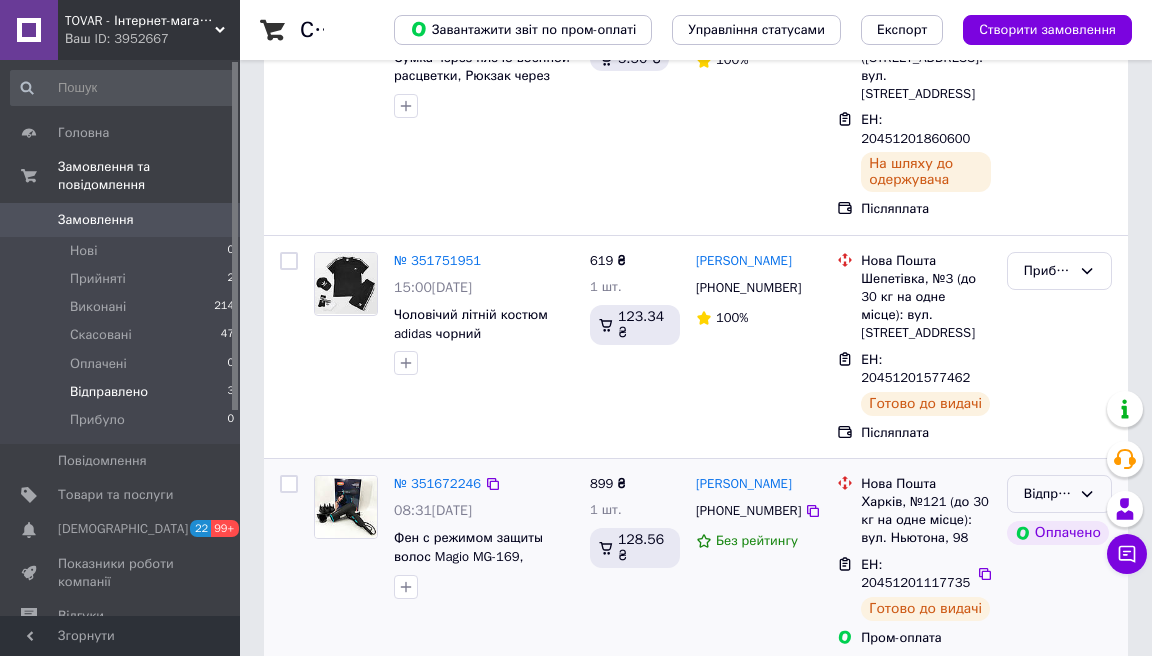 scroll, scrollTop: 308, scrollLeft: 0, axis: vertical 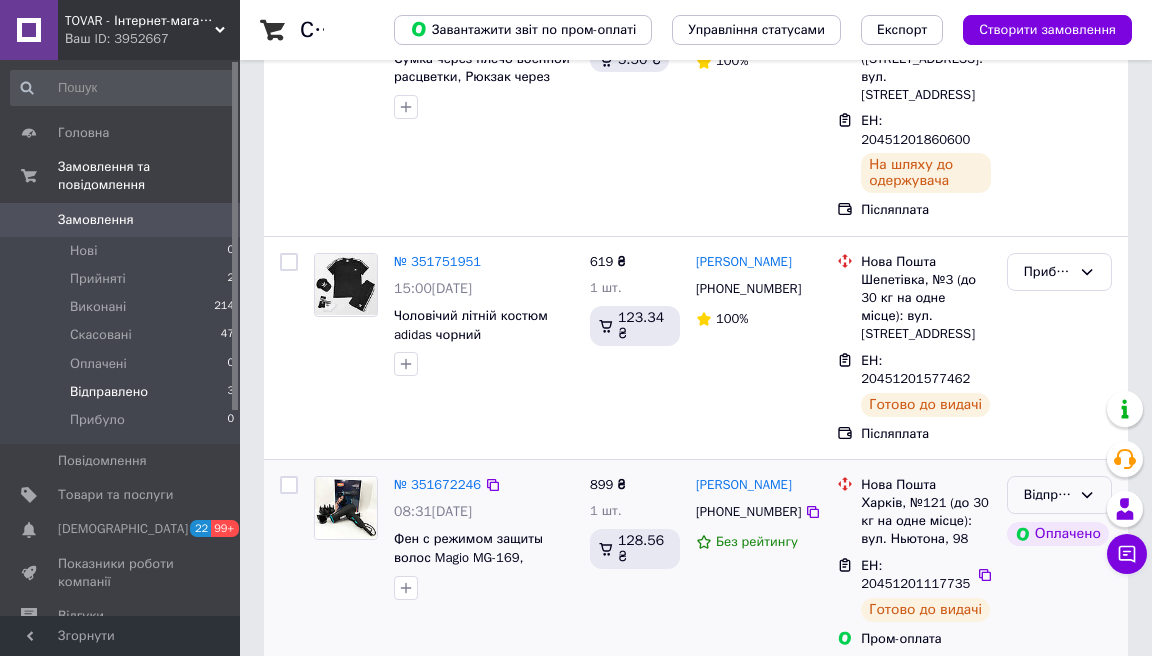 click on "Відправлено" at bounding box center (1047, 495) 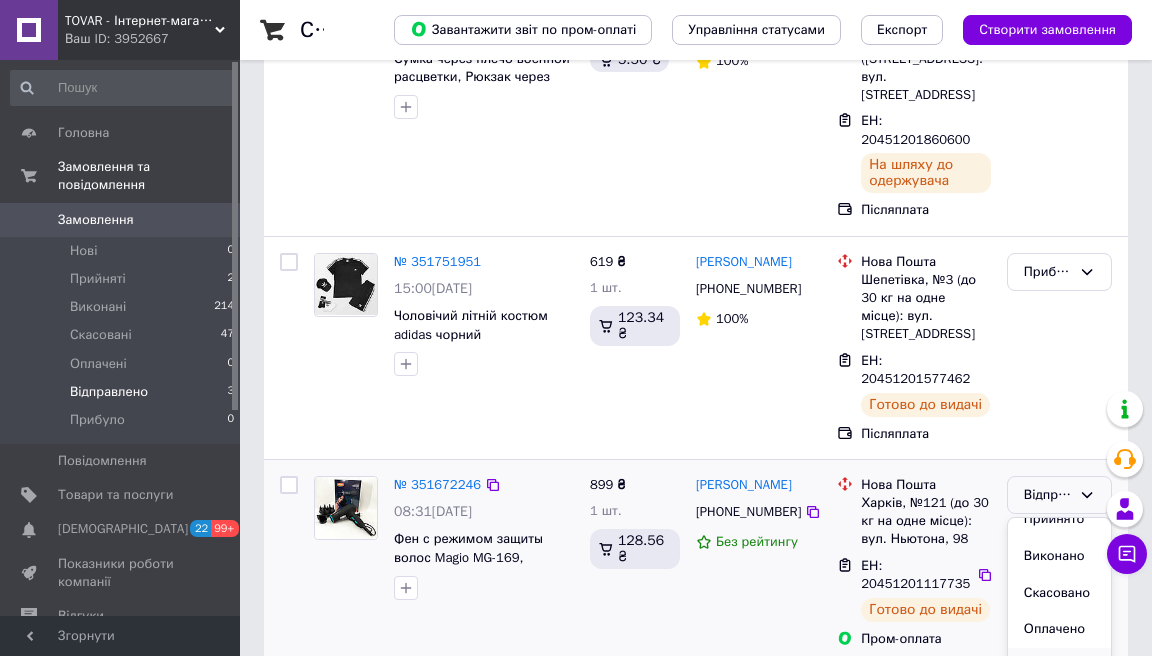 scroll, scrollTop: 35, scrollLeft: 0, axis: vertical 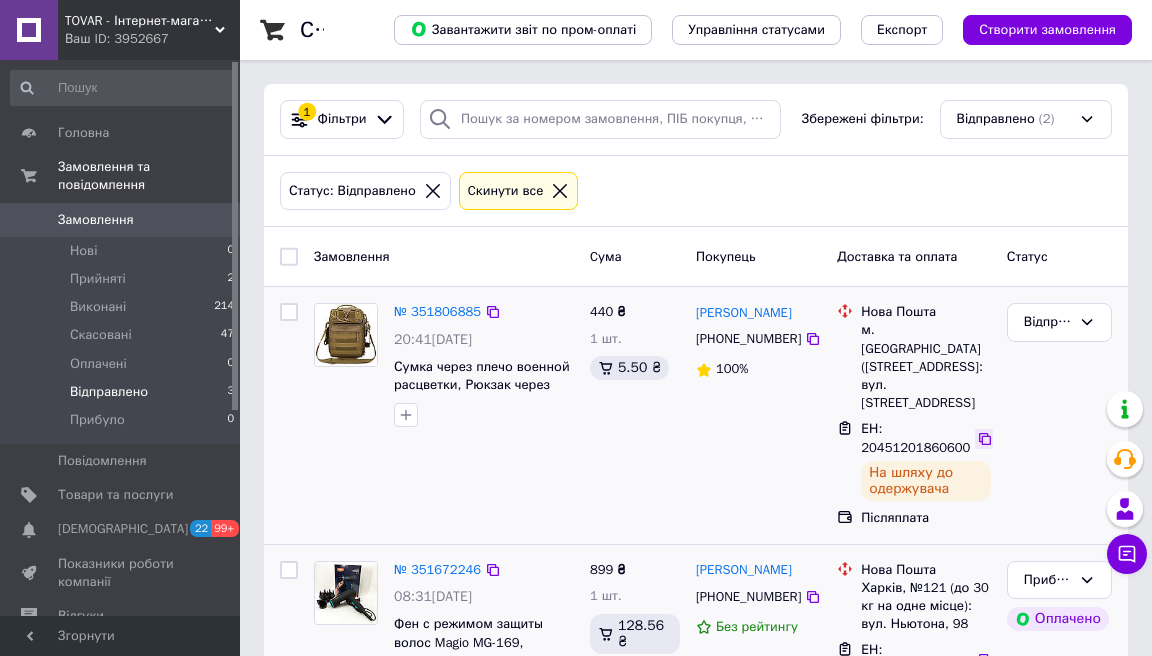 click 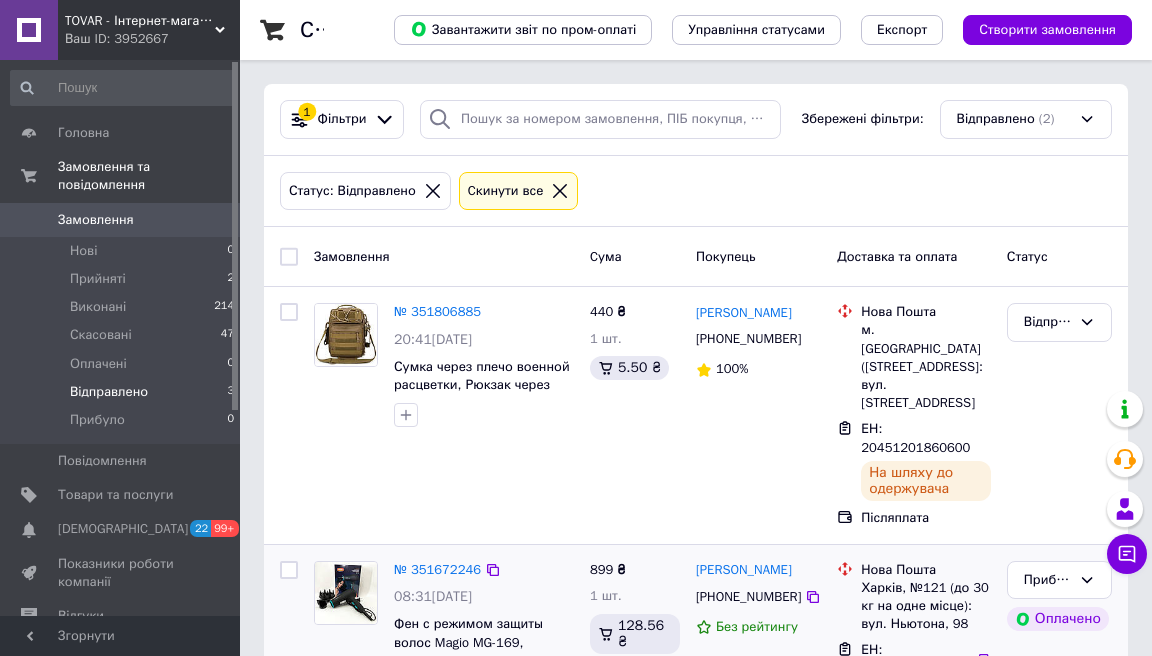 click on "TOVAR - Інтернет-магазин товарів для дому та відпочинку" at bounding box center [140, 21] 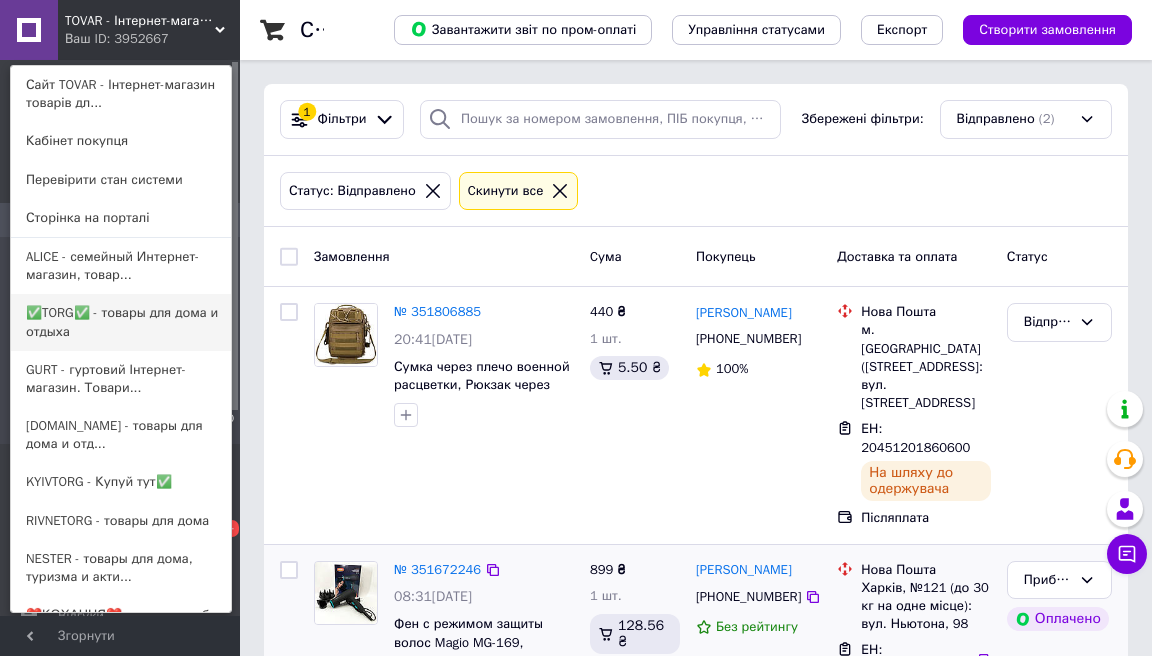 click on "✅TORG✅ - товары для дома и отдыха" at bounding box center [121, 322] 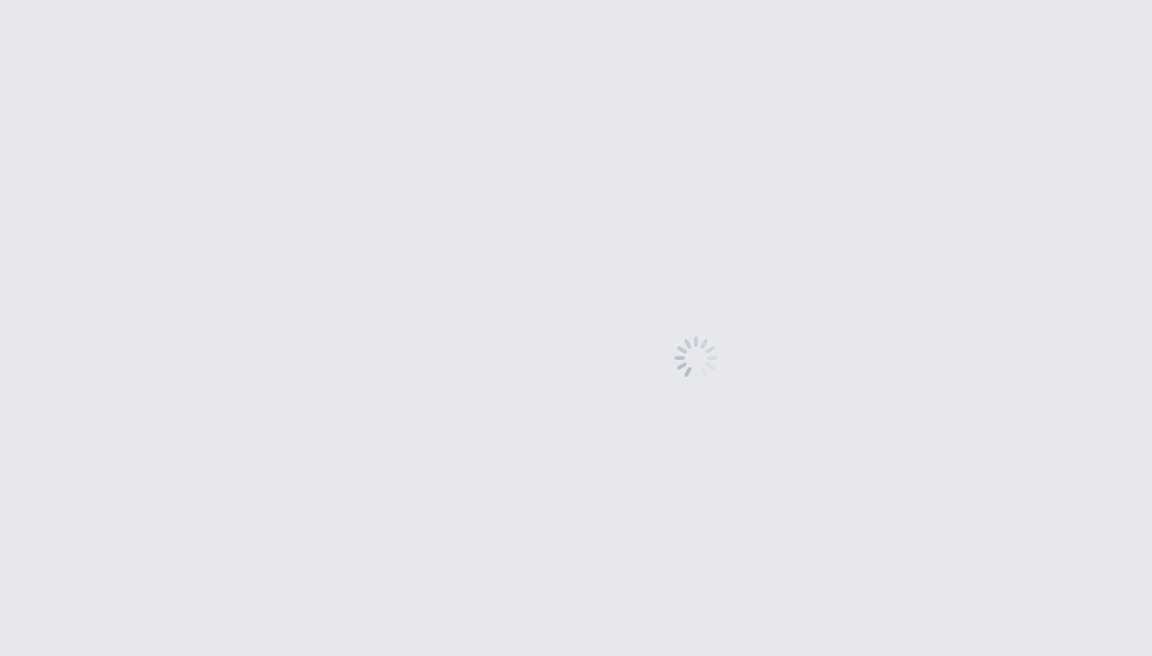 scroll, scrollTop: 0, scrollLeft: 0, axis: both 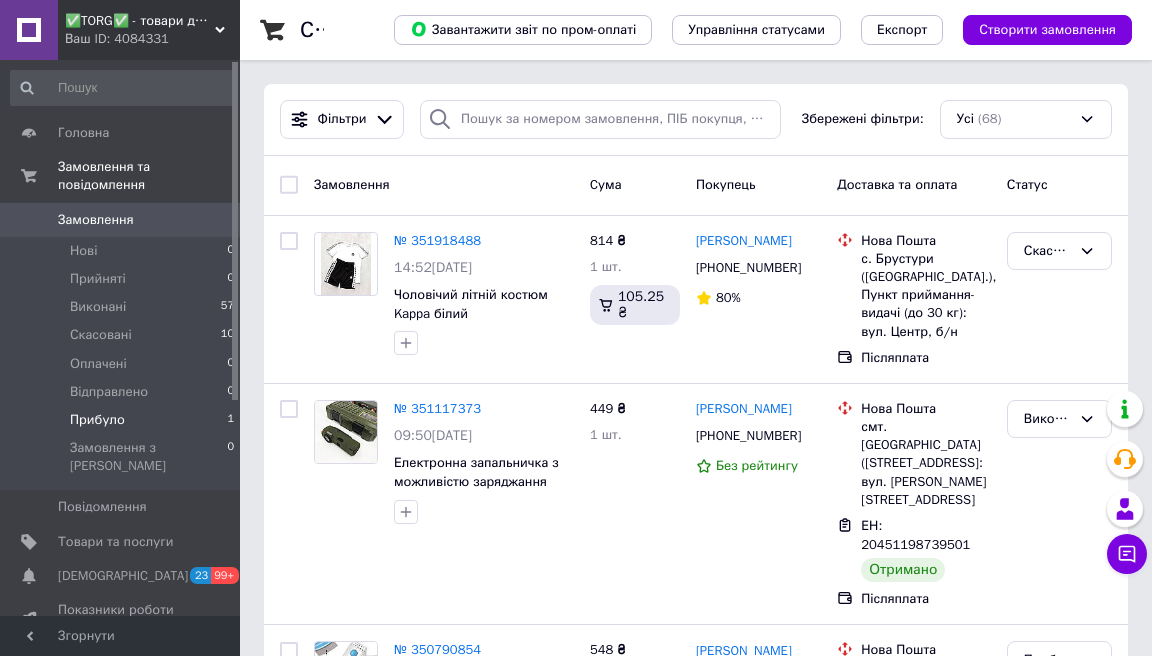 click on "Прибуло 1" at bounding box center (123, 420) 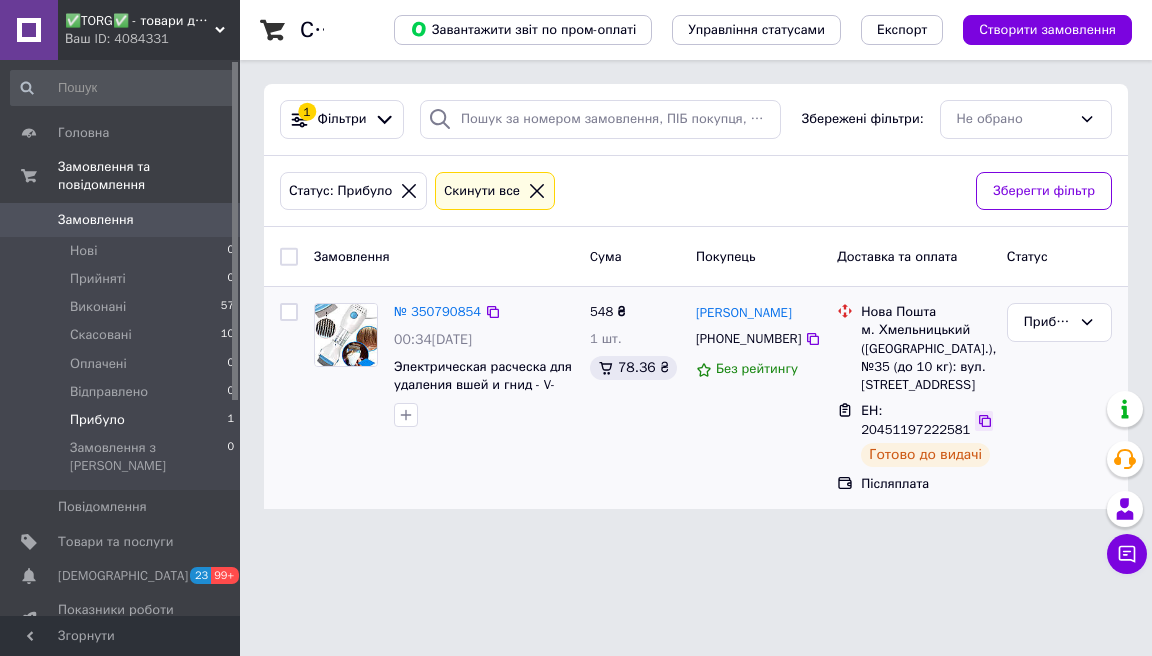 click 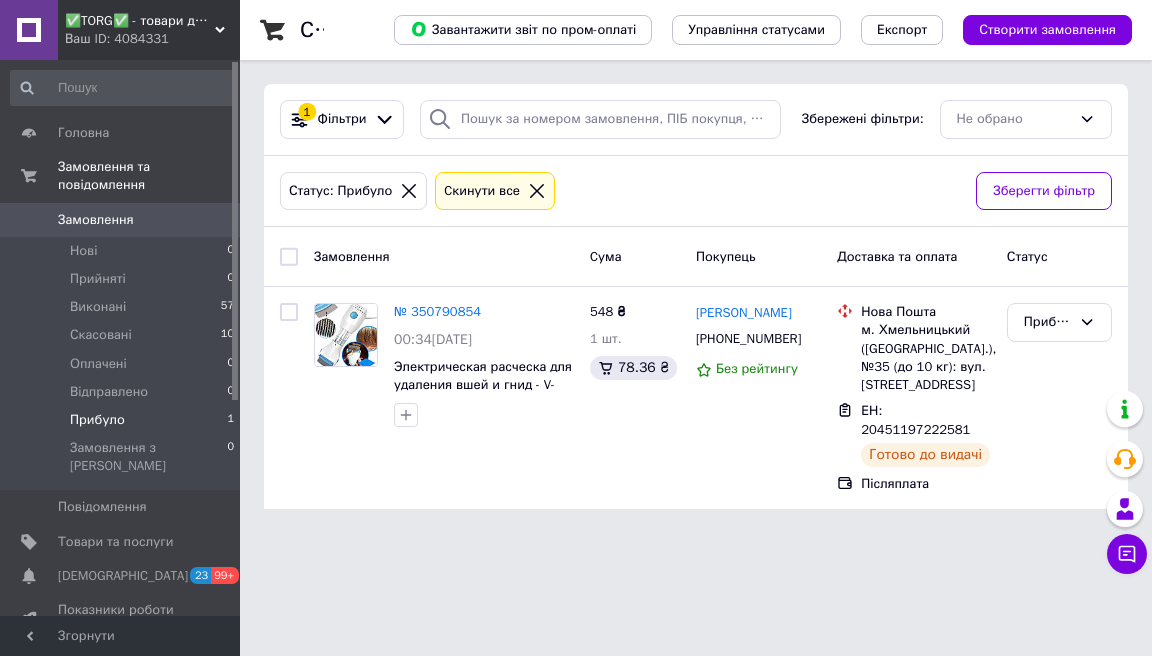 click on "✅TORG✅ - товари для дому та відпочинку" at bounding box center [140, 21] 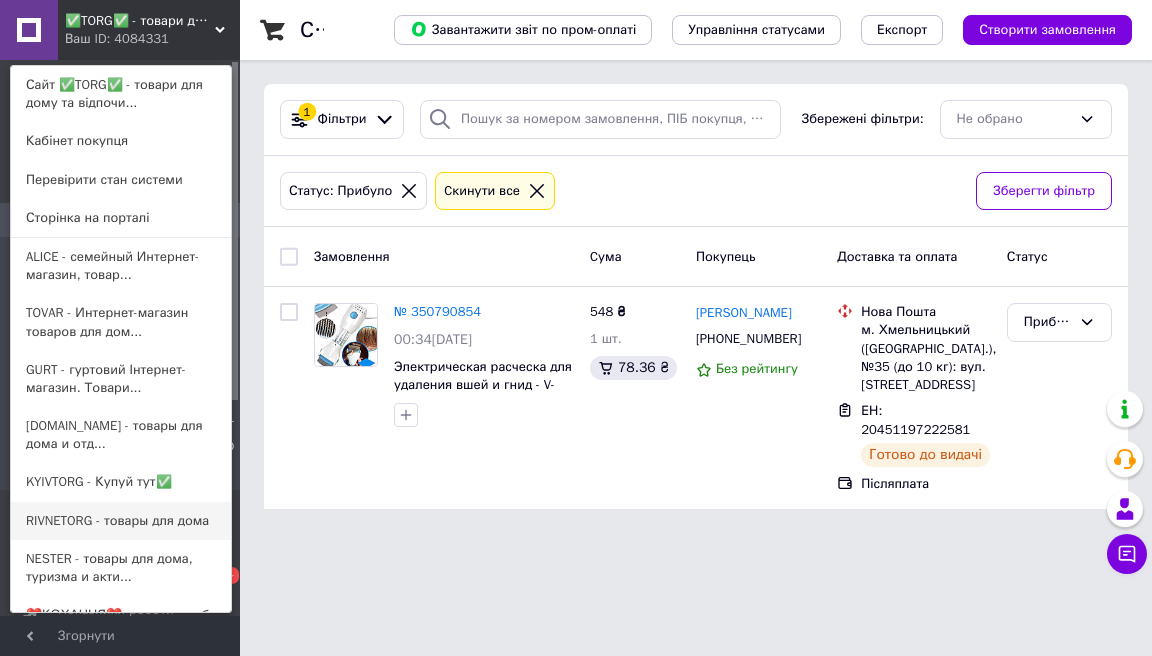 click on "RIVNETORG - товары для дома" at bounding box center [121, 521] 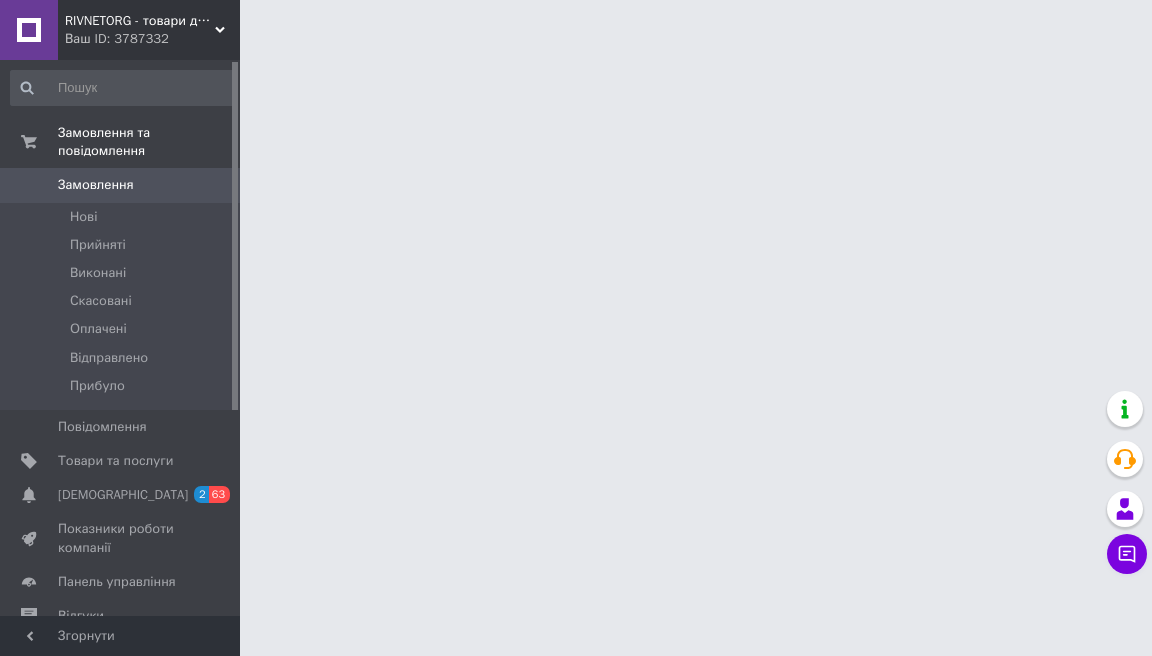scroll, scrollTop: 0, scrollLeft: 0, axis: both 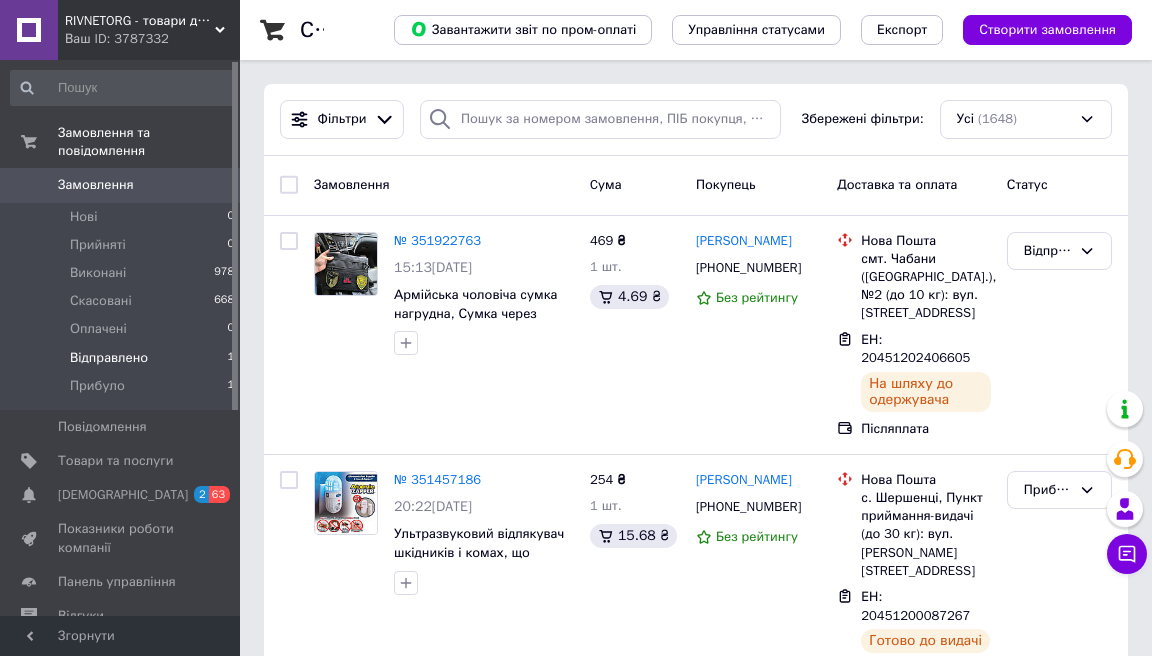 click on "Відправлено 1" at bounding box center [123, 358] 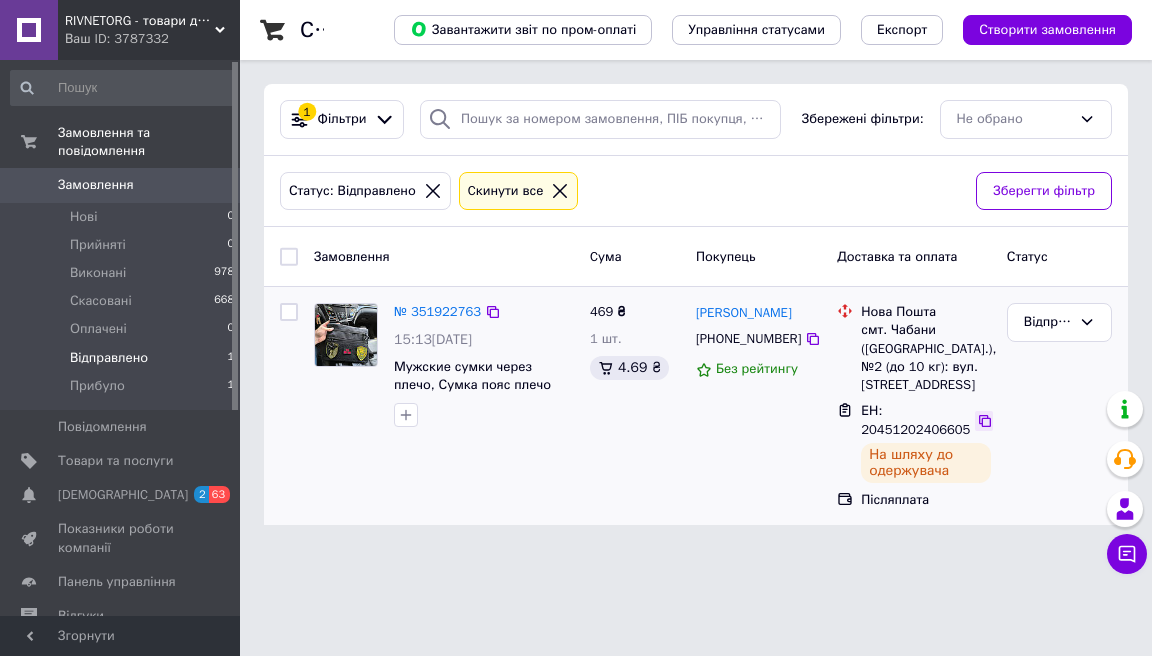 click 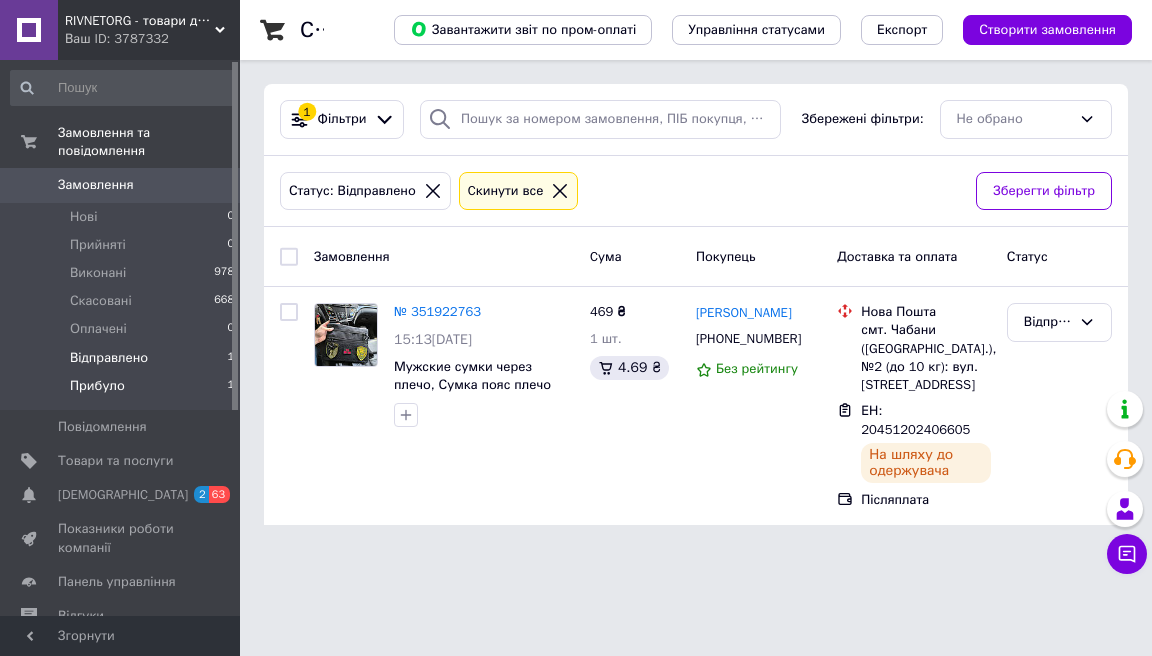 click on "Прибуло 1" at bounding box center [123, 391] 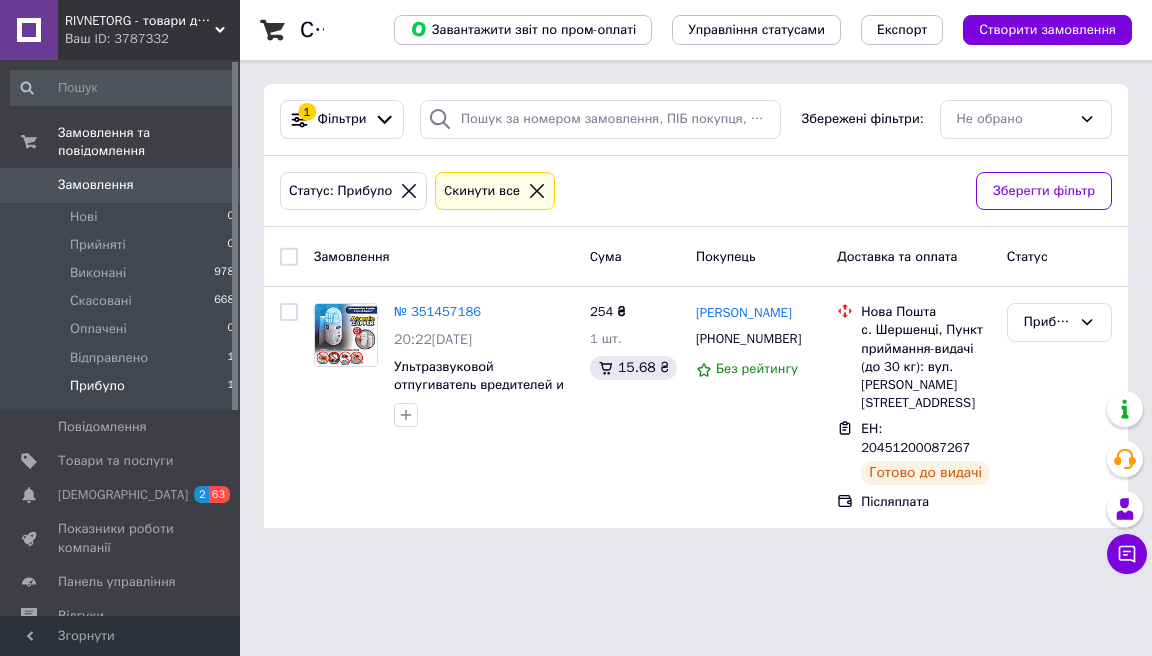 click on "RIVNETORG - товари для дому" at bounding box center [140, 21] 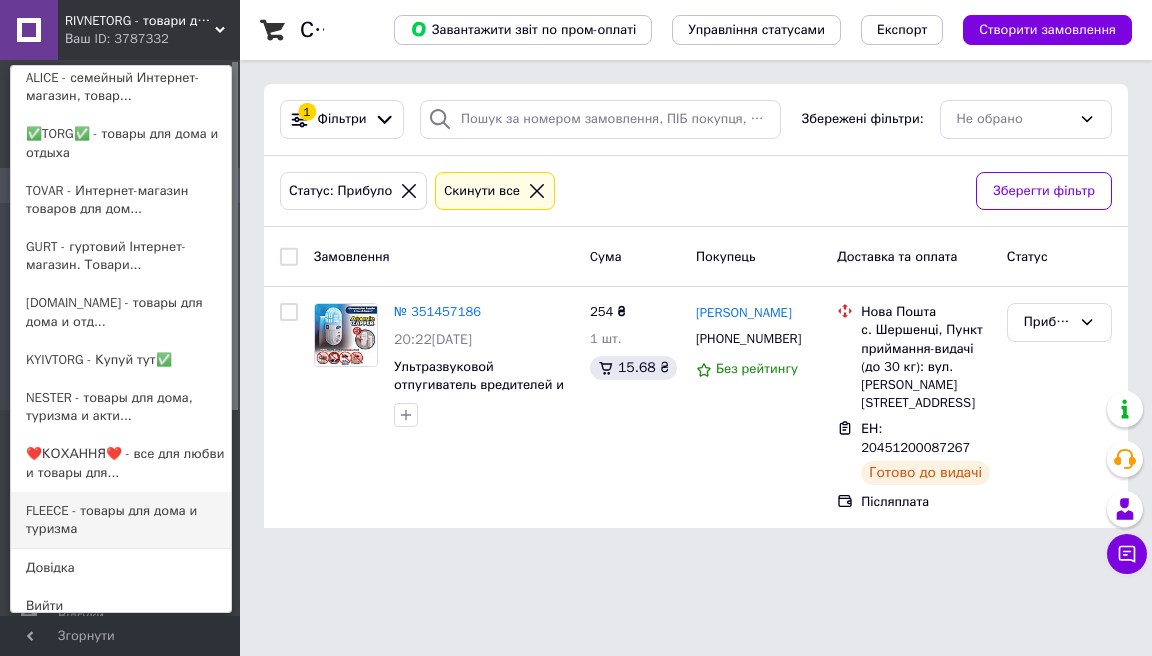 scroll, scrollTop: 178, scrollLeft: 0, axis: vertical 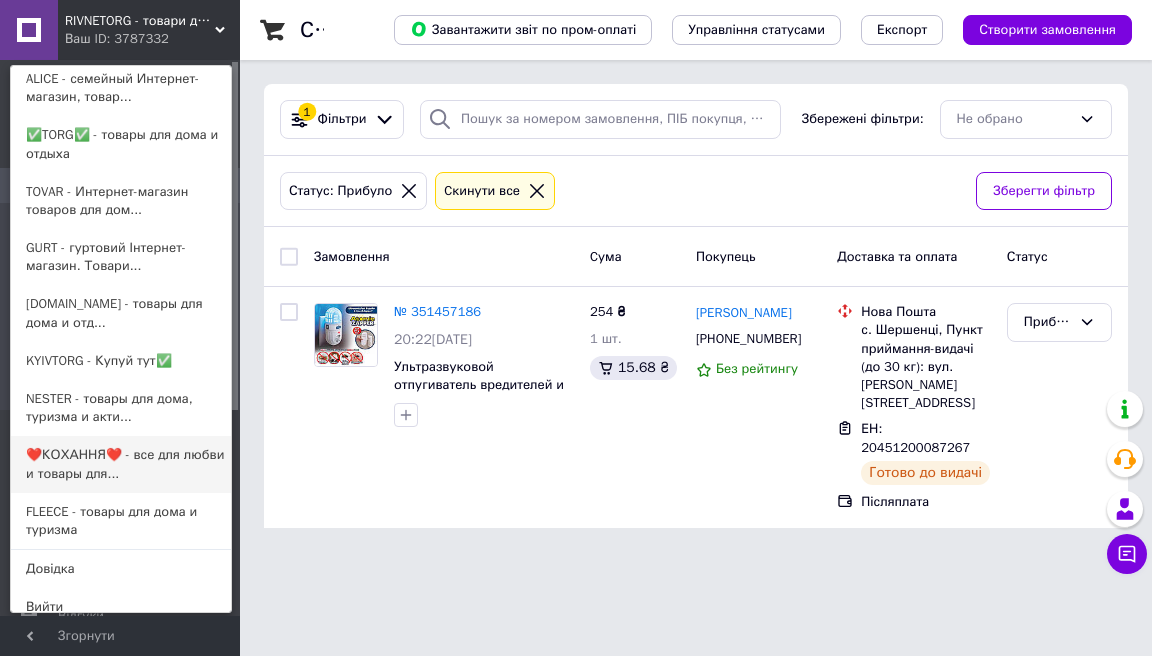 click on "❤️КОХАННЯ❤️ - все для любви и товары для..." at bounding box center [121, 464] 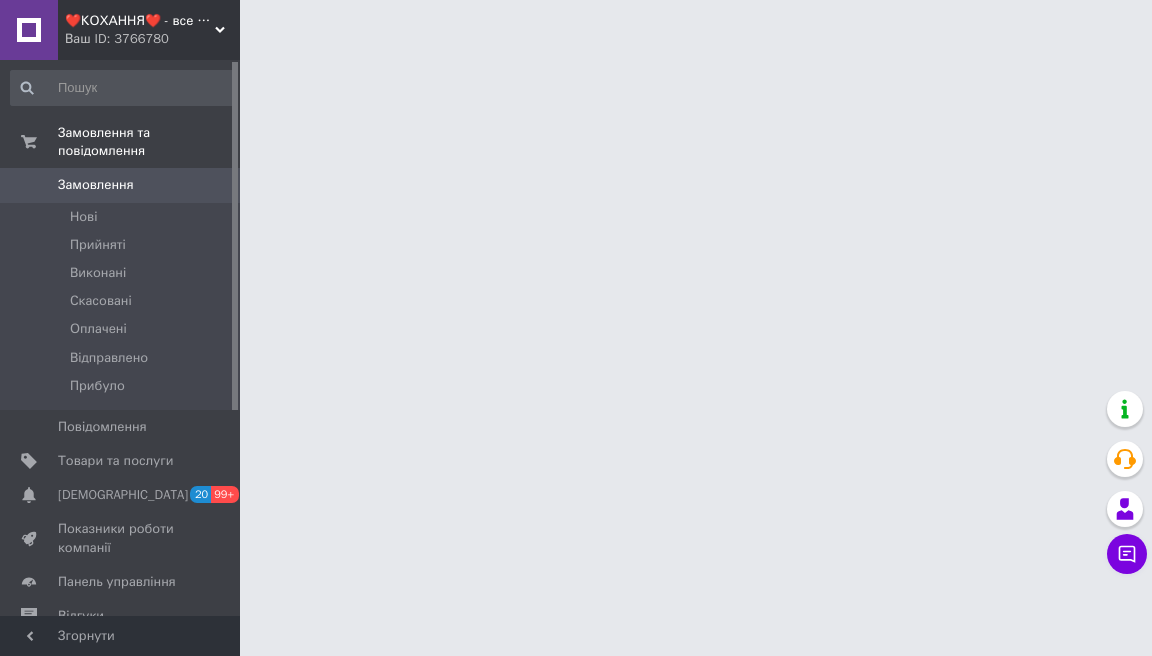 scroll, scrollTop: 0, scrollLeft: 0, axis: both 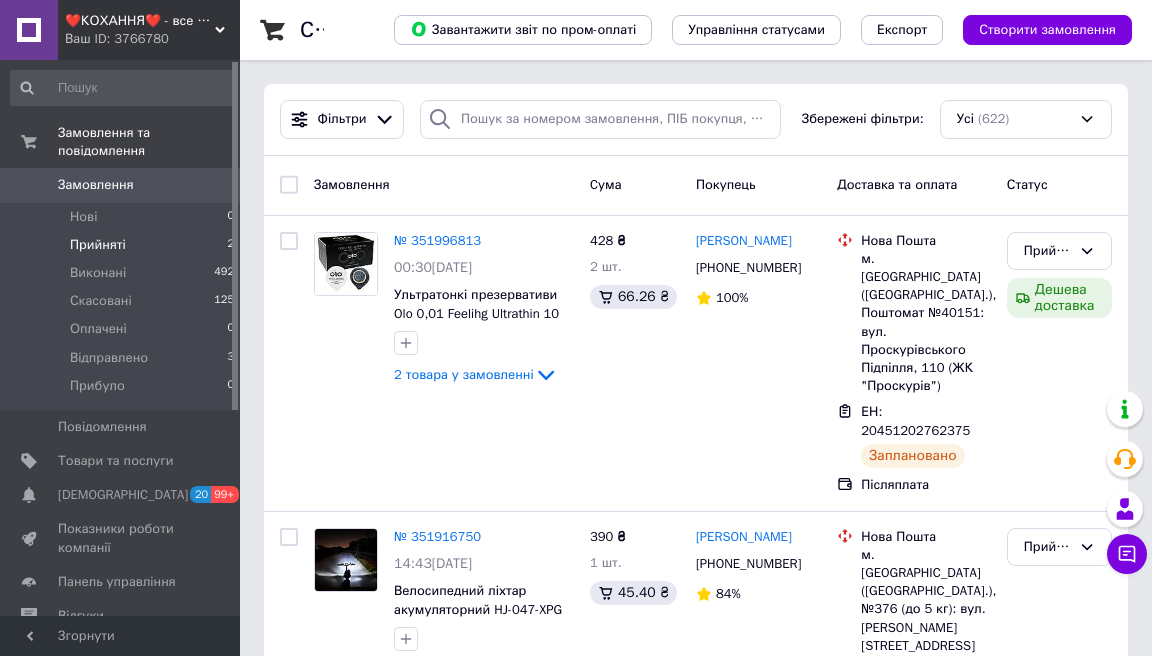 click on "Прийняті 2" at bounding box center [123, 245] 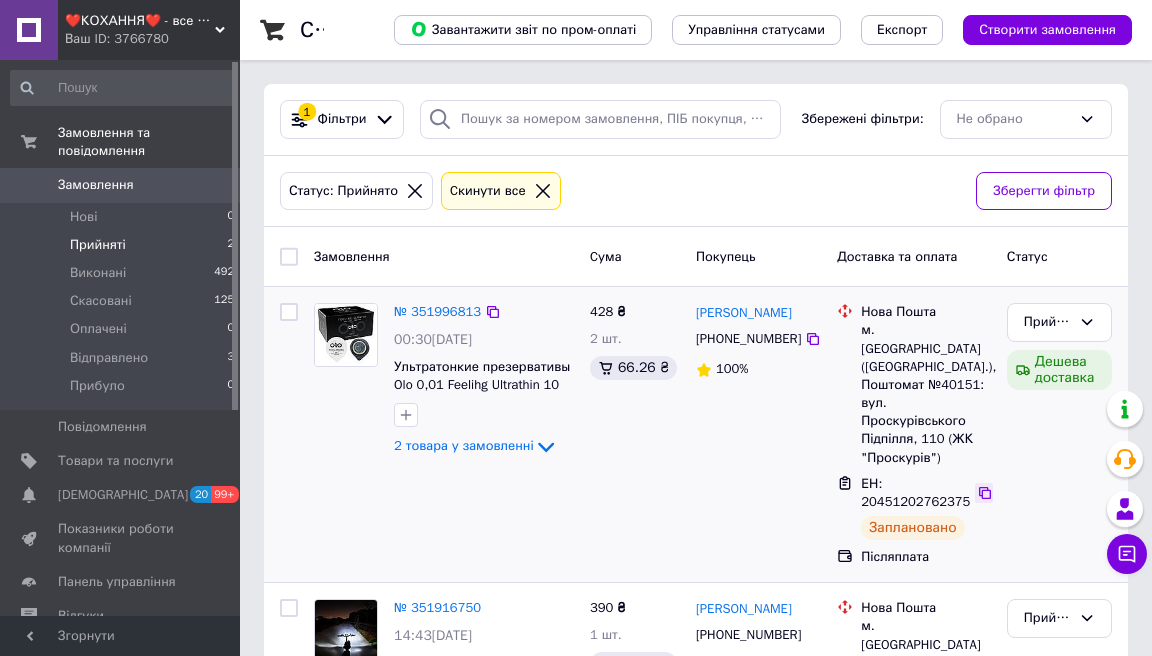 click 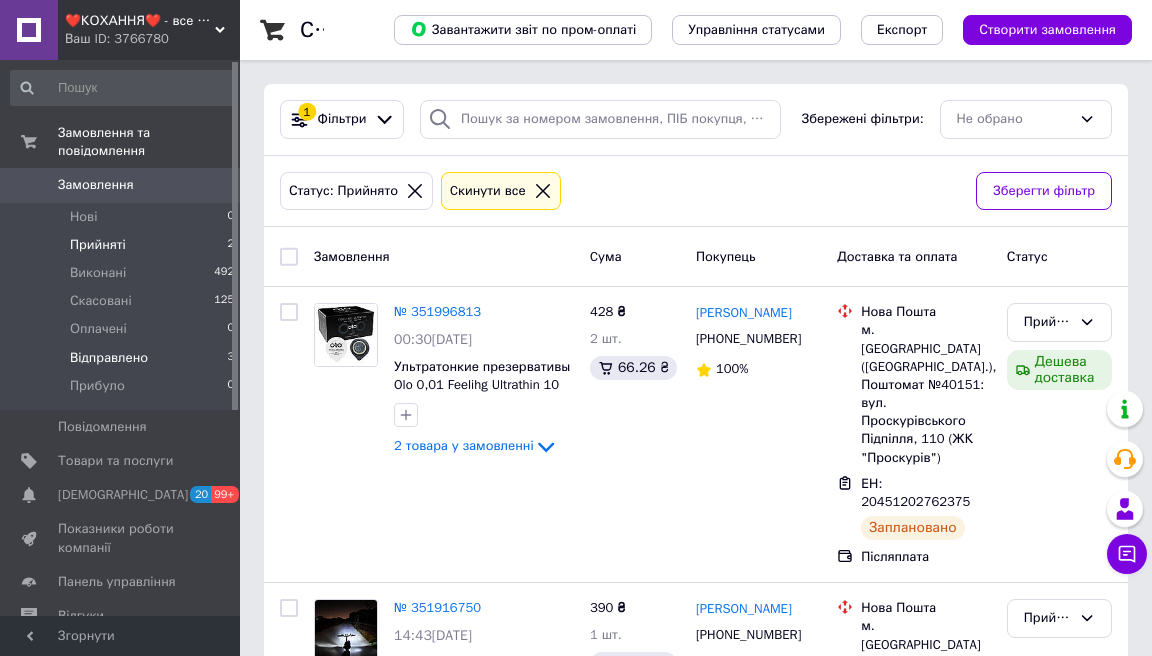 click on "Відправлено 3" at bounding box center (123, 358) 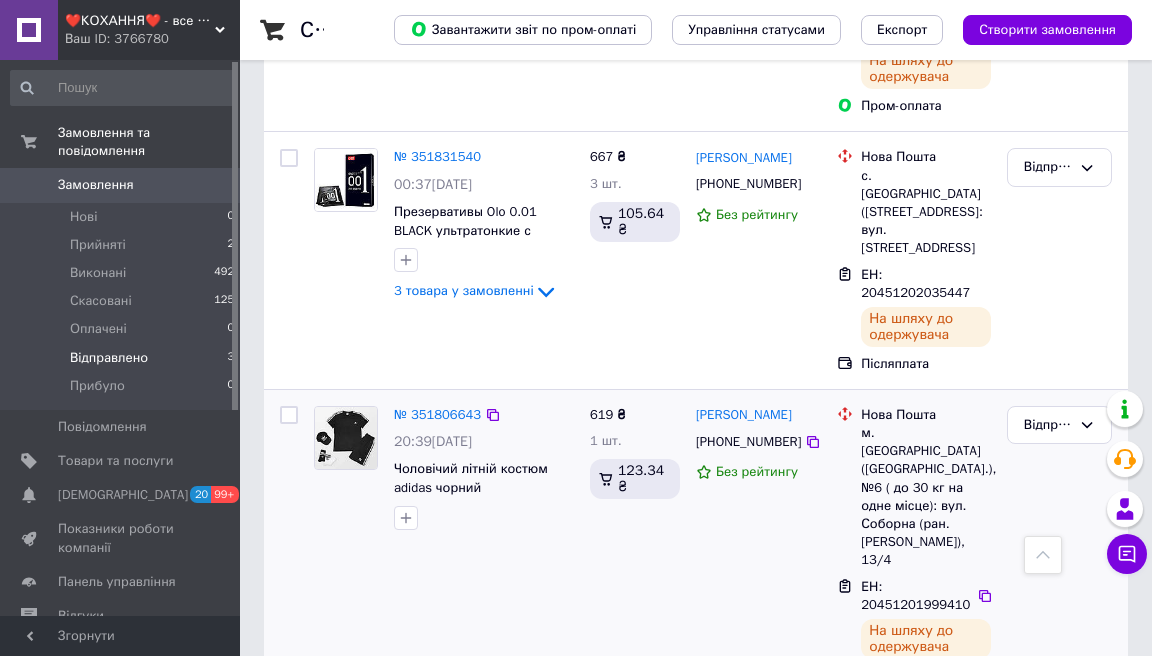 scroll, scrollTop: 393, scrollLeft: 0, axis: vertical 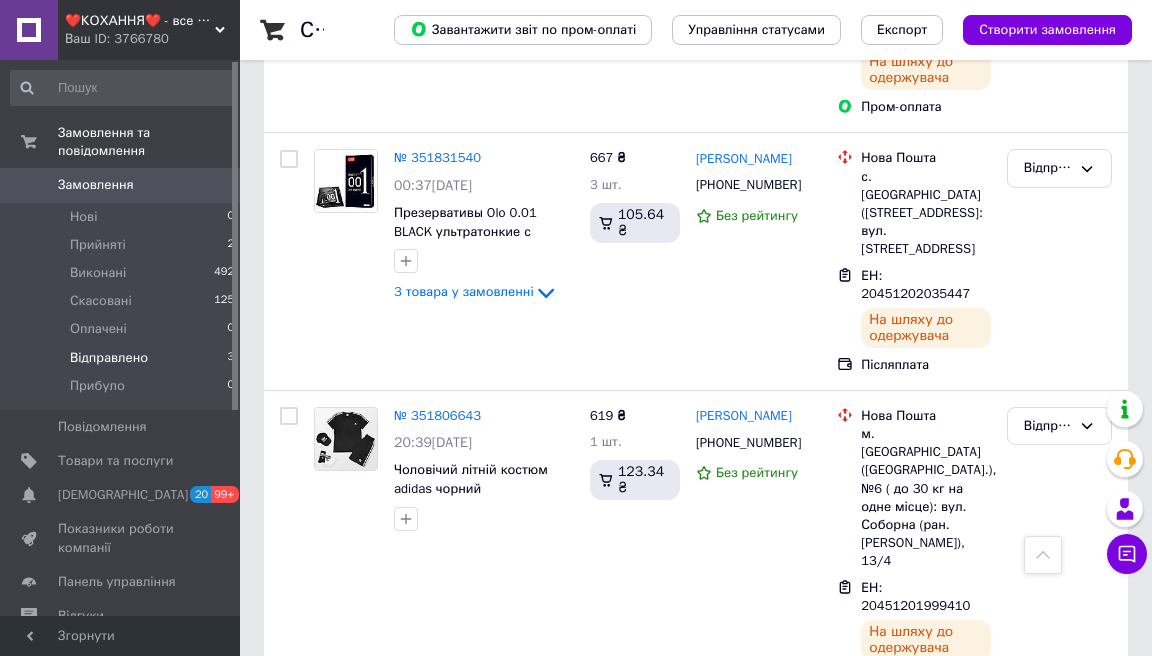 click on "❤️КОХАННЯ❤️ - все для кохання та товари для дому" at bounding box center (140, 21) 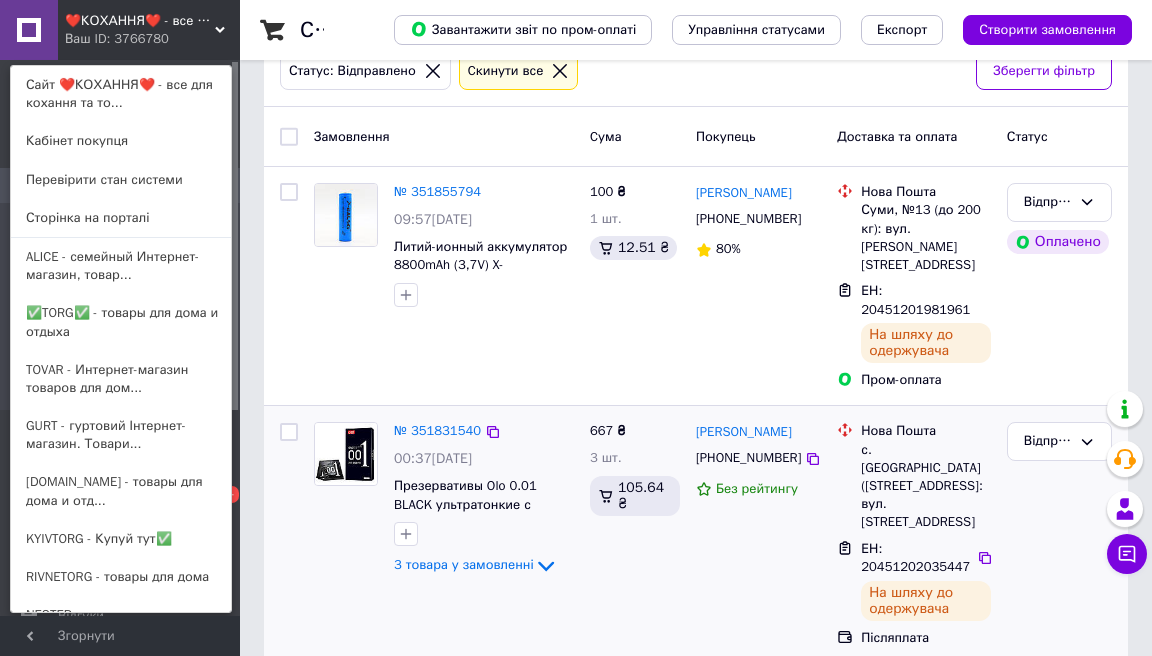 scroll, scrollTop: 120, scrollLeft: 0, axis: vertical 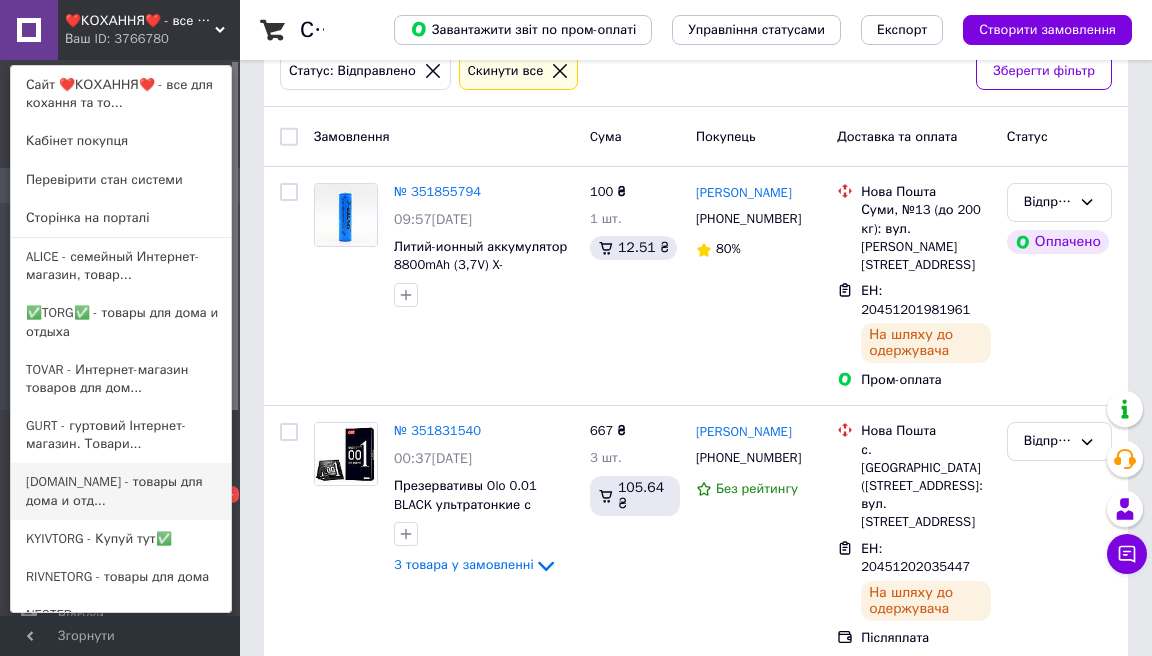 click on "UNIVERMAG.COM.UA - товары для дома и отд..." at bounding box center (121, 491) 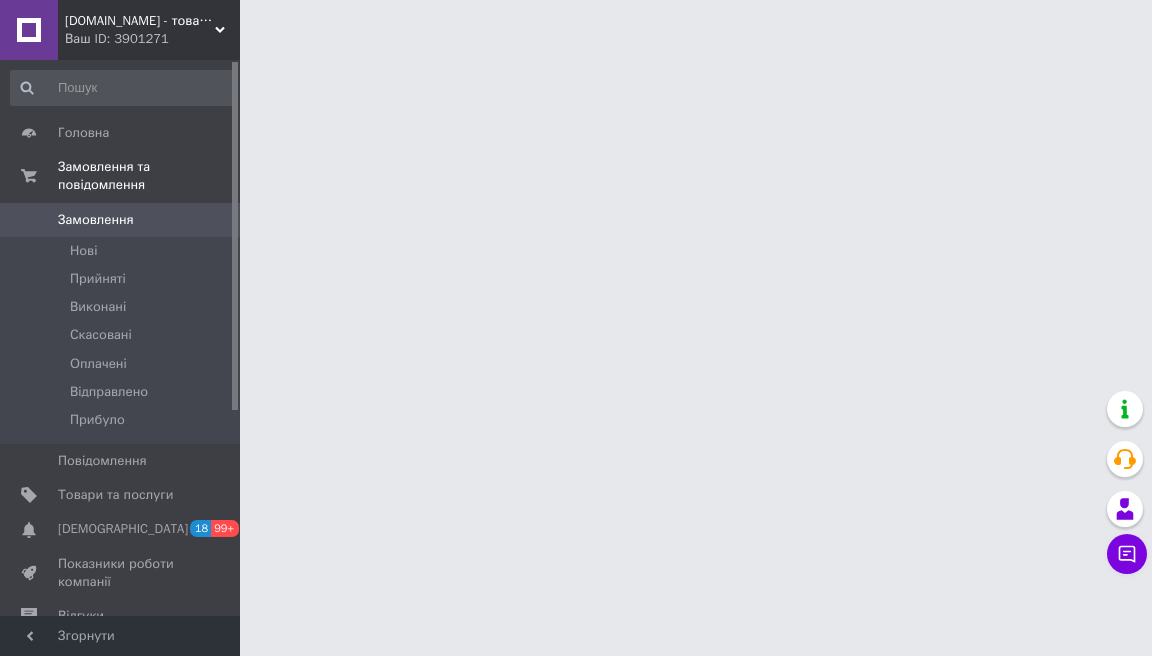 scroll, scrollTop: 0, scrollLeft: 0, axis: both 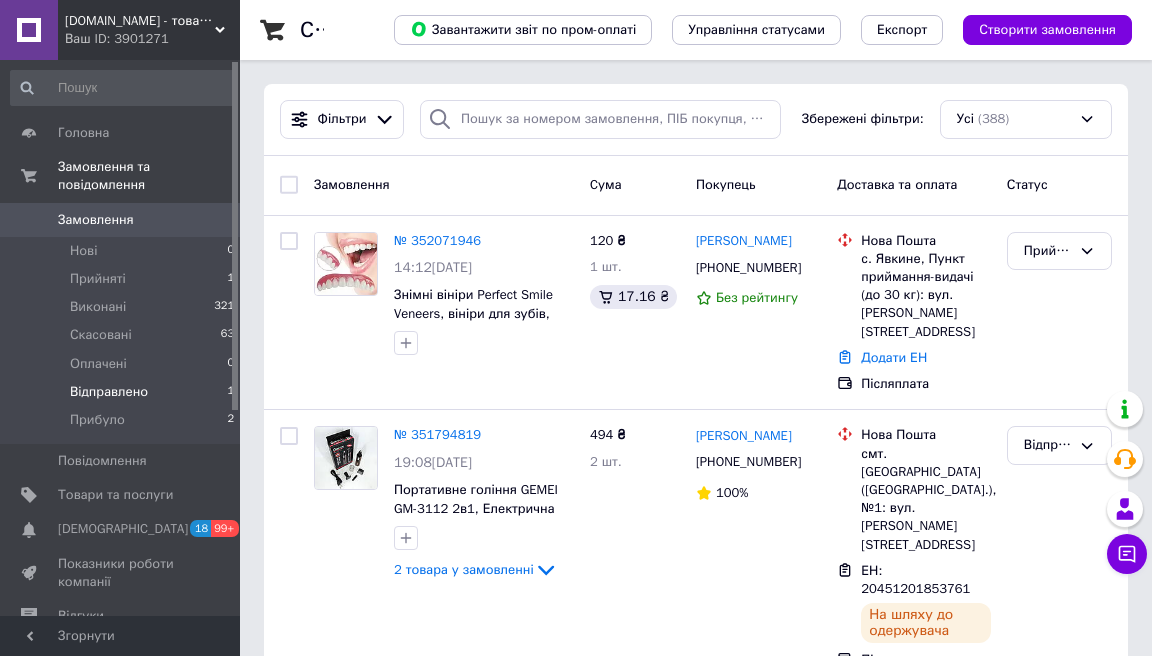 click on "Відправлено 1" at bounding box center (123, 392) 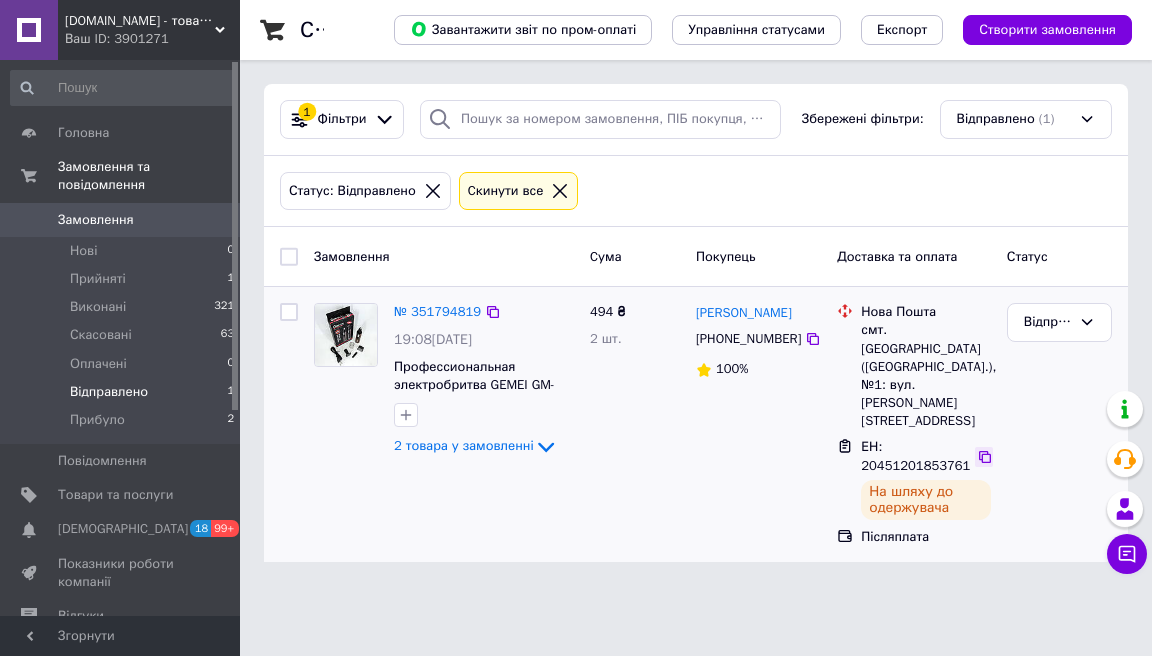 click 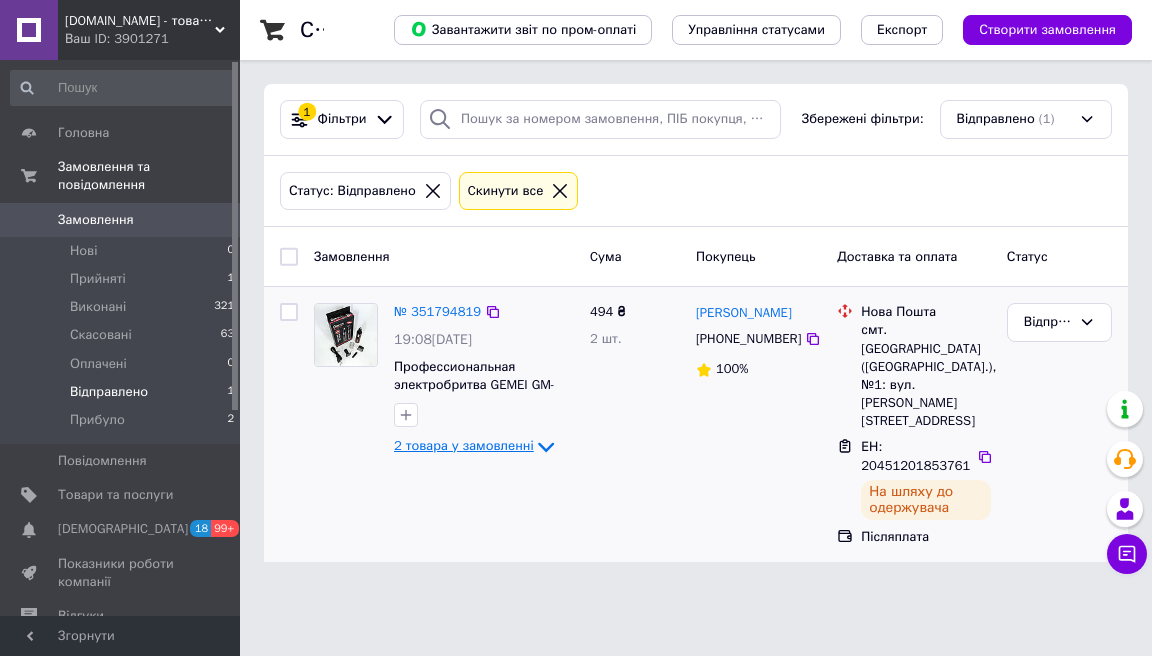 click on "2 товара у замовленні" at bounding box center [464, 446] 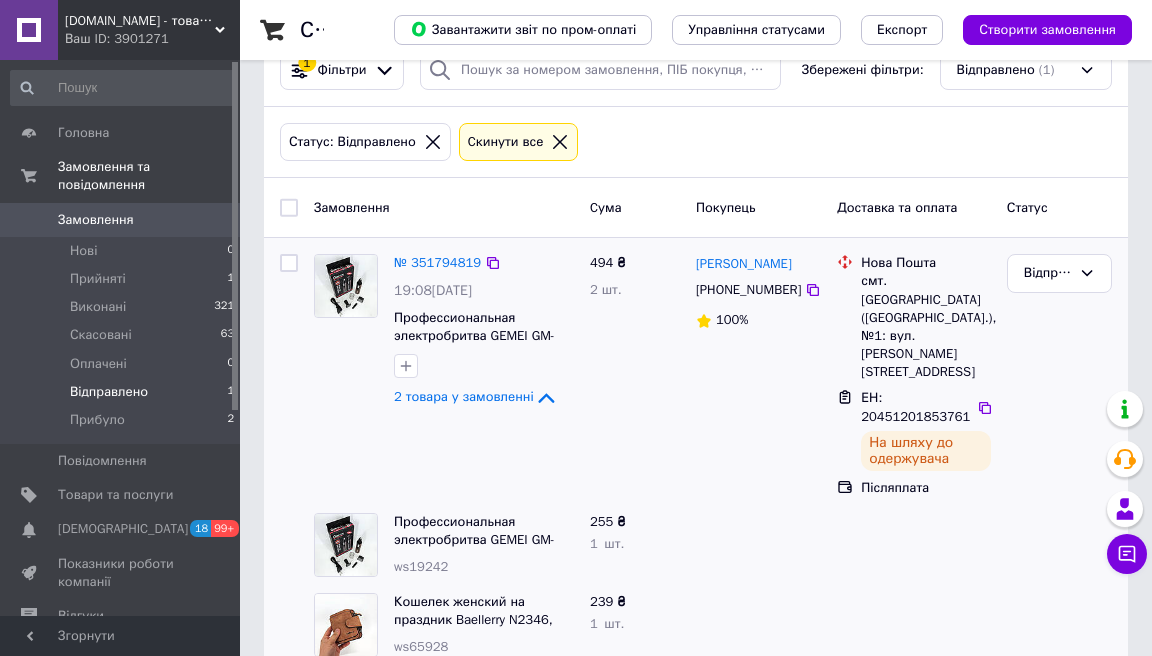 scroll, scrollTop: 48, scrollLeft: 0, axis: vertical 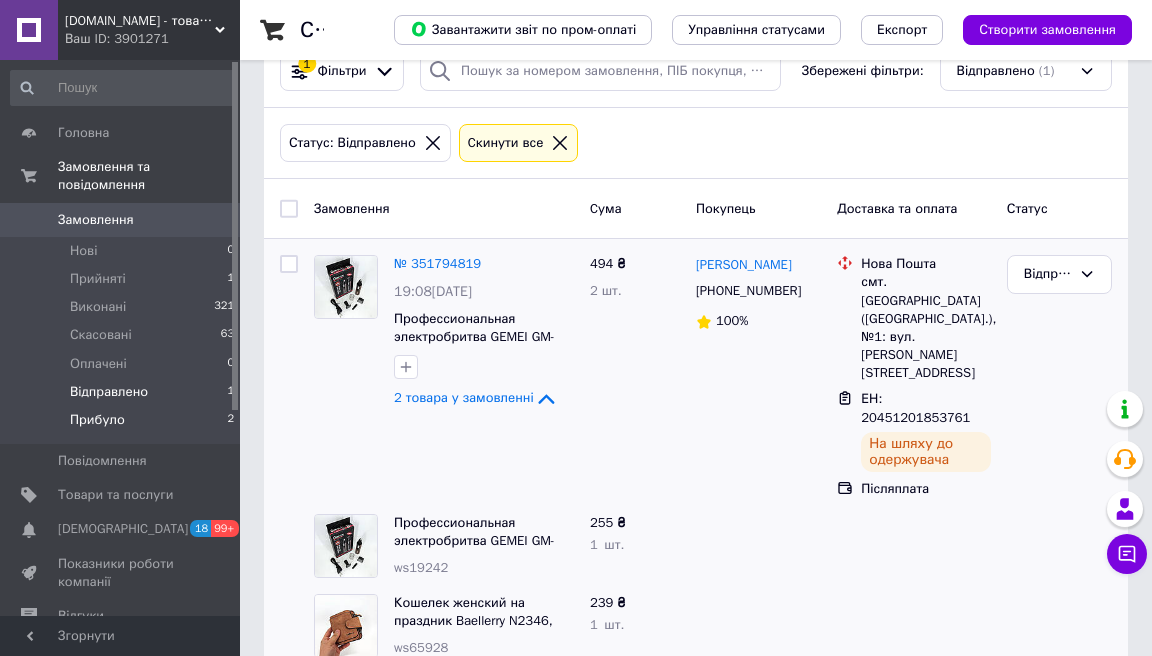 click on "Прибуло" at bounding box center (97, 420) 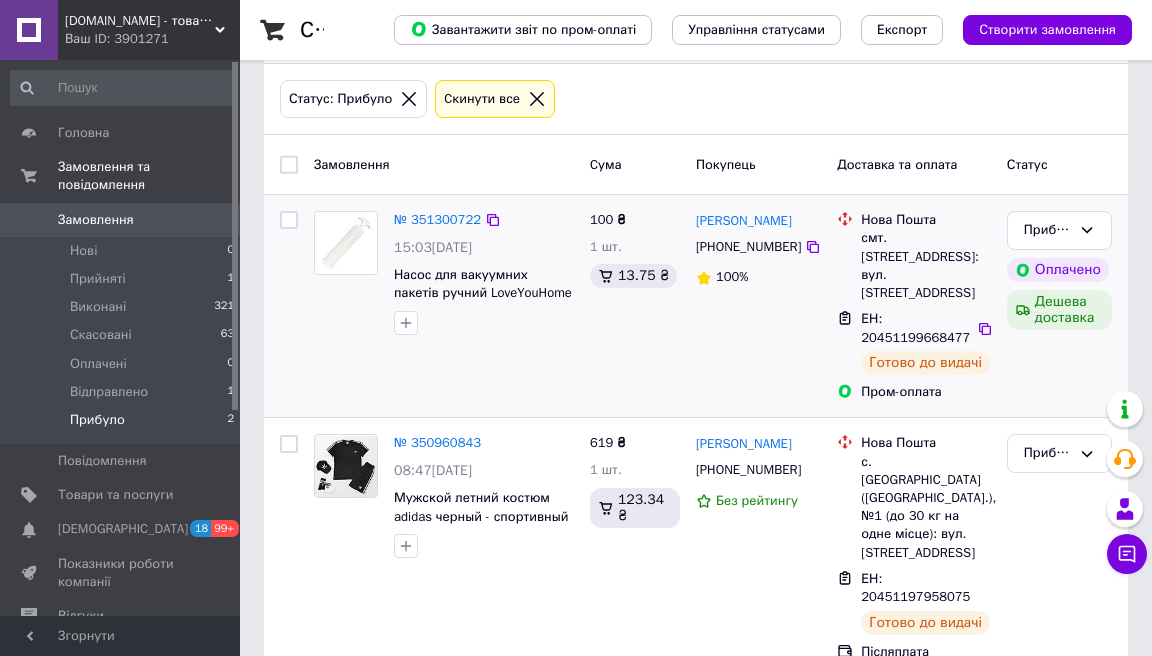 scroll, scrollTop: 91, scrollLeft: 0, axis: vertical 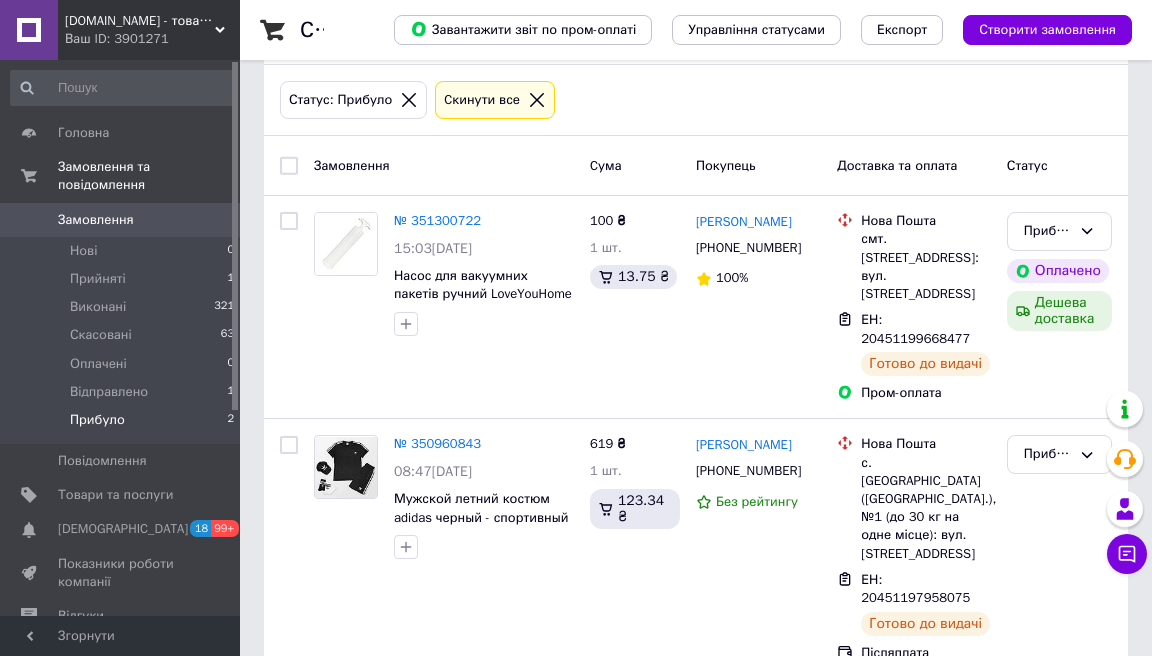 click on "UNIVERMAG.COM.UA - товари для дому та відпочинку" at bounding box center [140, 21] 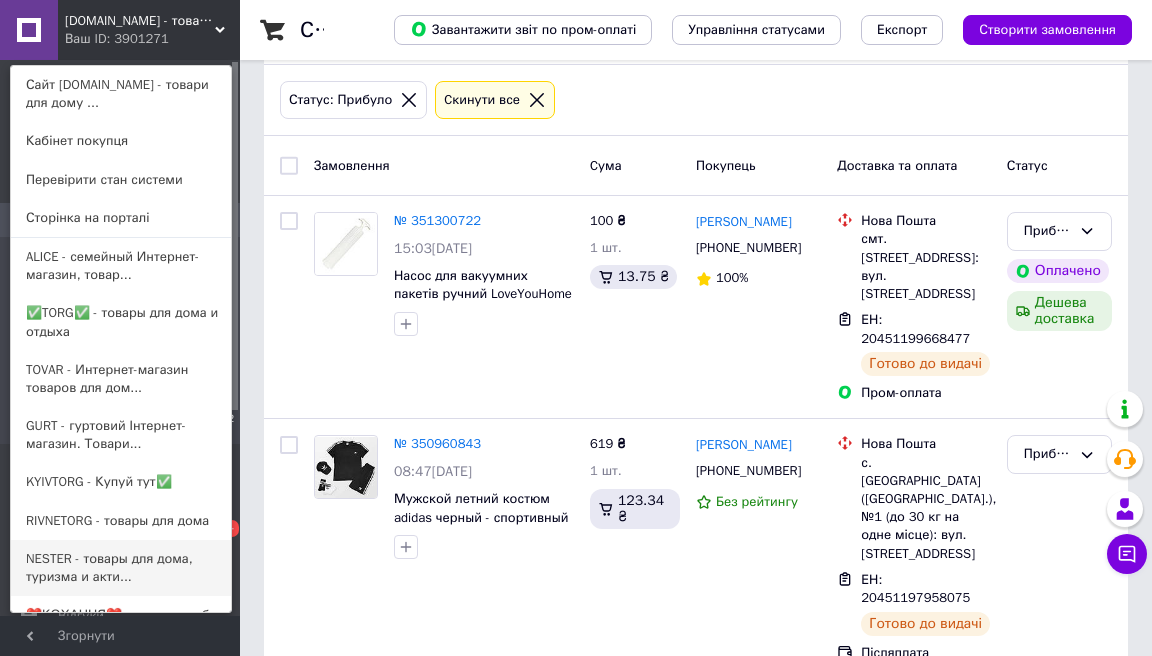 click on "NESTER - товары для дома, туризма и акти..." at bounding box center [121, 568] 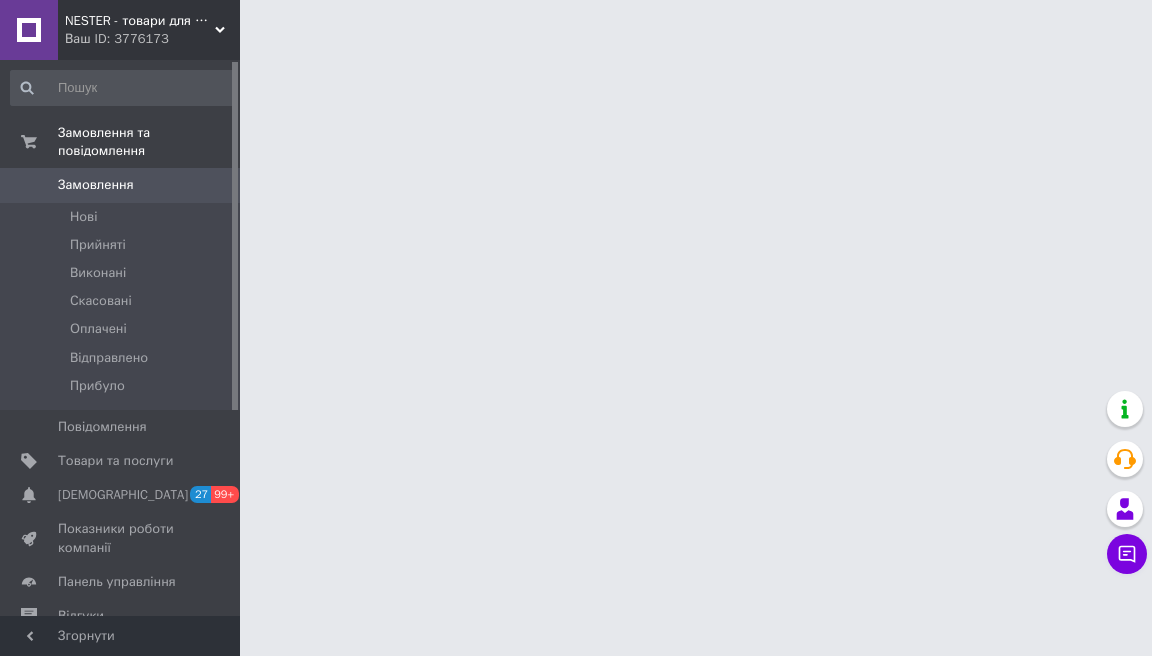 scroll, scrollTop: 0, scrollLeft: 0, axis: both 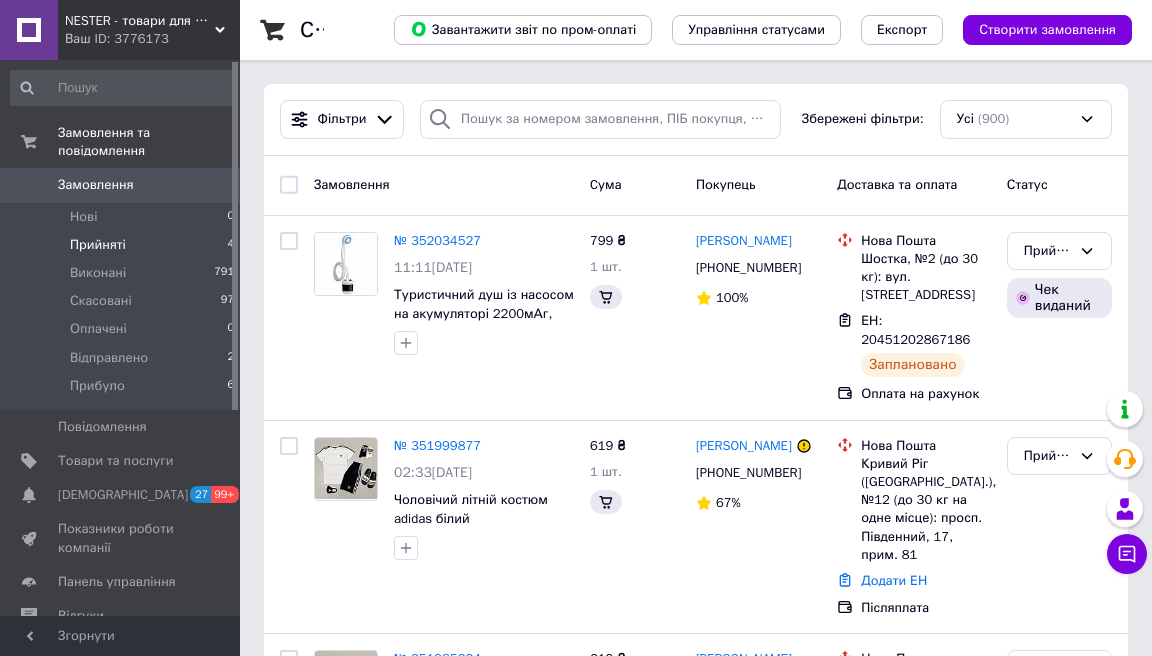 click on "Прийняті 4" at bounding box center (123, 245) 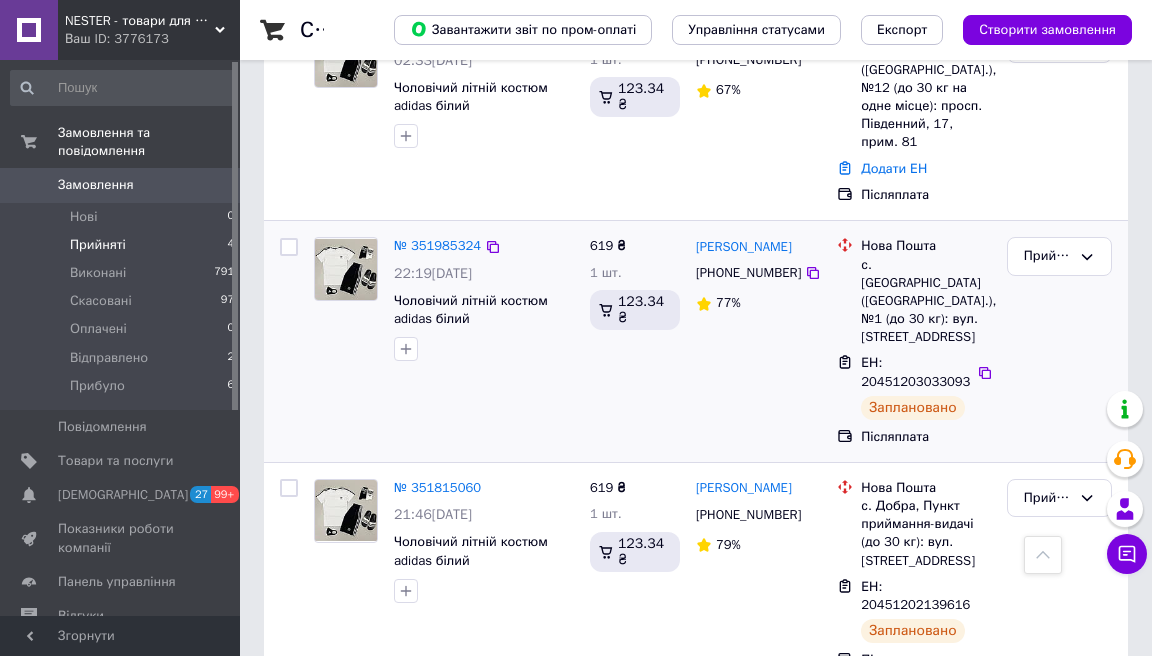 scroll, scrollTop: 483, scrollLeft: 0, axis: vertical 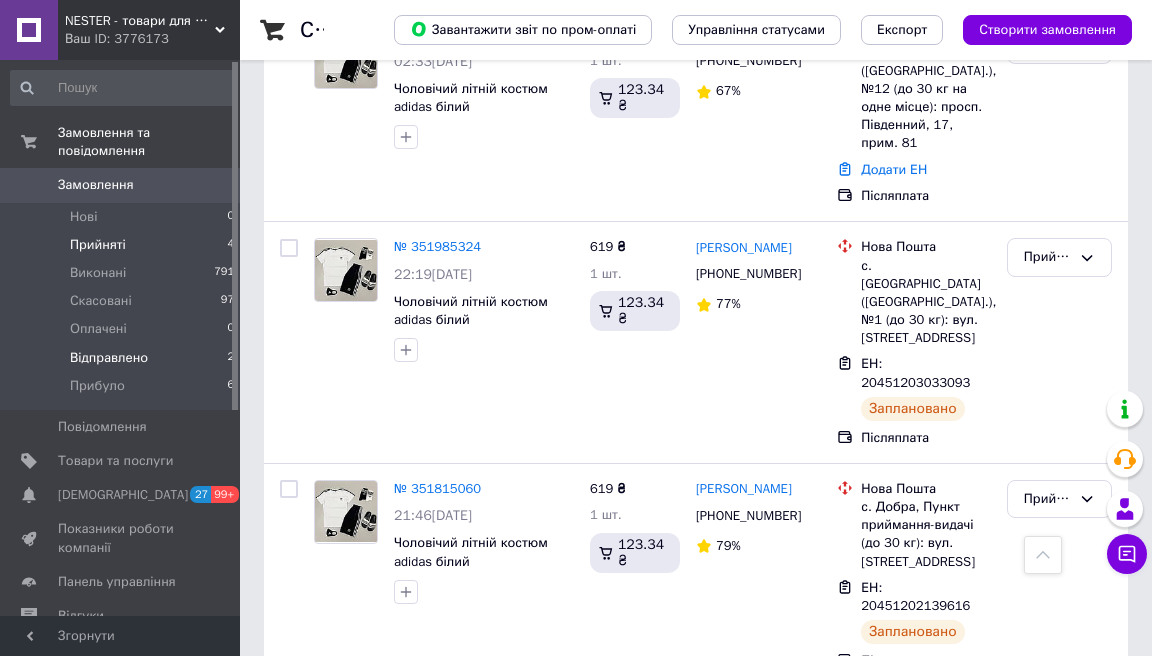 click on "Відправлено 2" at bounding box center [123, 358] 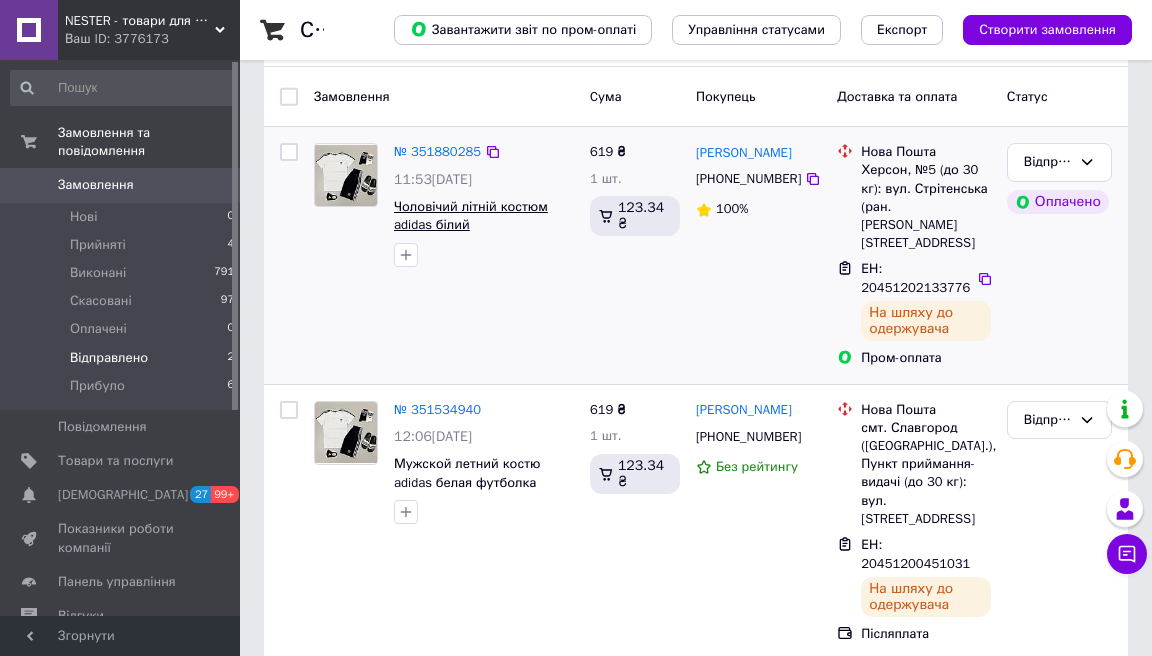 scroll, scrollTop: 158, scrollLeft: 0, axis: vertical 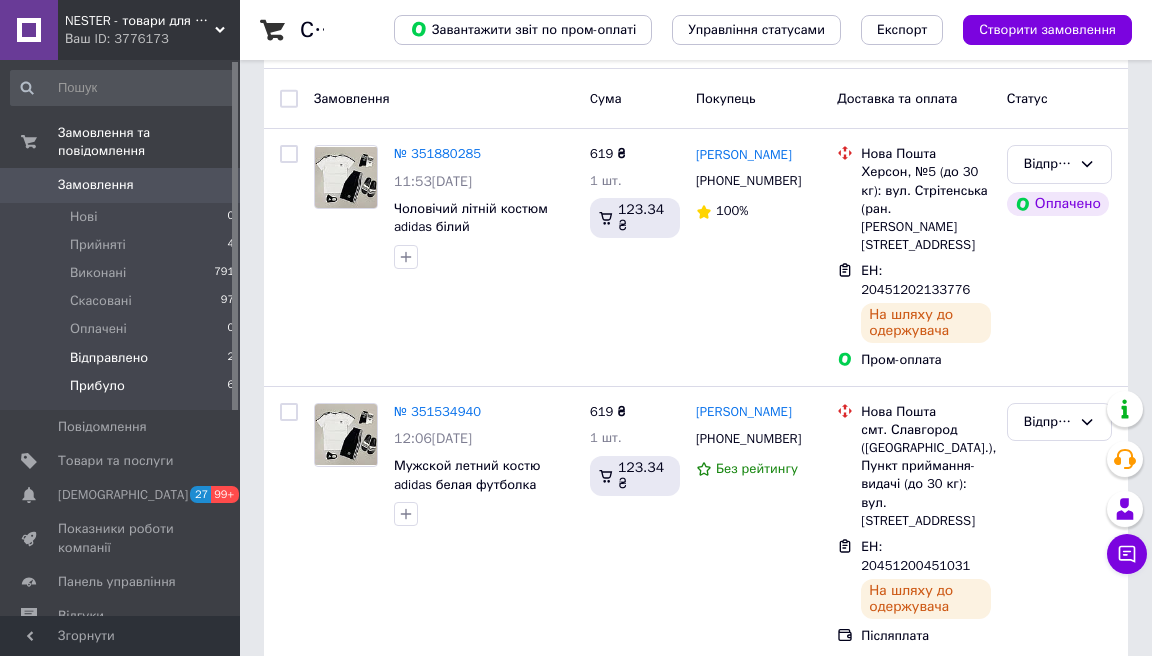 click on "Прибуло 6" at bounding box center (123, 391) 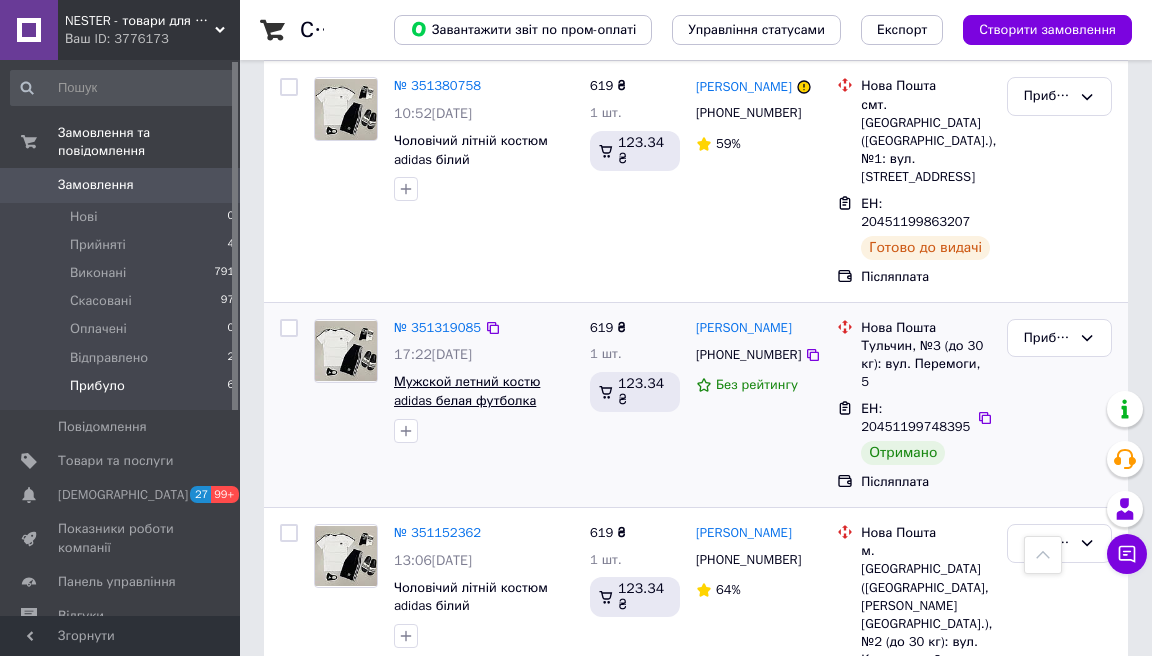 scroll, scrollTop: 456, scrollLeft: 0, axis: vertical 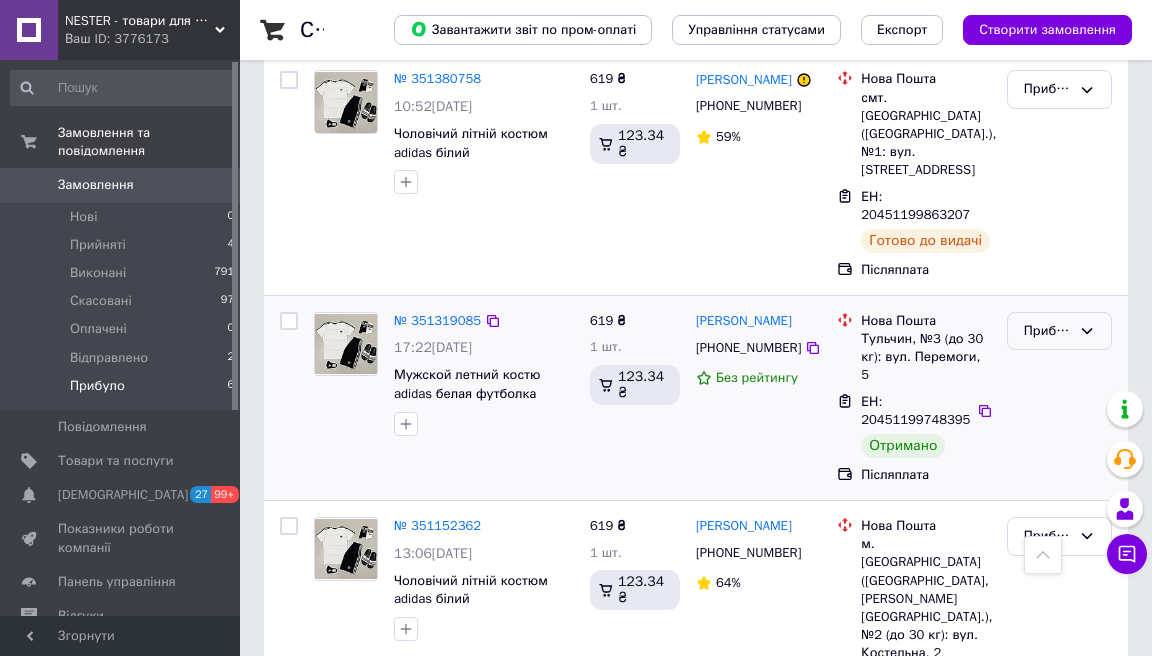 click on "Прибуло" at bounding box center [1047, 331] 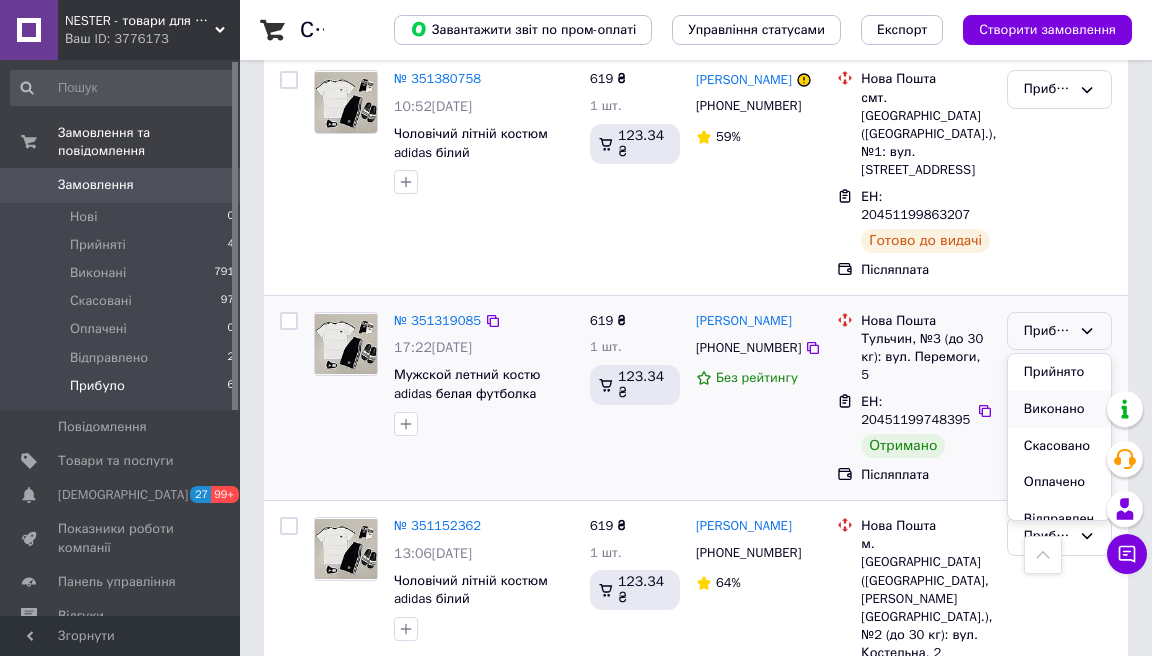click on "Виконано" at bounding box center [1059, 409] 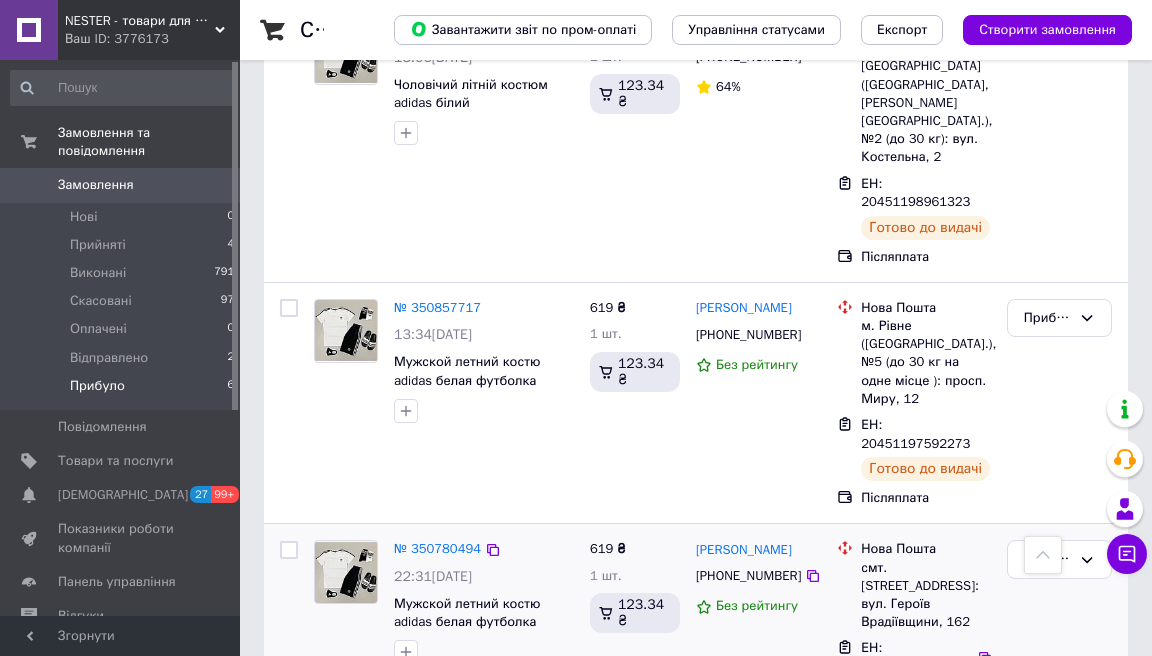 scroll, scrollTop: 950, scrollLeft: 0, axis: vertical 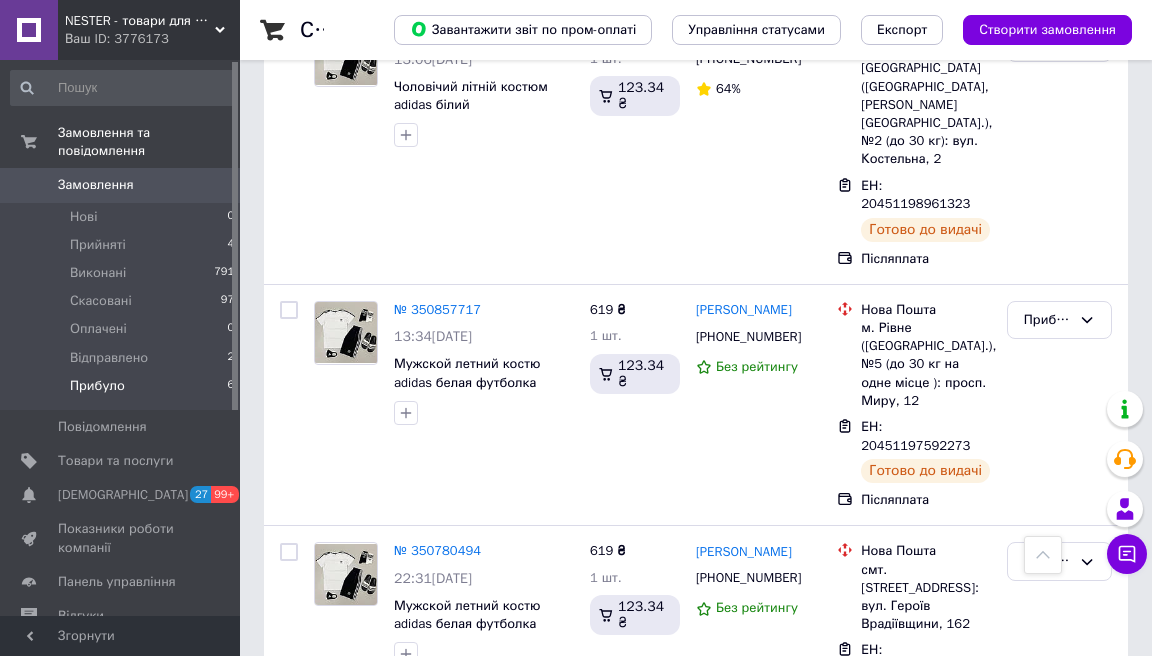 click on "NESTER - товари для дому, туризму та активного відпочинку" at bounding box center (140, 21) 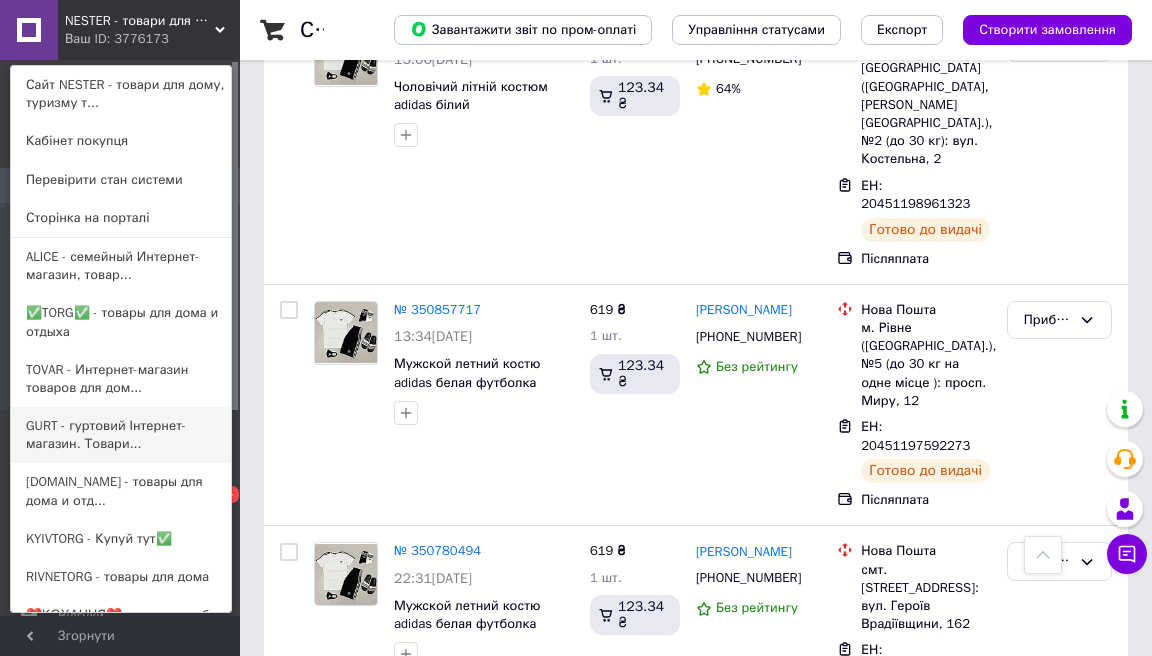 click on "GURT - гуртовий Інтернет-магазин. Товари..." at bounding box center [121, 435] 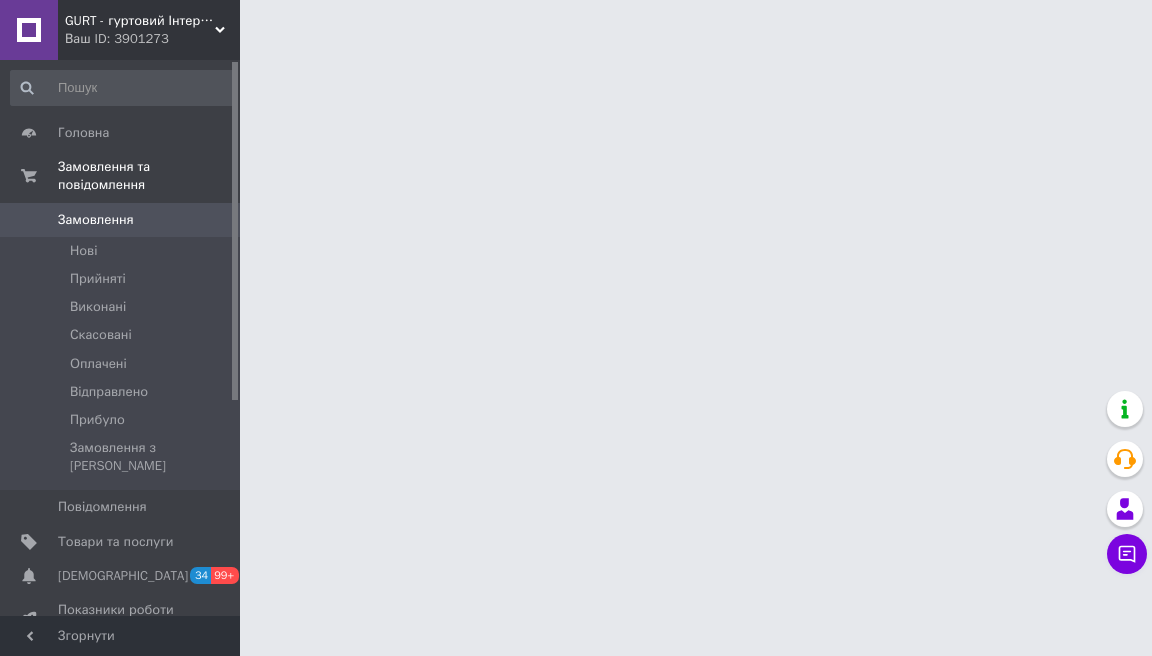 scroll, scrollTop: 0, scrollLeft: 0, axis: both 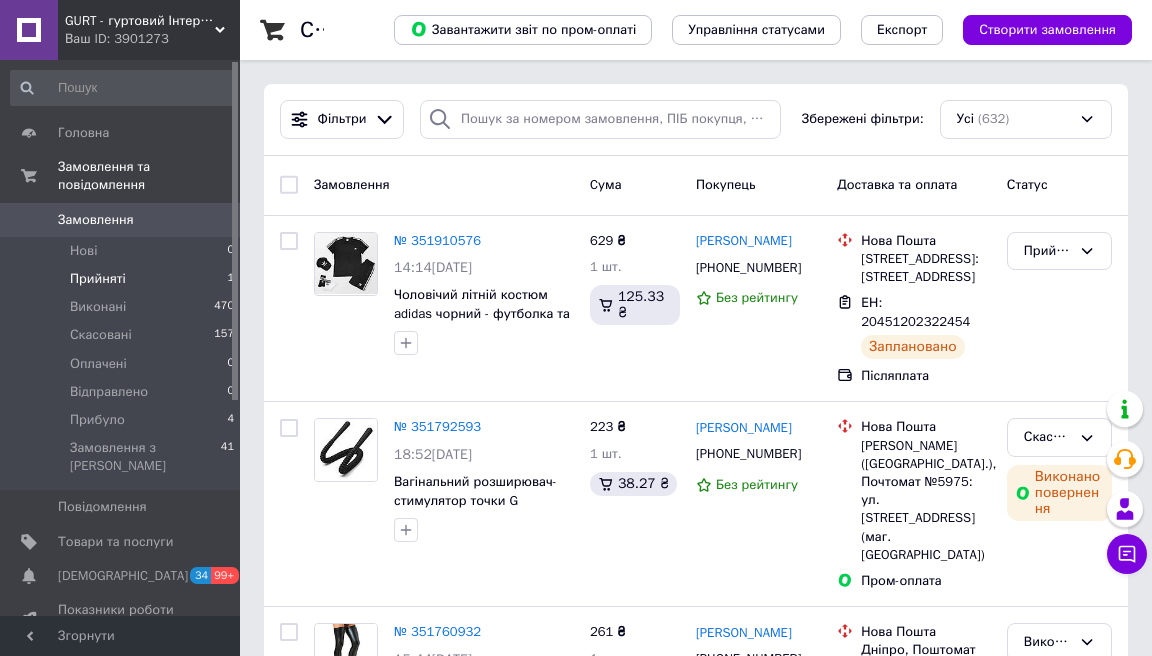 click on "Прийняті 1" at bounding box center [123, 279] 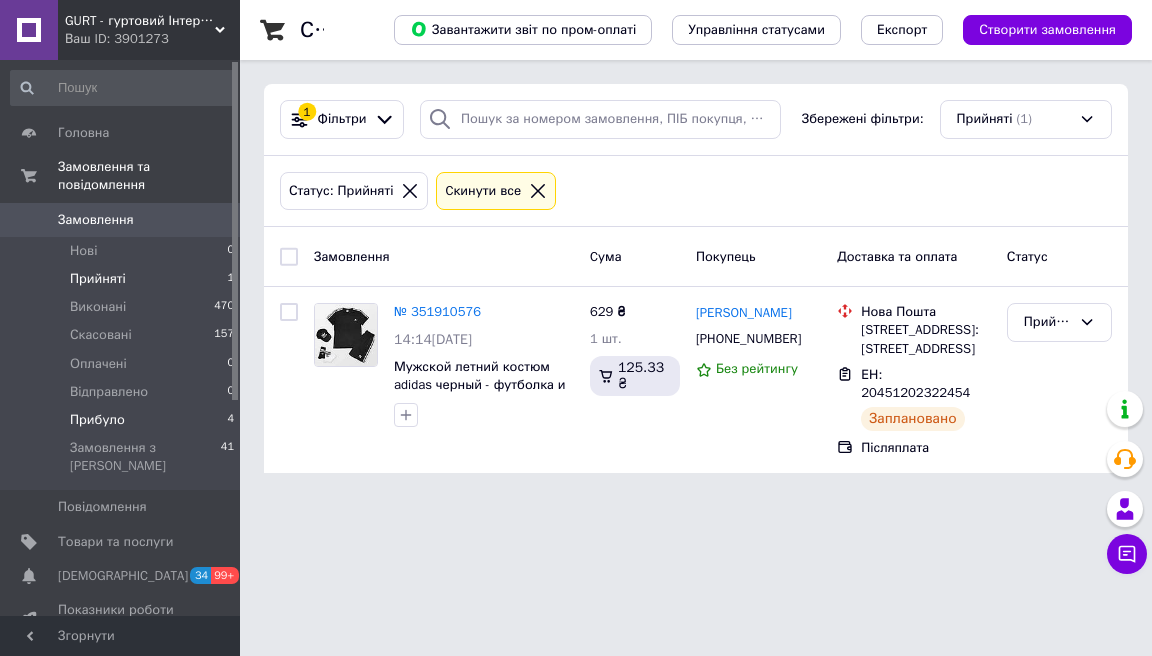 click on "Прибуло 4" at bounding box center [123, 420] 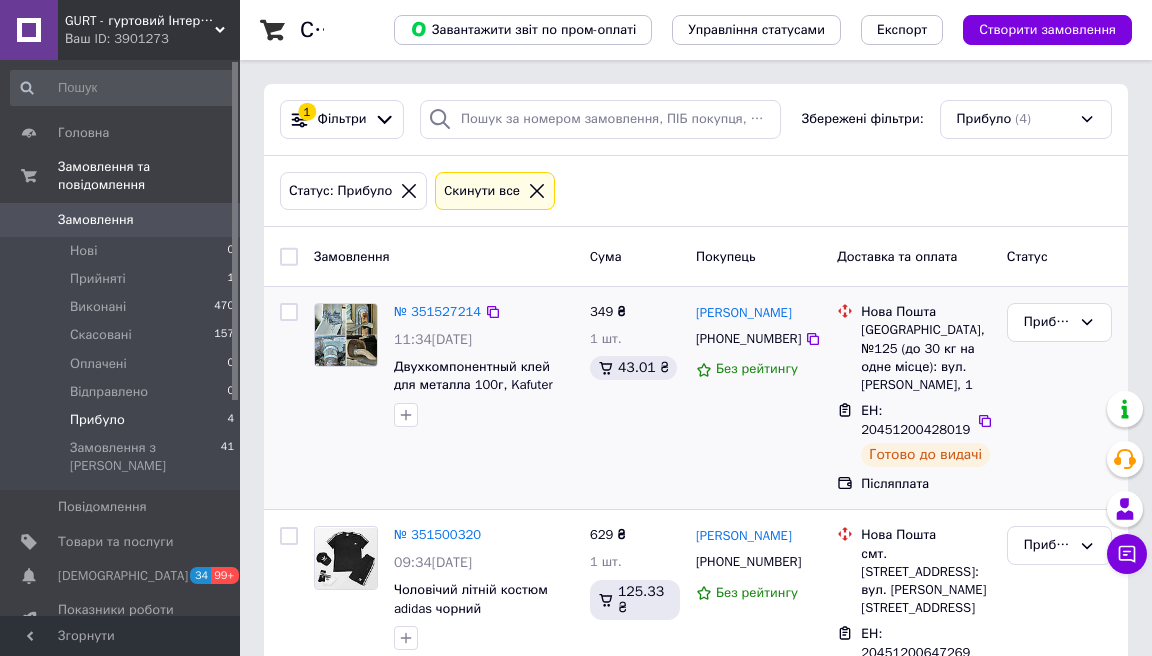 scroll, scrollTop: 0, scrollLeft: 0, axis: both 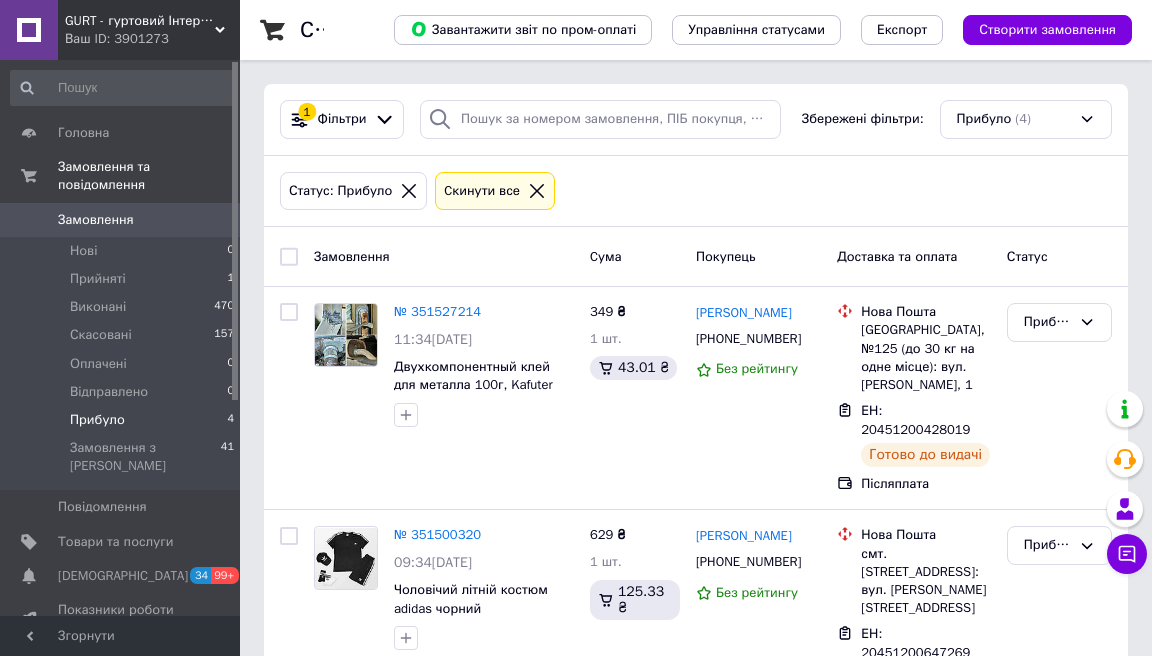 click on "GURT - гуртовий Інтернет-магазин. Товари оптом та в роздріб" at bounding box center [140, 21] 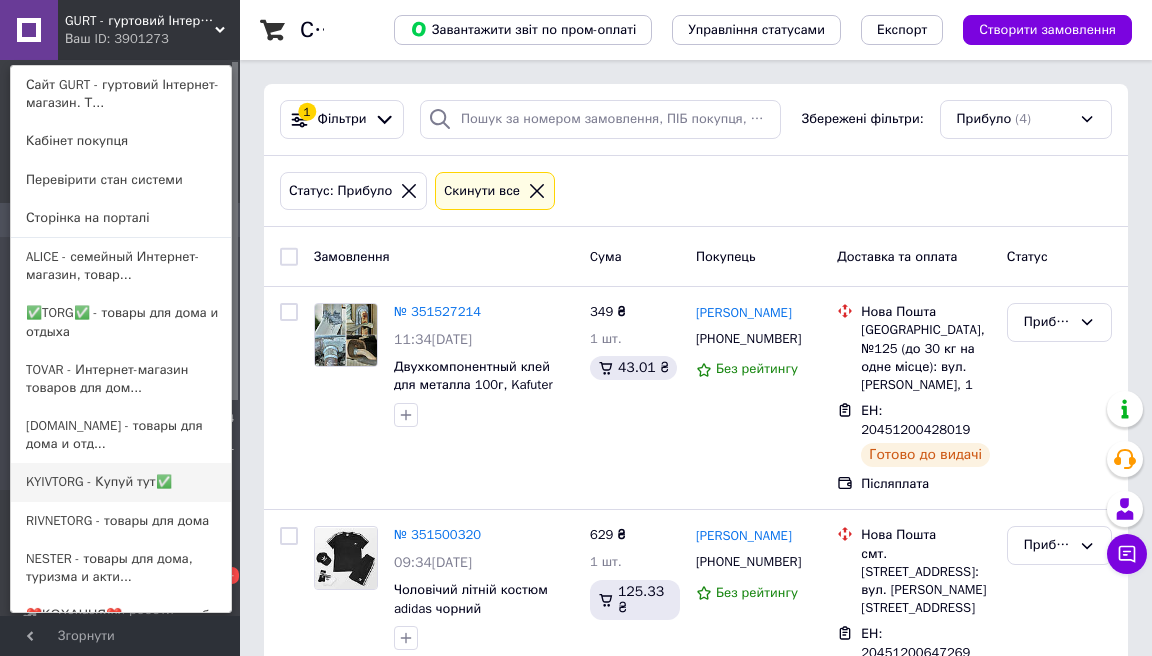click on "KYIVTORG - Купуй тут✅" at bounding box center (121, 482) 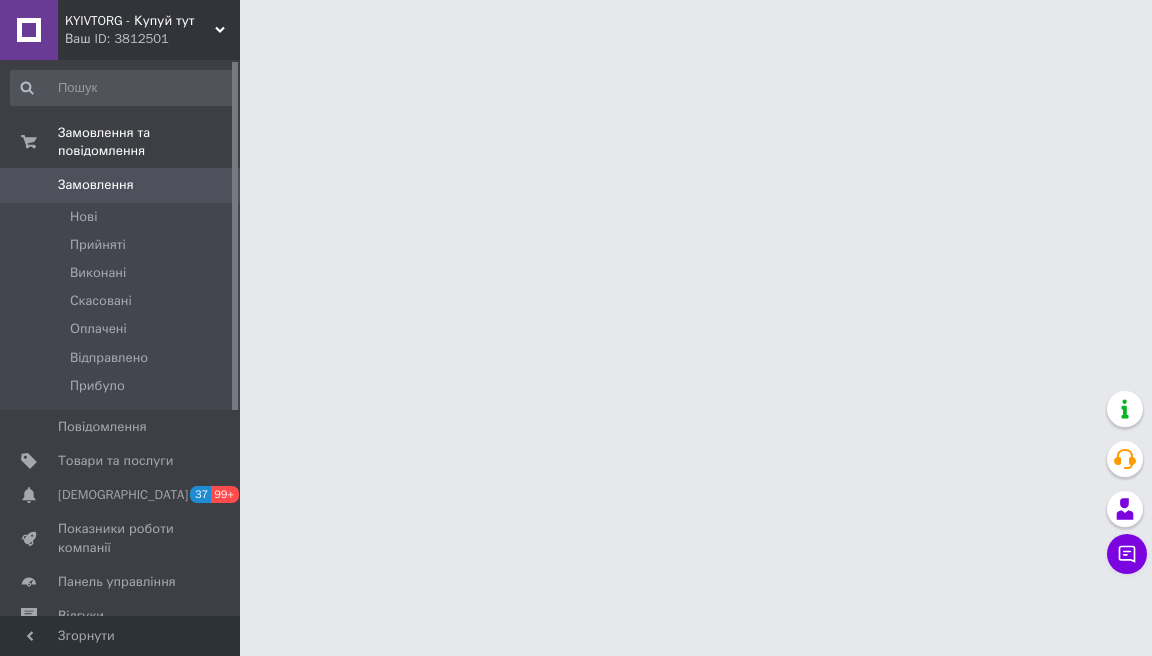 scroll, scrollTop: 0, scrollLeft: 0, axis: both 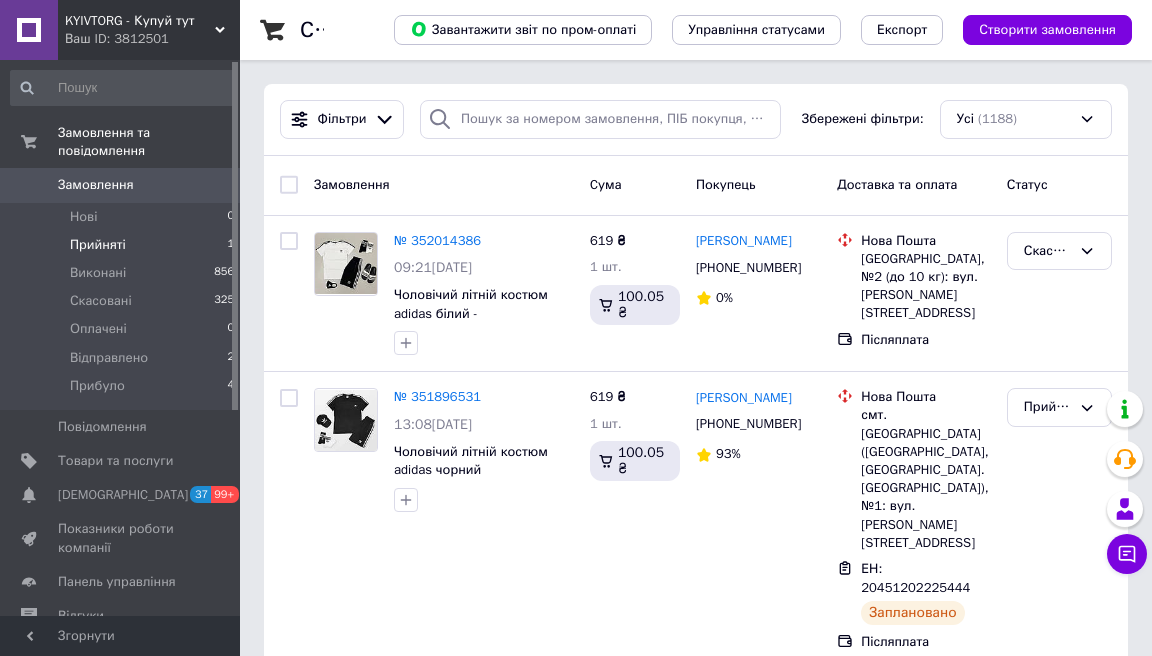 click on "Прийняті 1" at bounding box center (123, 245) 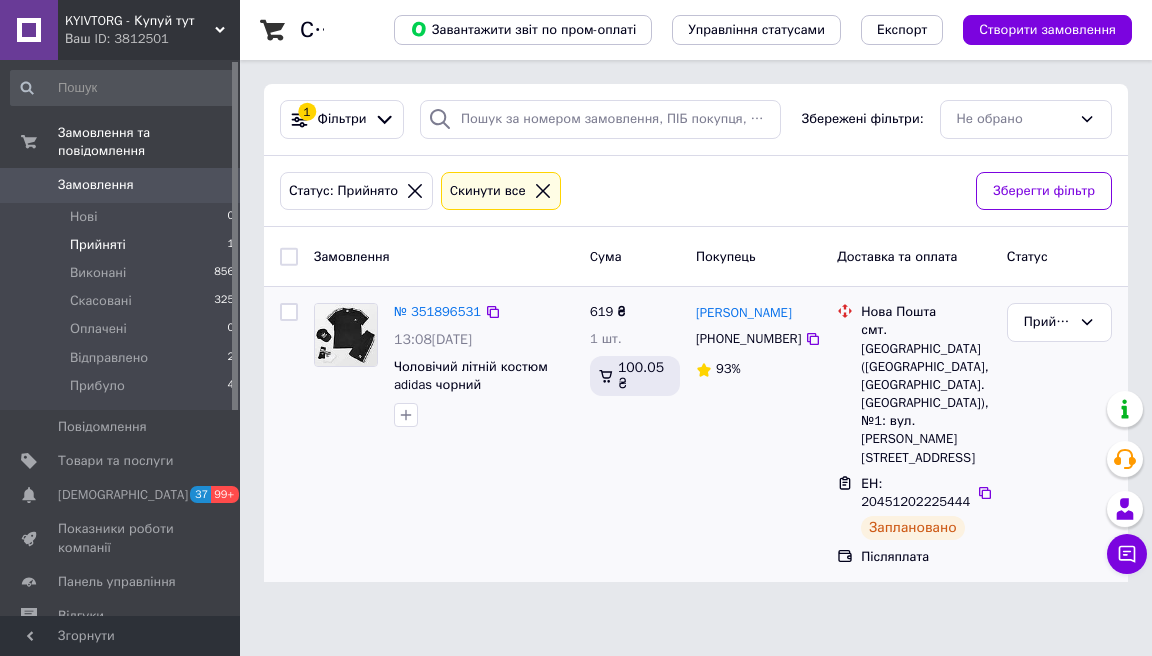 scroll, scrollTop: 0, scrollLeft: 0, axis: both 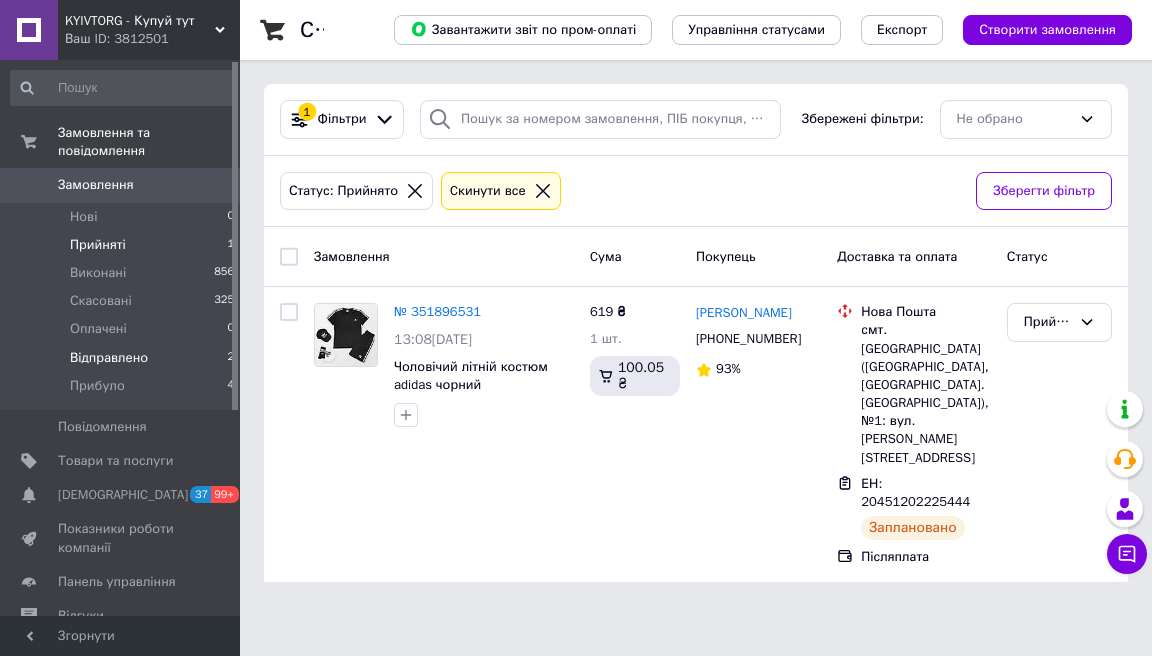 click on "Відправлено 2" at bounding box center [123, 358] 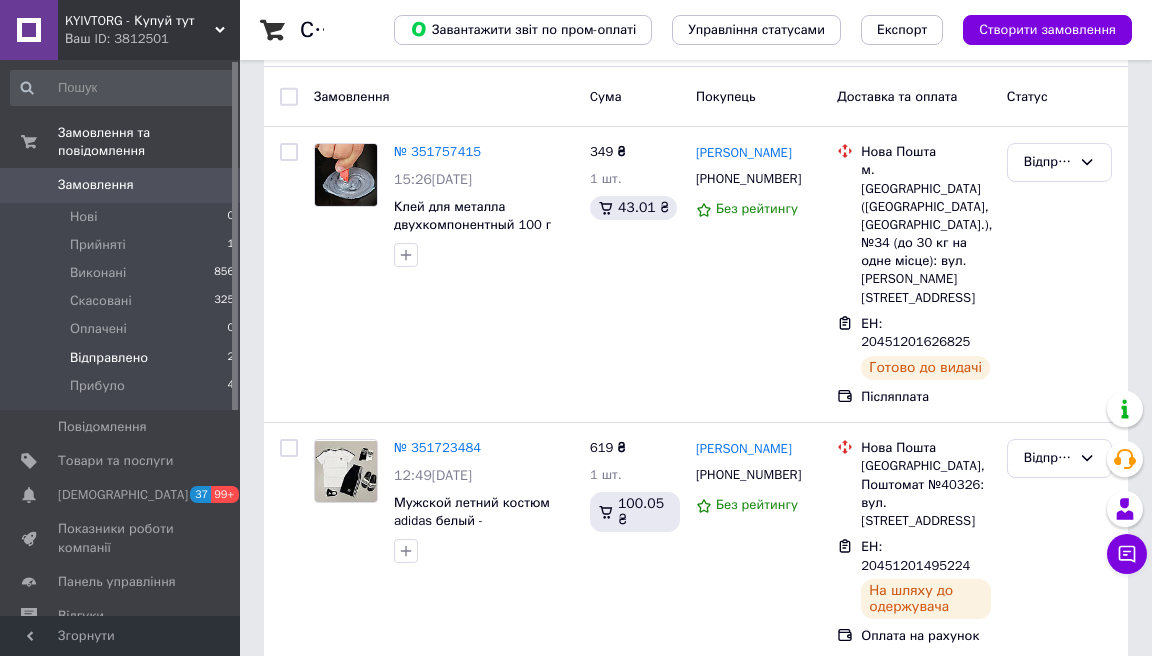 scroll, scrollTop: 160, scrollLeft: 0, axis: vertical 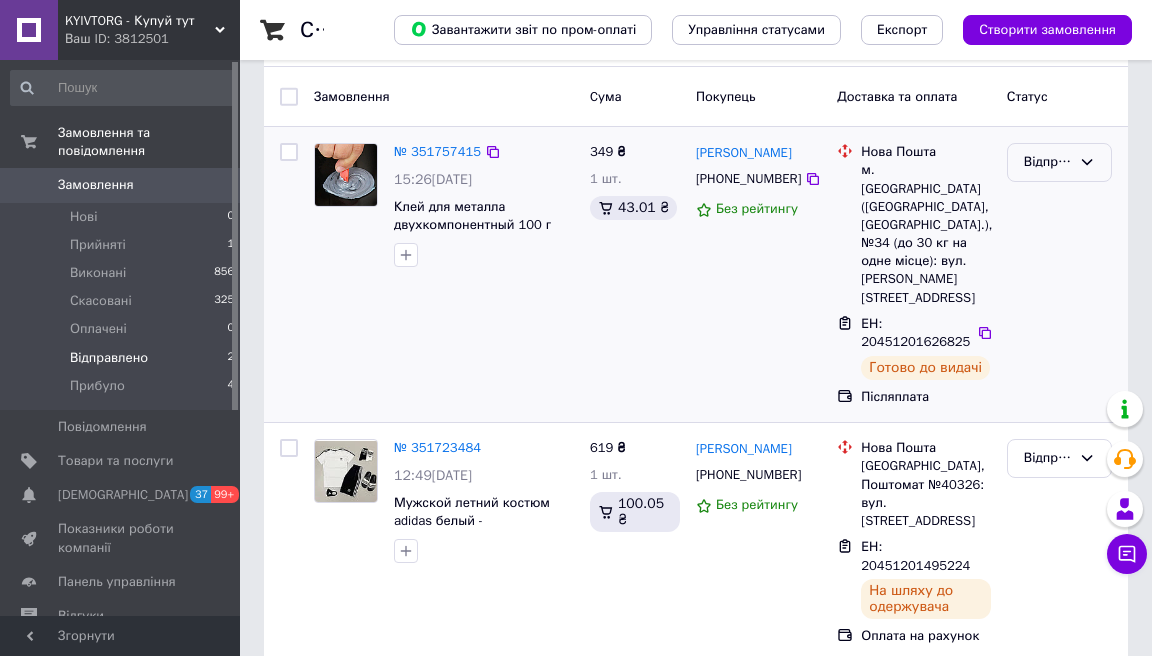 click on "Відправлено" at bounding box center (1047, 162) 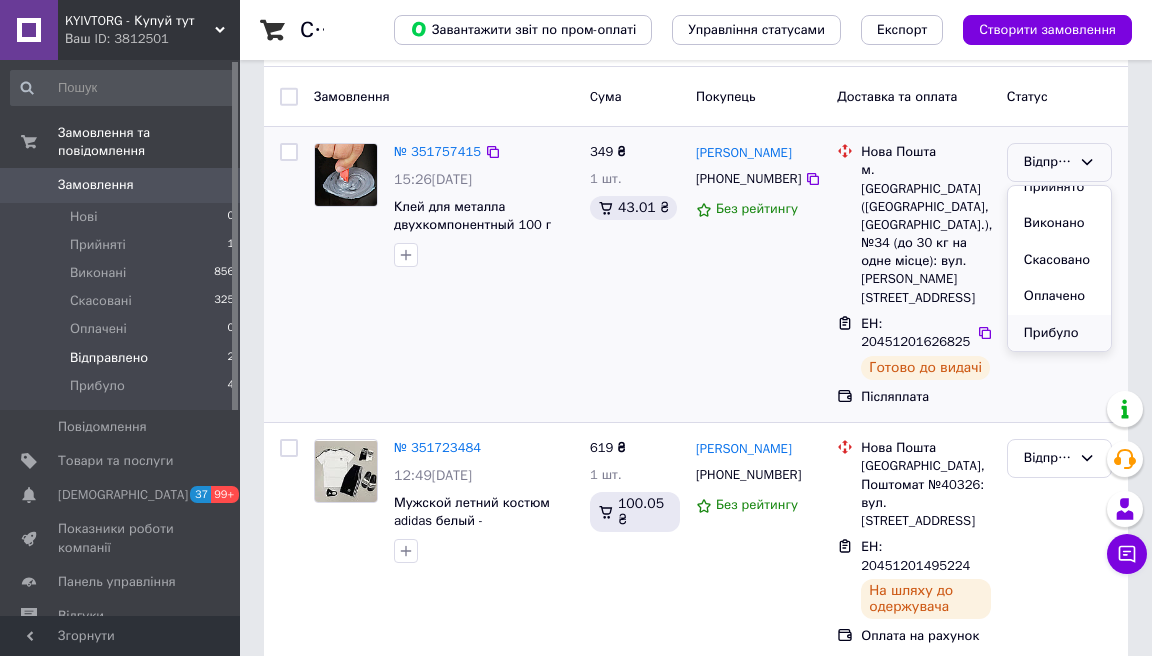 scroll, scrollTop: 35, scrollLeft: 0, axis: vertical 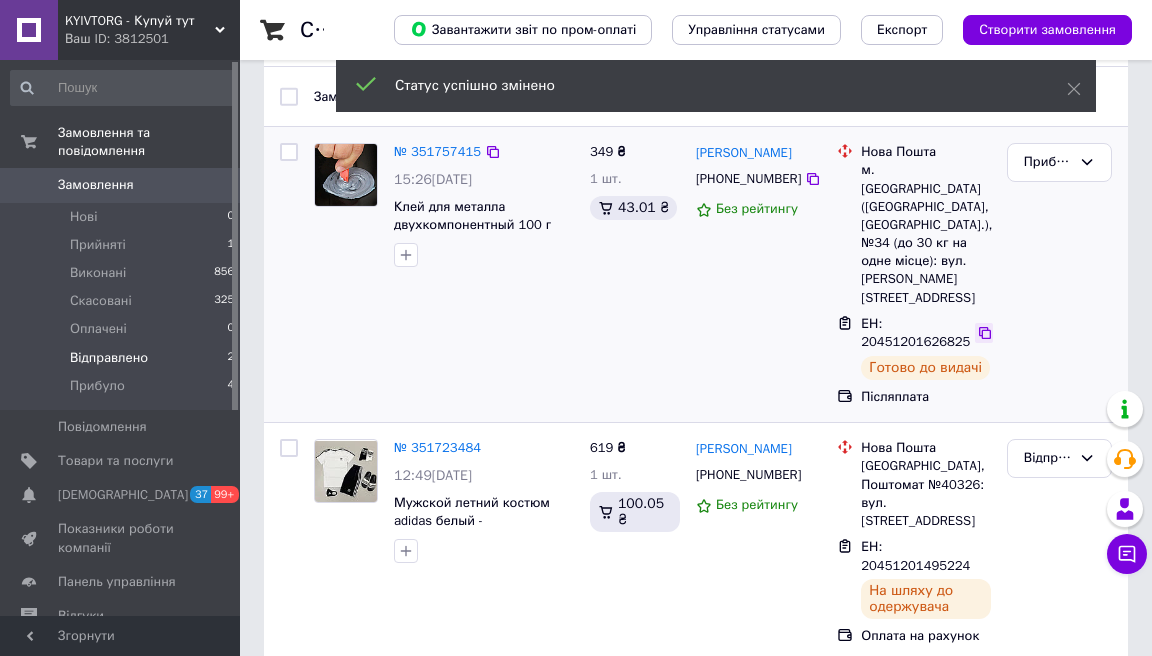 click 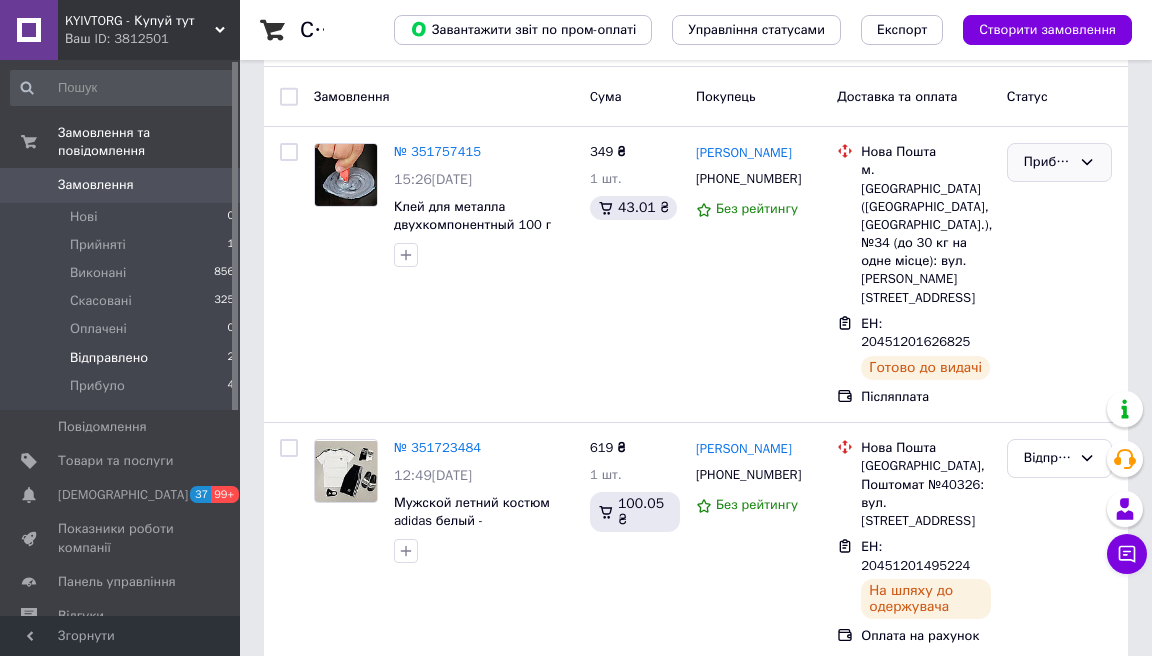 click on "Прибуло" at bounding box center (1047, 162) 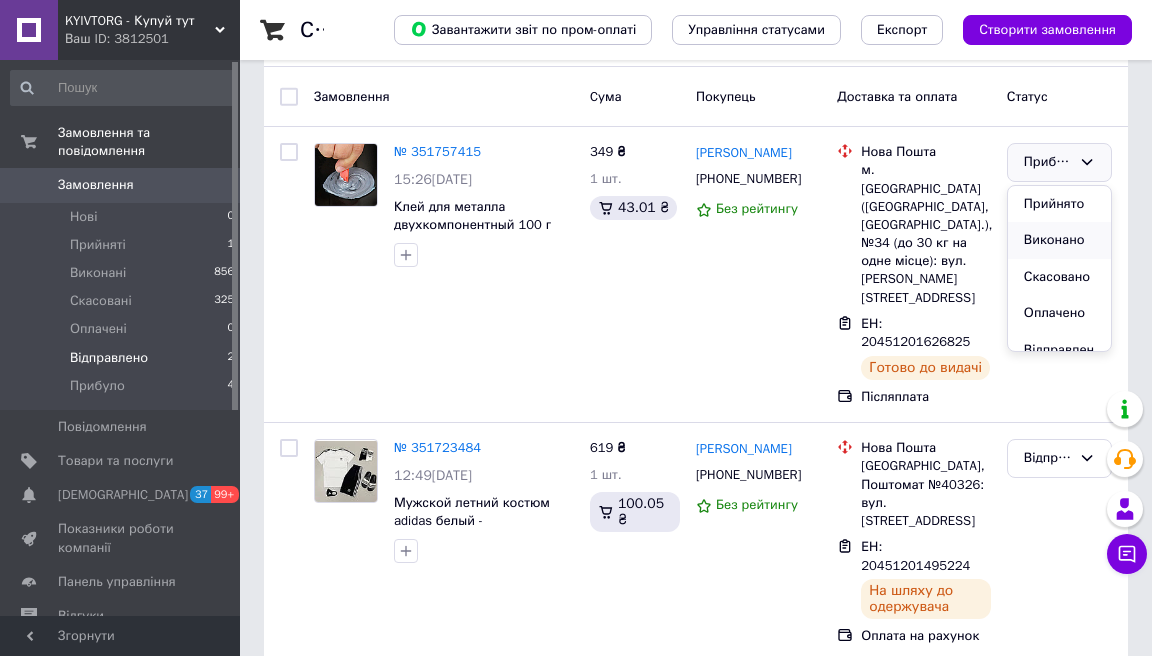 click on "Виконано" at bounding box center [1059, 240] 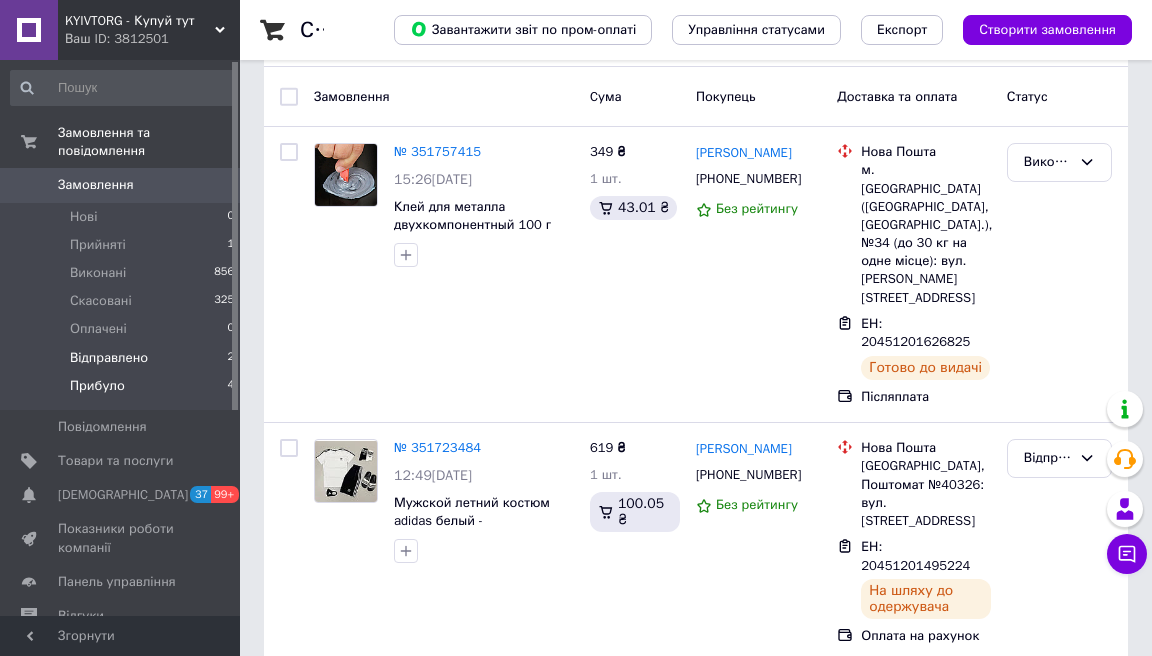 click on "Прибуло 4" at bounding box center (123, 391) 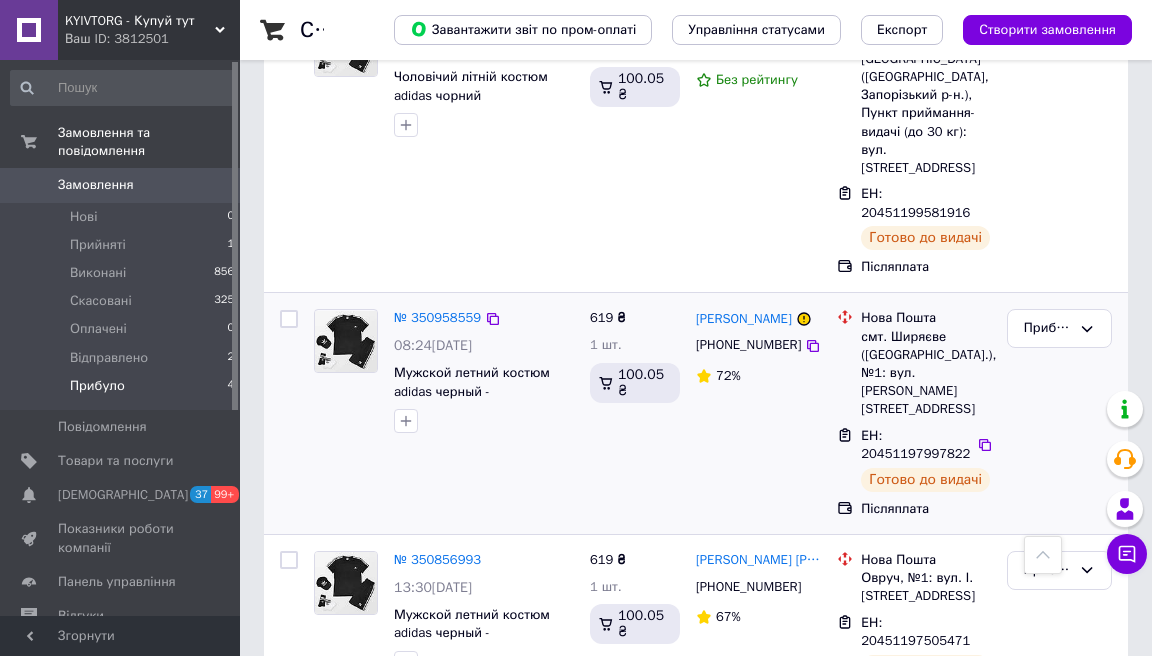 scroll, scrollTop: 512, scrollLeft: 0, axis: vertical 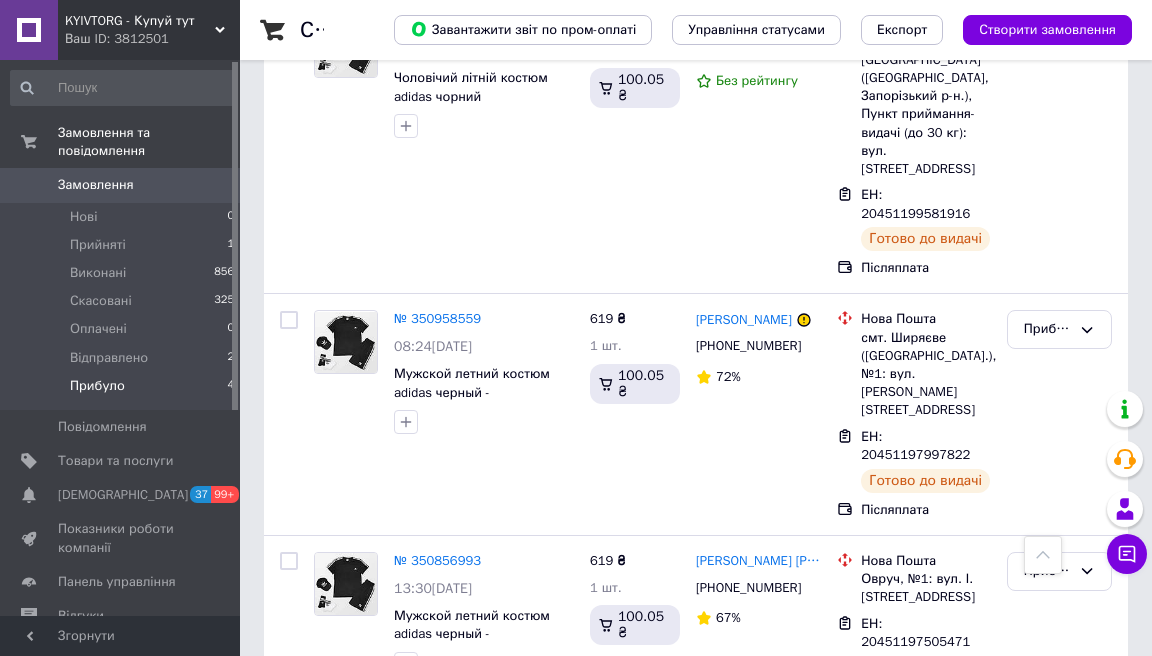 click on "KYIVTORG - Купуй тут Ваш ID: 3812501" at bounding box center (149, 30) 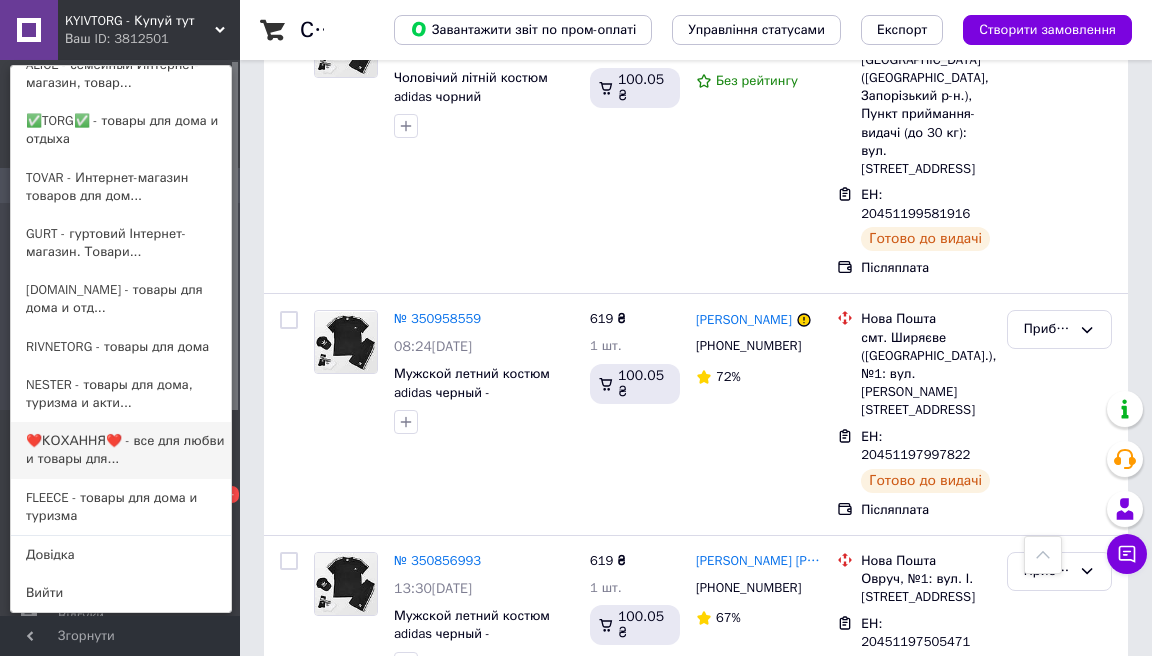 scroll, scrollTop: 178, scrollLeft: 0, axis: vertical 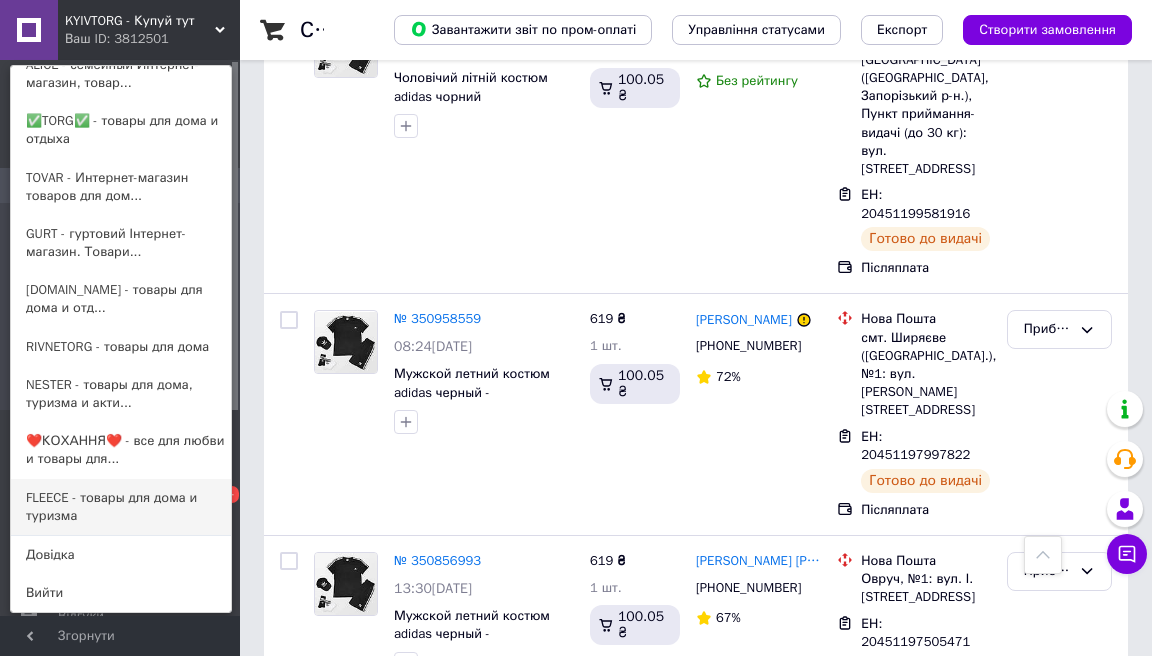 click on "FLEECE - товары для дома и туризма" at bounding box center (121, 507) 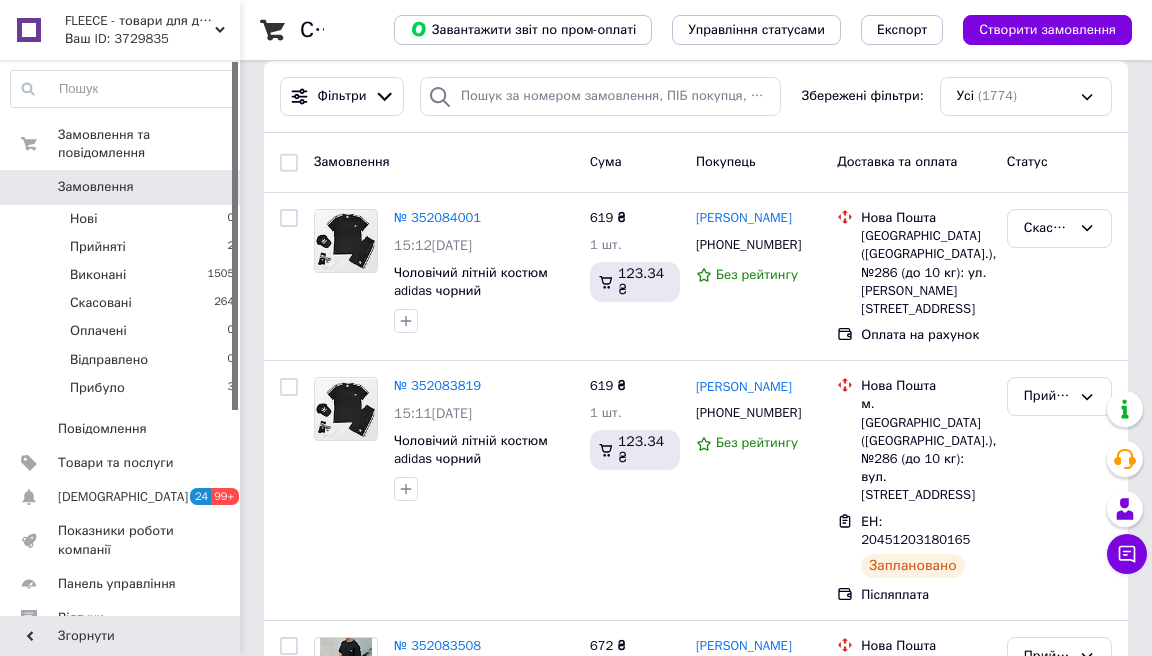 scroll, scrollTop: 184, scrollLeft: 0, axis: vertical 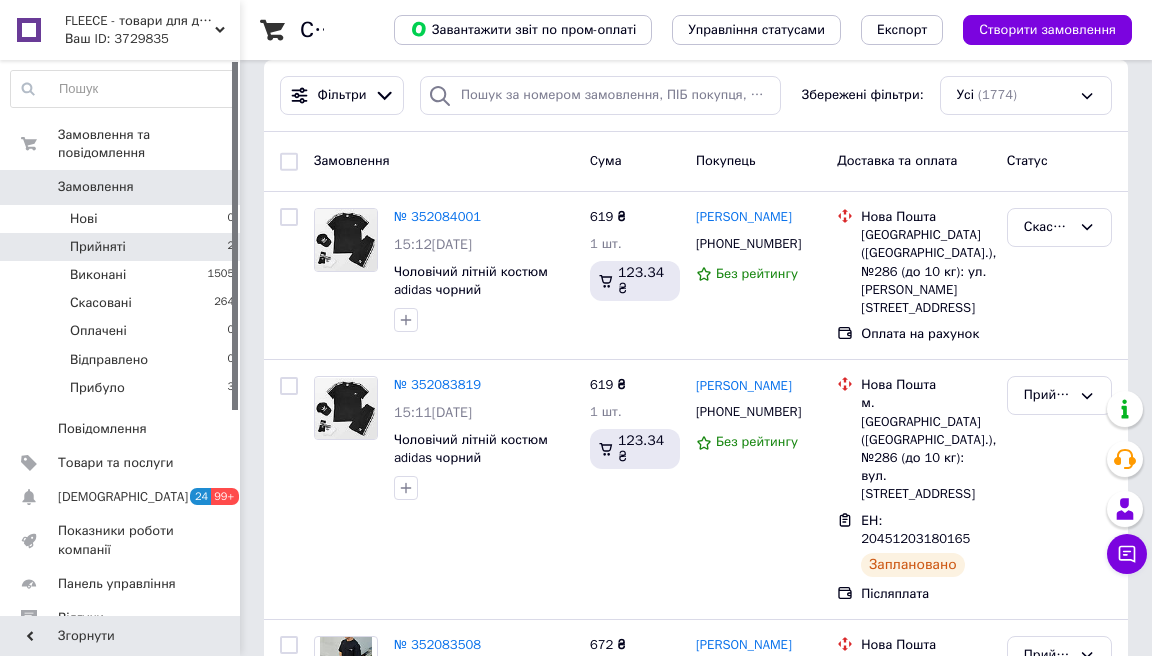 click on "Прийняті 2" at bounding box center (123, 247) 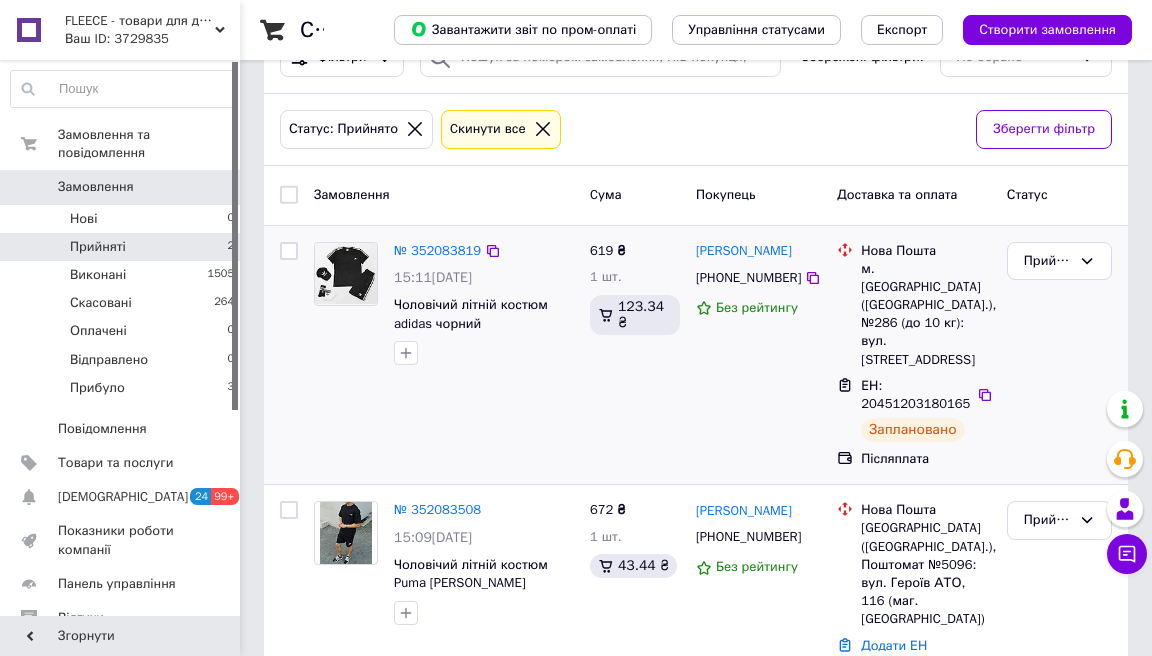 scroll, scrollTop: 221, scrollLeft: 0, axis: vertical 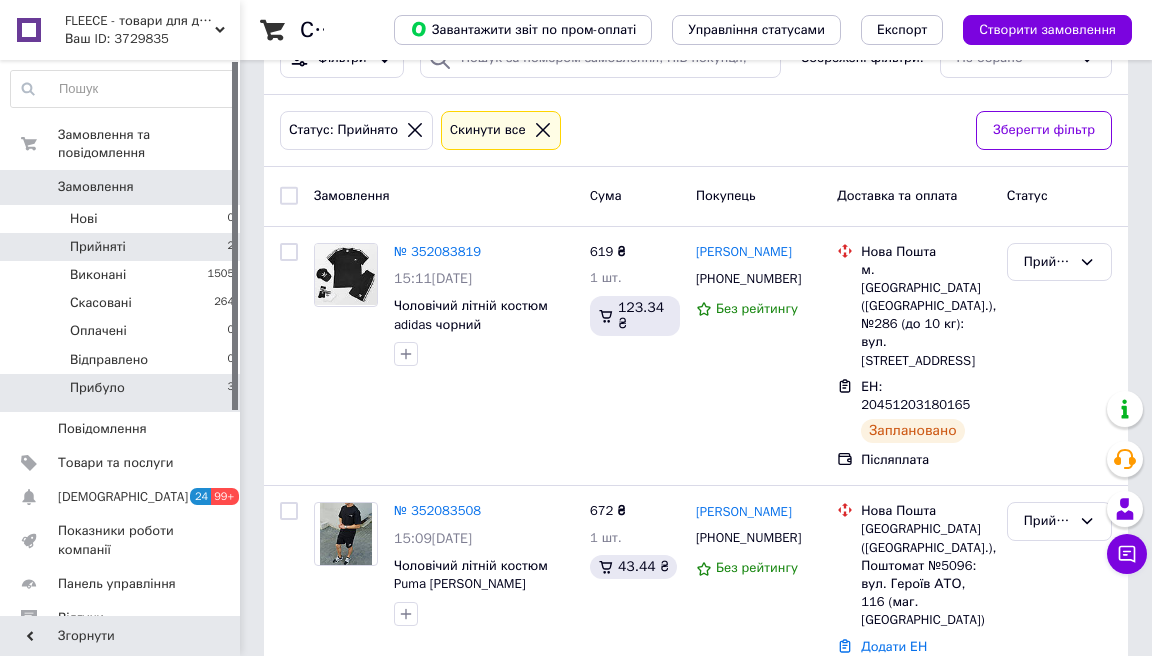 click on "Прибуло 3" at bounding box center [123, 393] 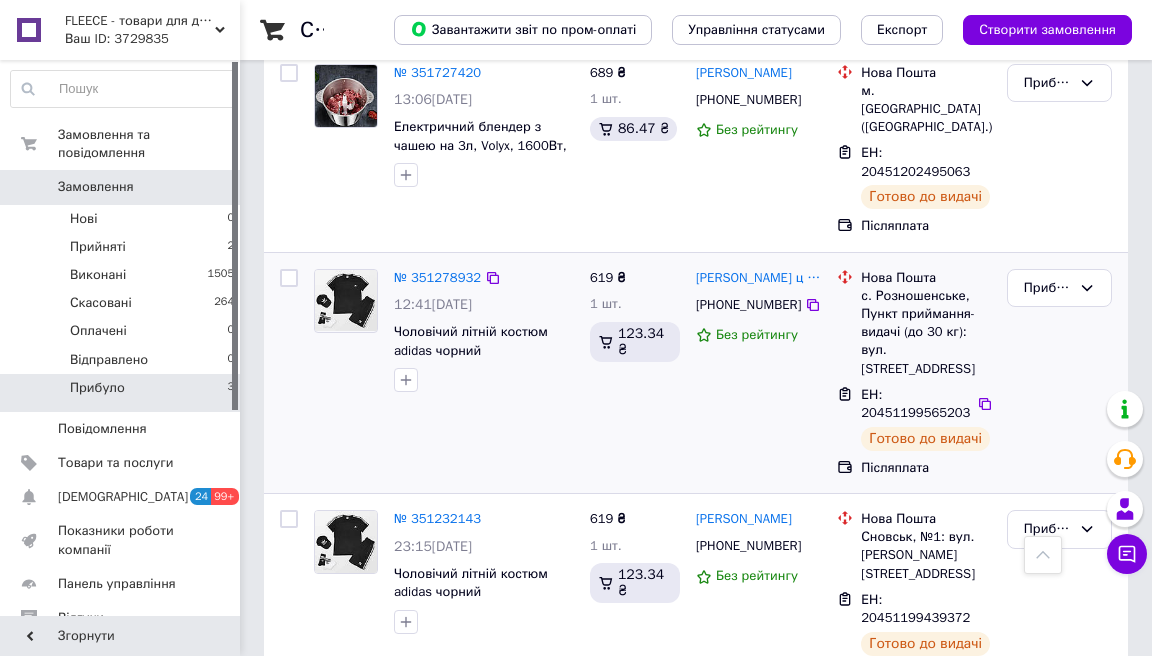 scroll, scrollTop: 399, scrollLeft: 0, axis: vertical 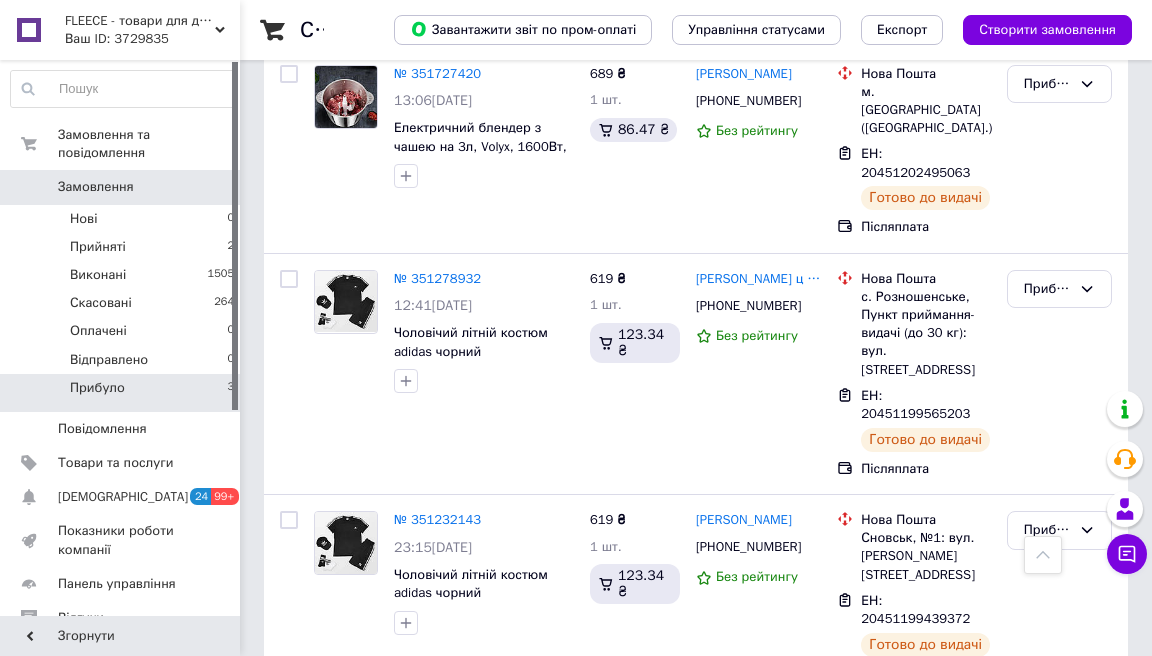 click on "FLEECE - товари для дому та туризму" at bounding box center [140, 21] 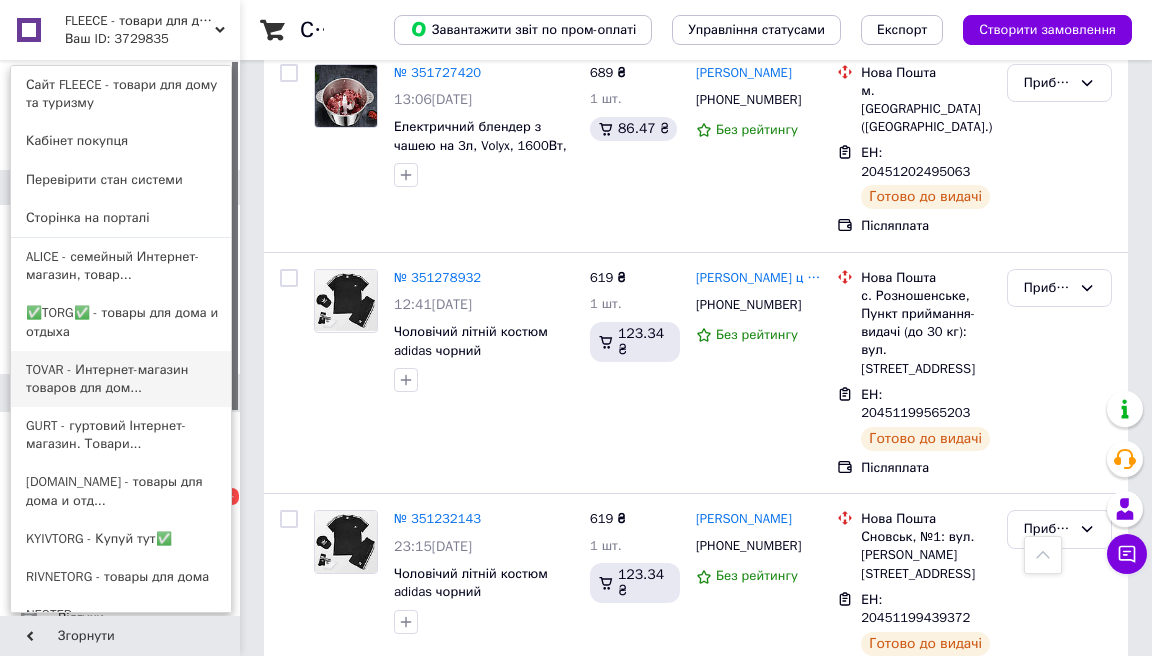 scroll, scrollTop: 399, scrollLeft: 0, axis: vertical 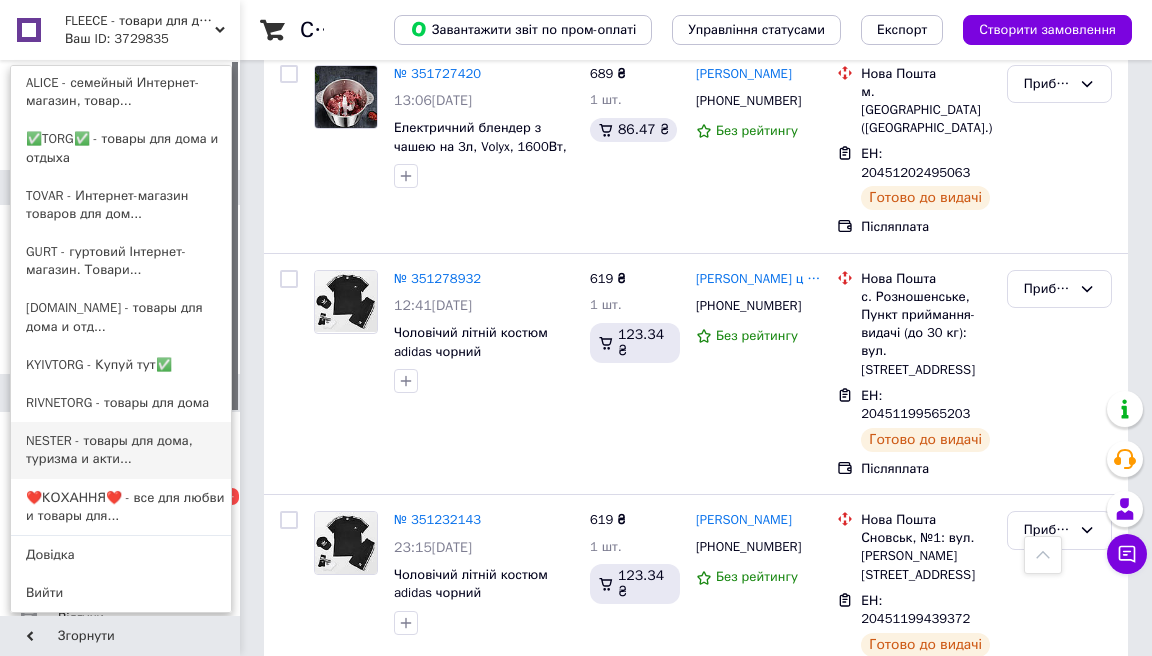 click on "NESTER - товары для дома, туризма и акти..." at bounding box center [121, 450] 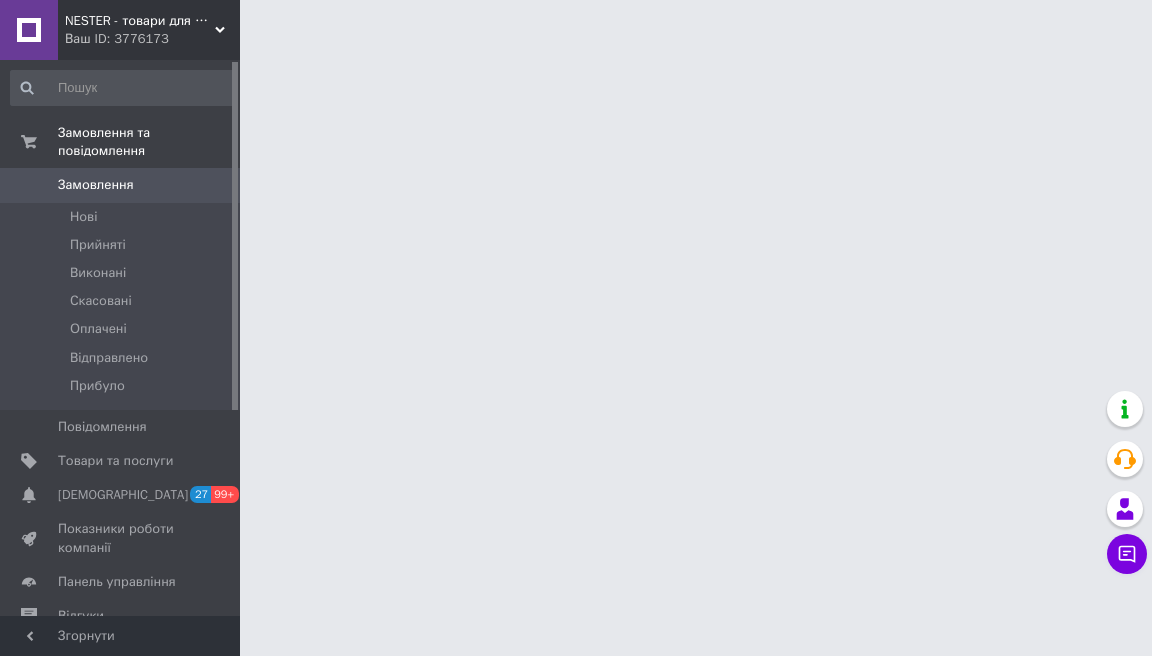 scroll, scrollTop: 0, scrollLeft: 0, axis: both 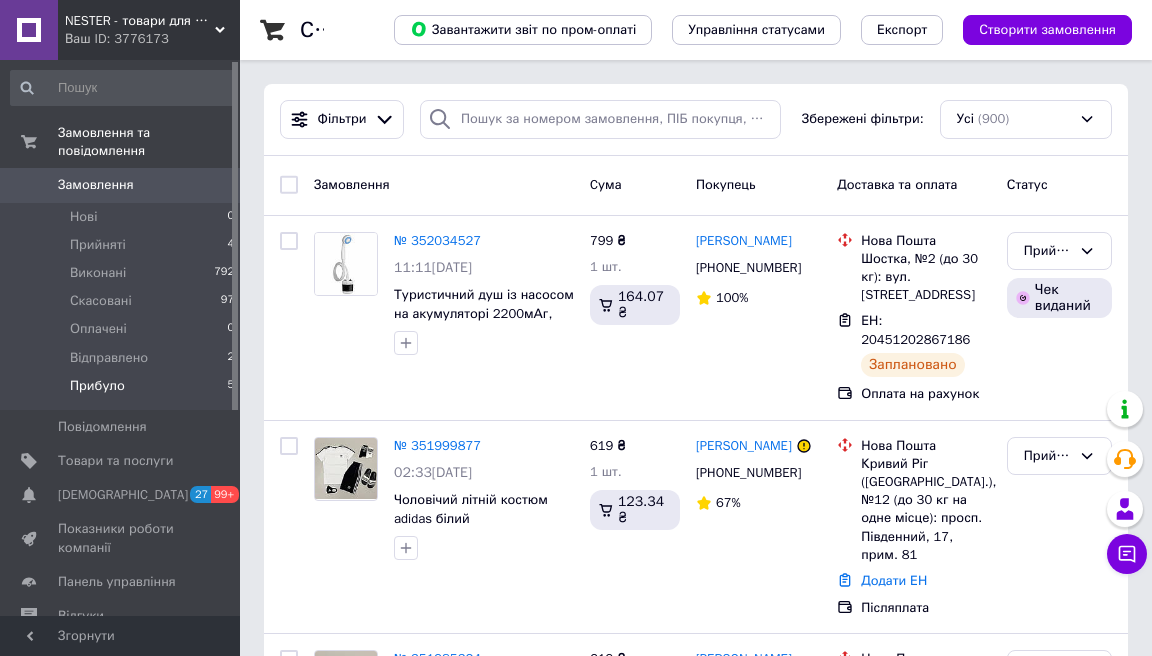 click on "Прибуло 5" at bounding box center [123, 391] 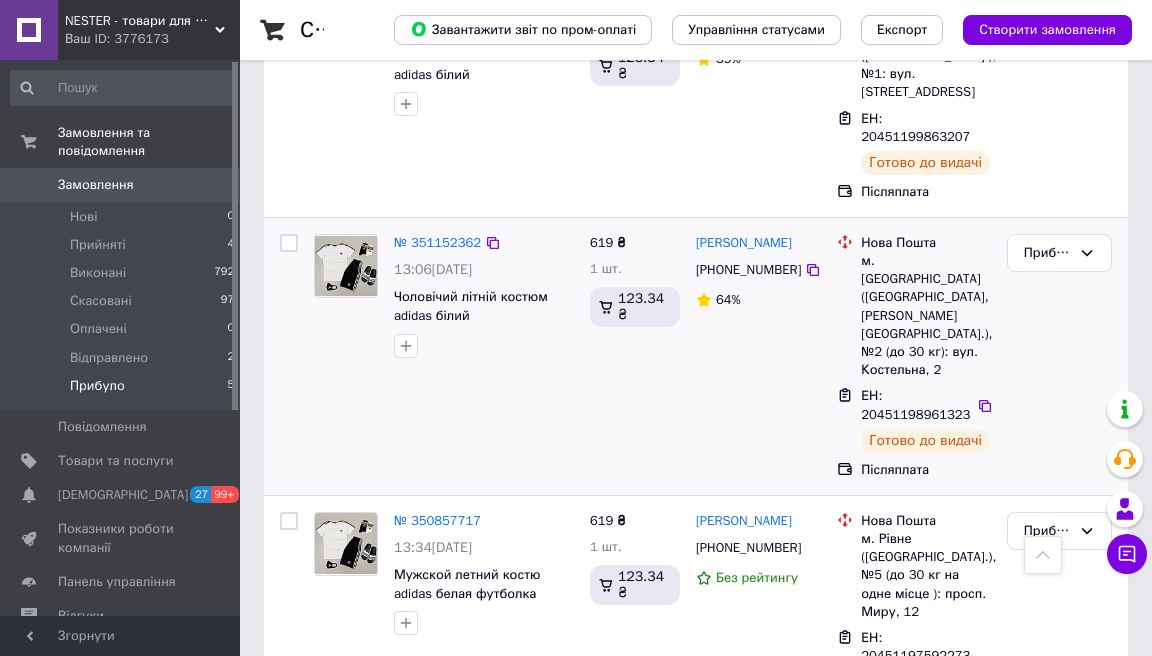 scroll, scrollTop: 536, scrollLeft: 0, axis: vertical 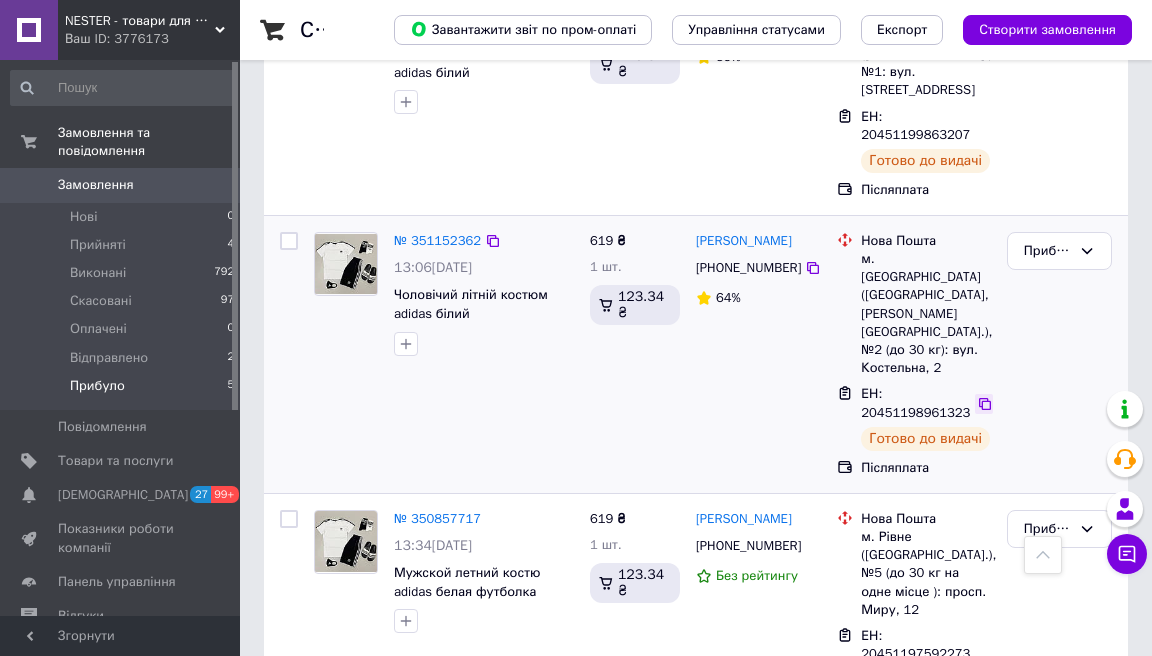 click 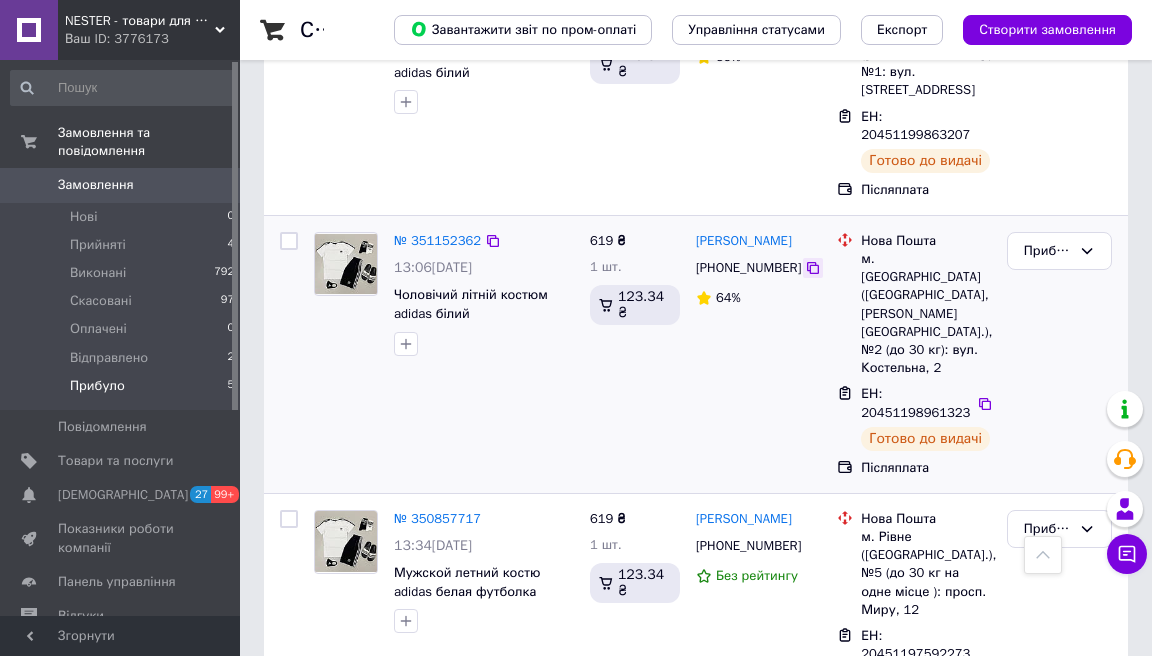 click 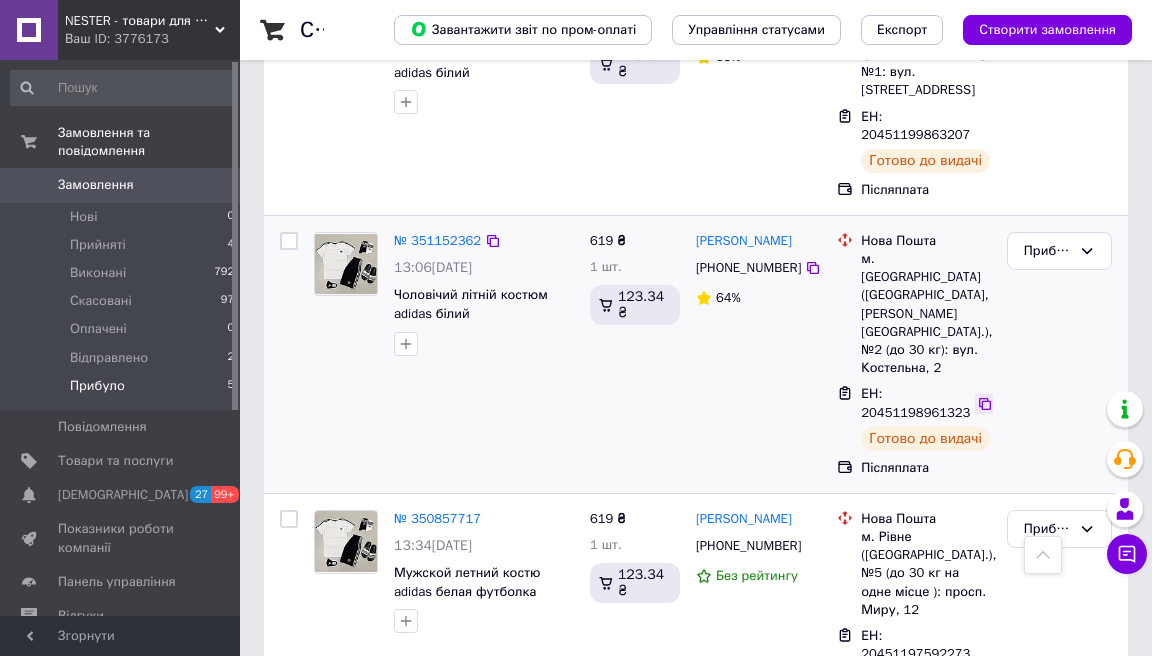 click 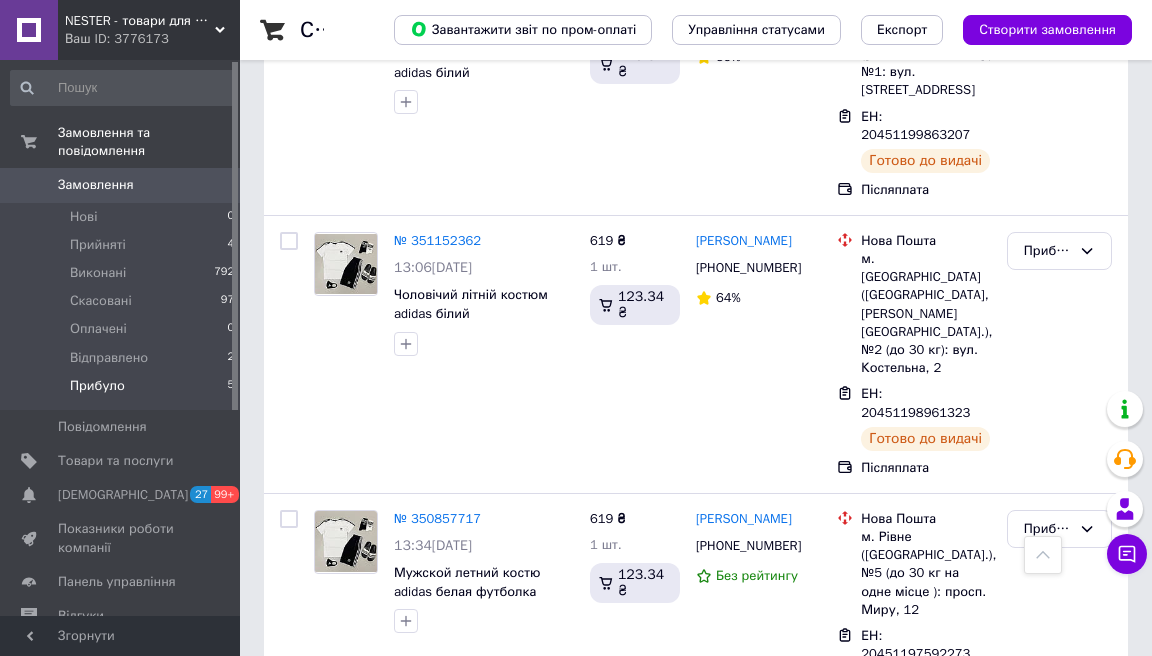 click on "Ваш ID: 3776173" at bounding box center (152, 39) 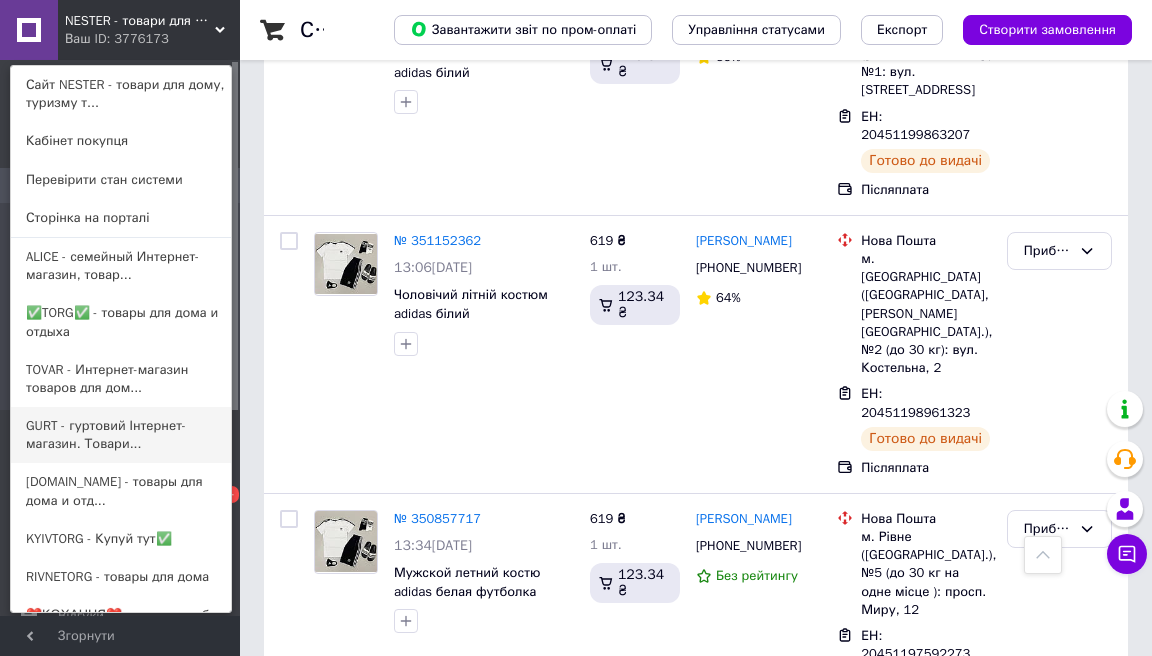 click on "GURT - гуртовий Інтернет-магазин. Товари..." at bounding box center (121, 435) 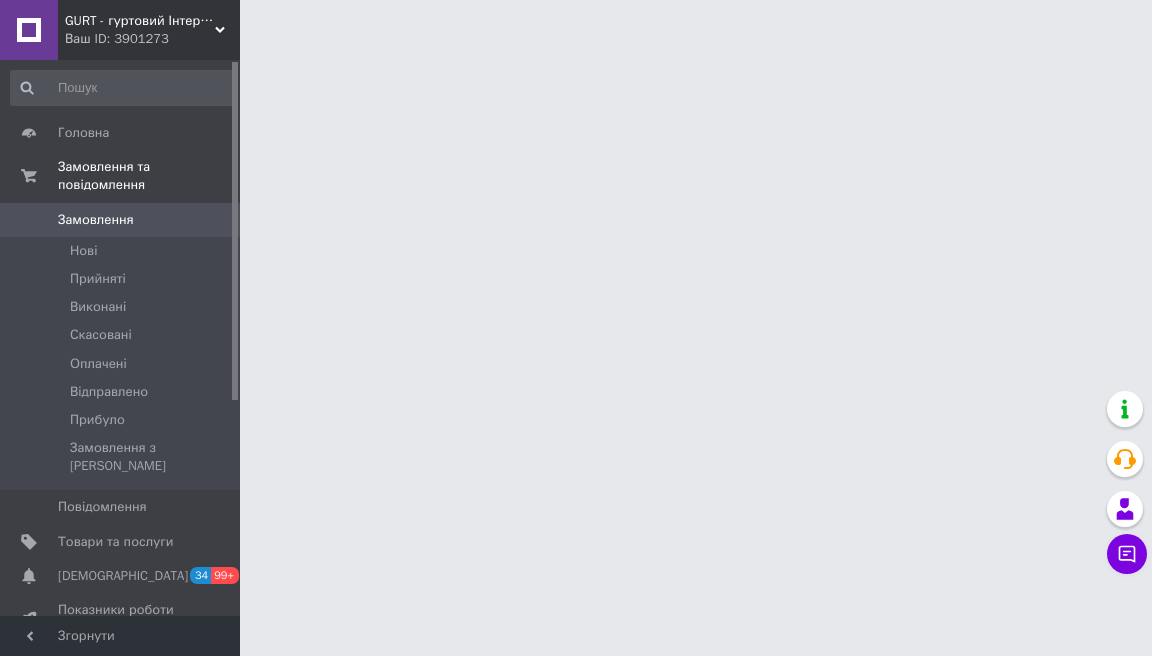 scroll, scrollTop: 0, scrollLeft: 0, axis: both 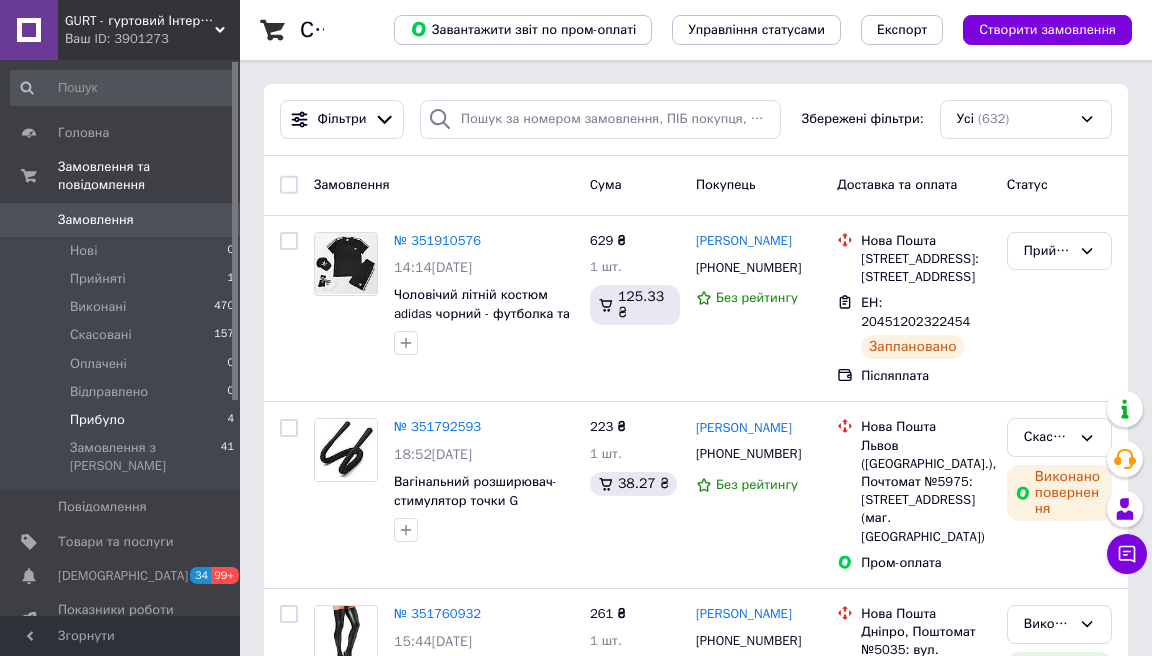 click on "Прибуло 4" at bounding box center (123, 420) 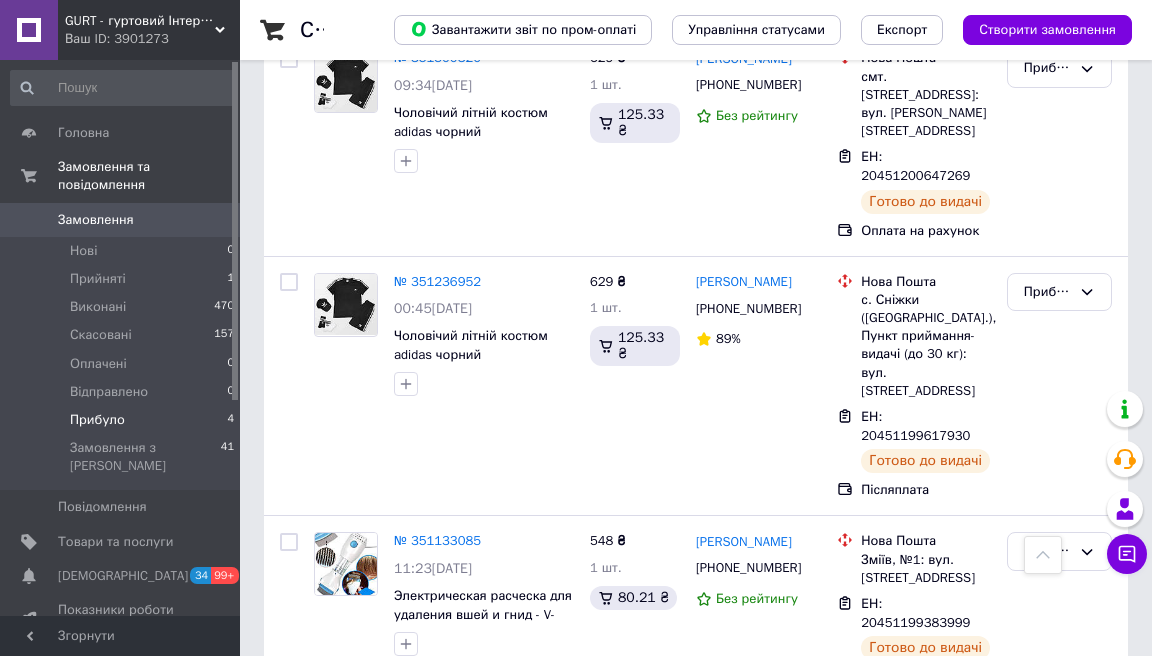 scroll, scrollTop: 476, scrollLeft: 0, axis: vertical 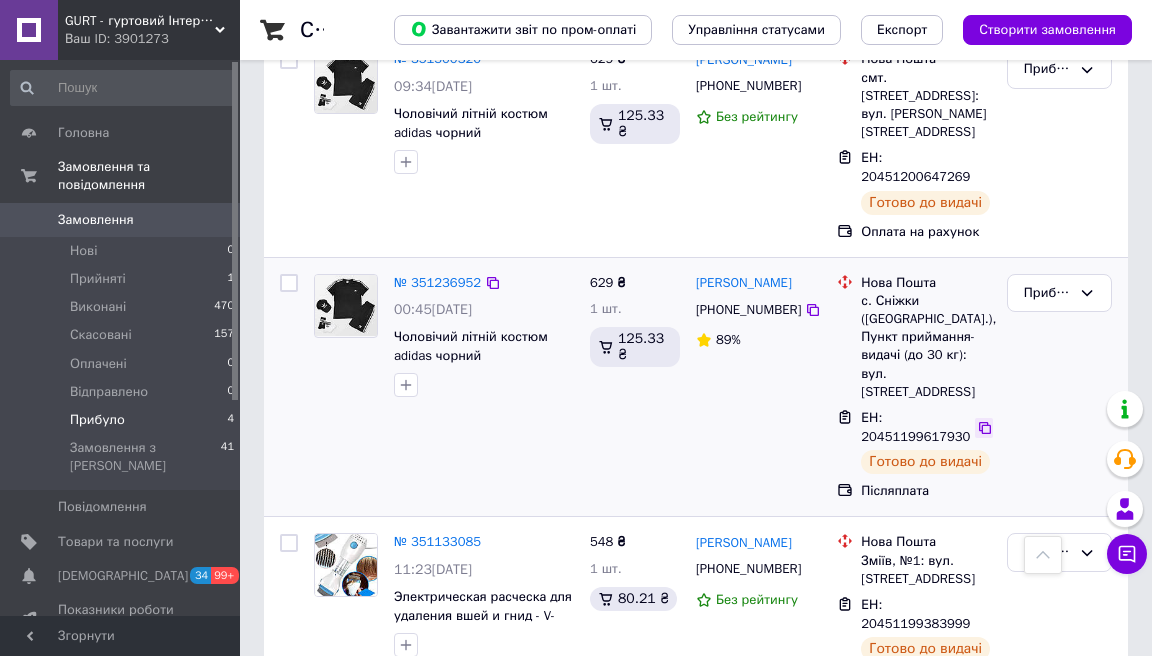 click 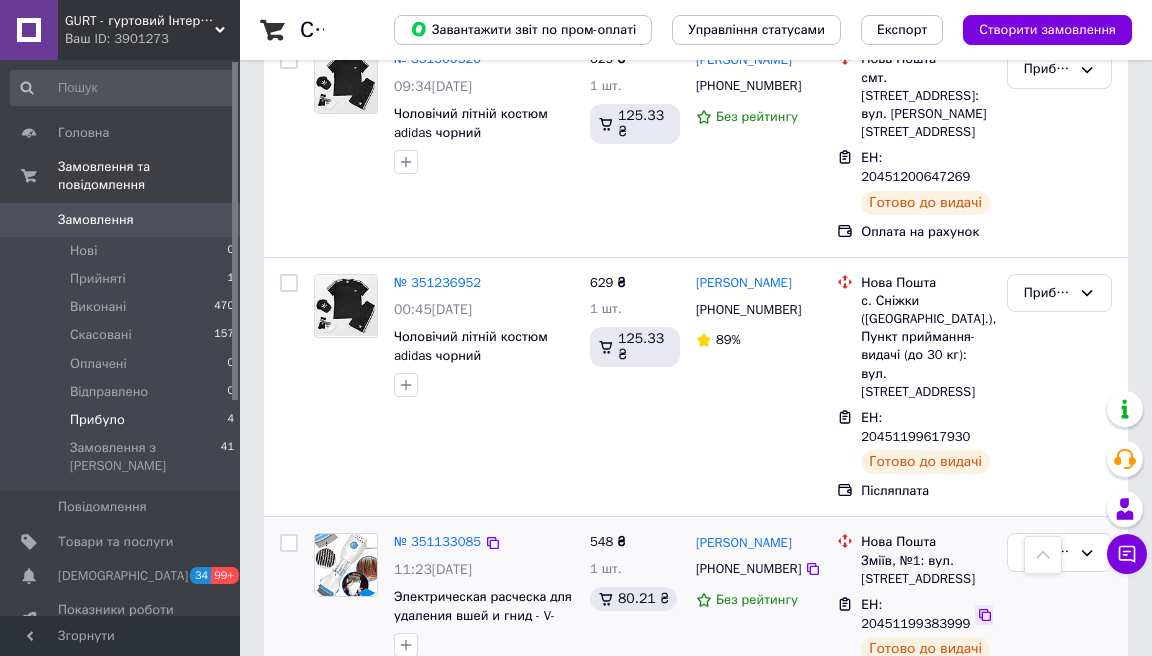 click 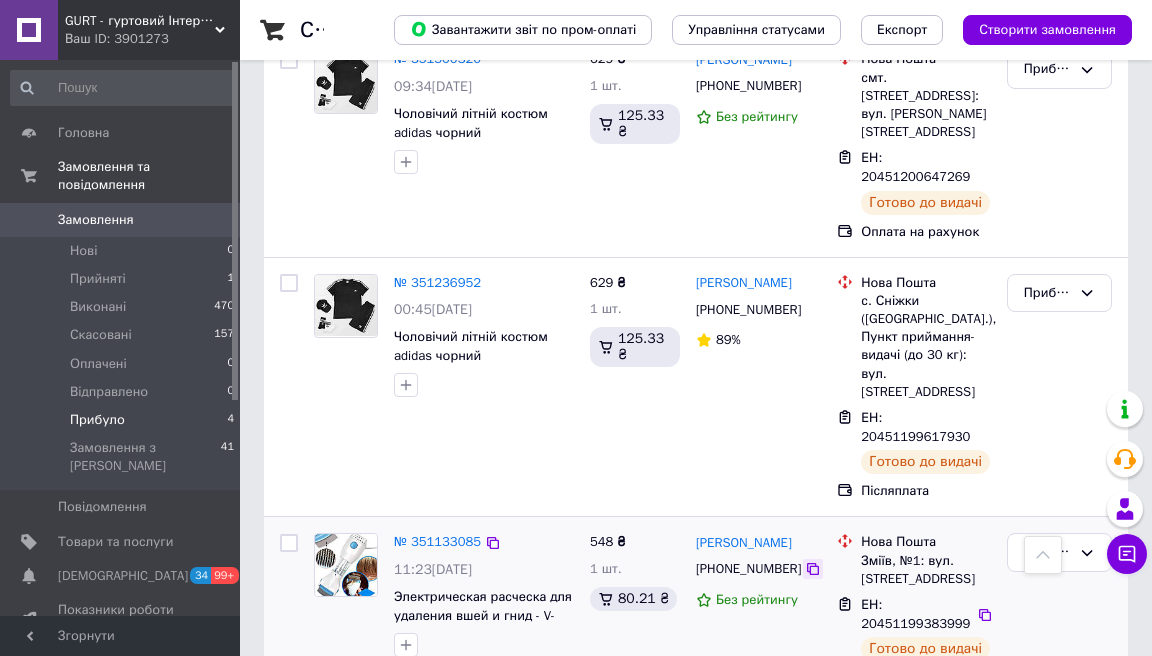 click 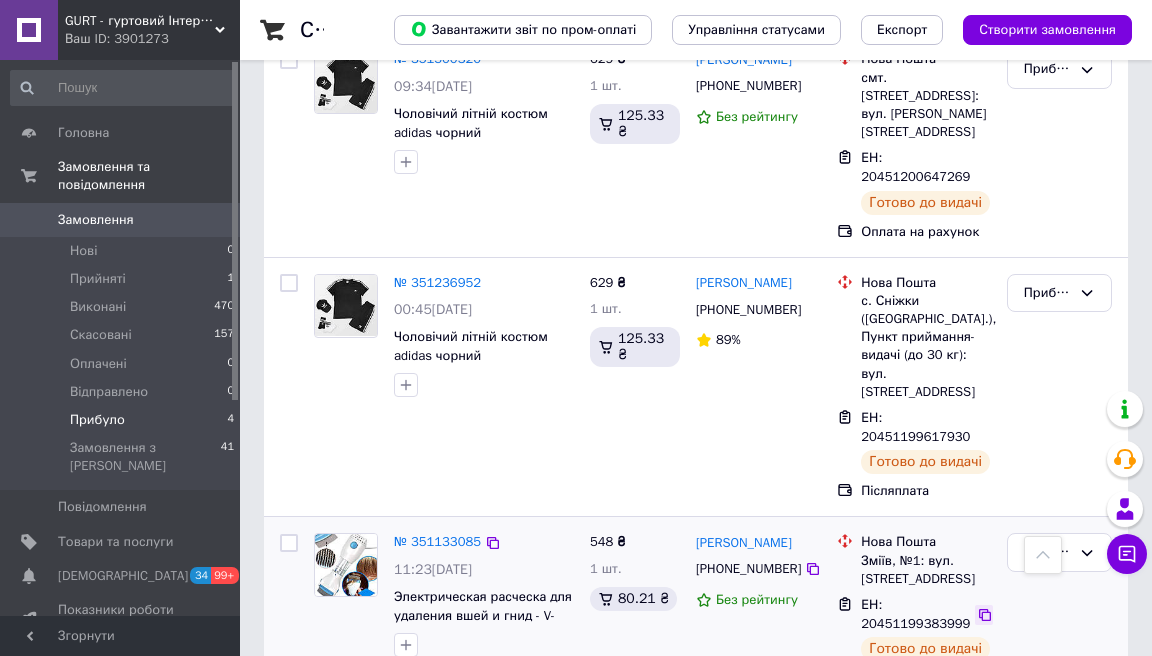 click 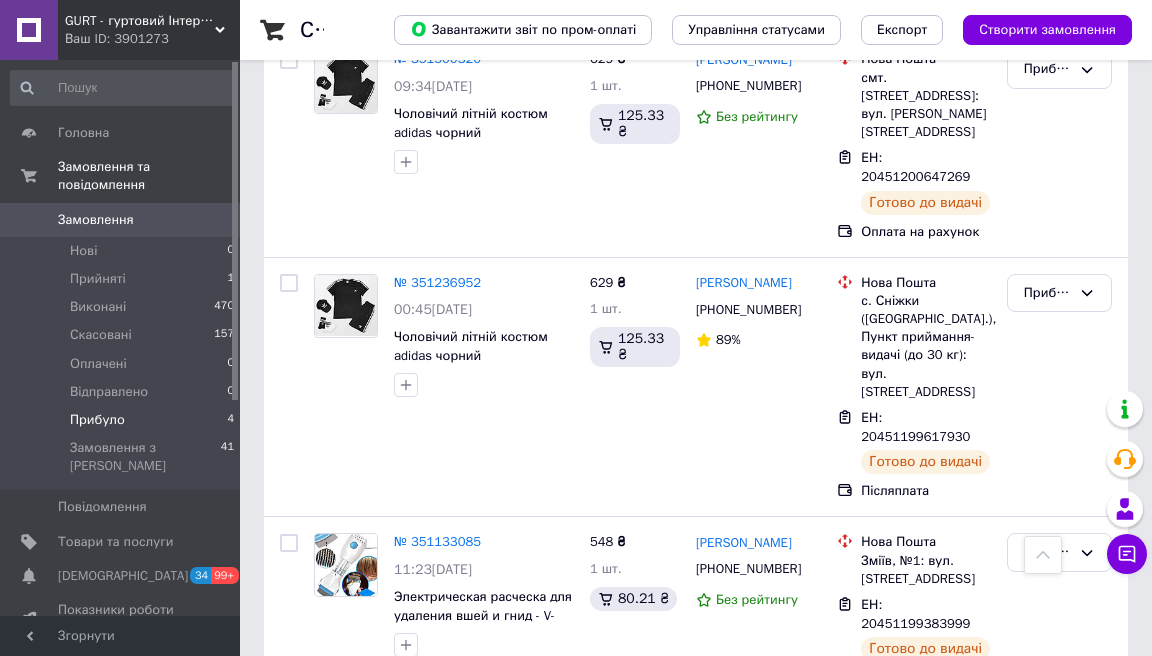click on "Ваш ID: 3901273" at bounding box center [152, 39] 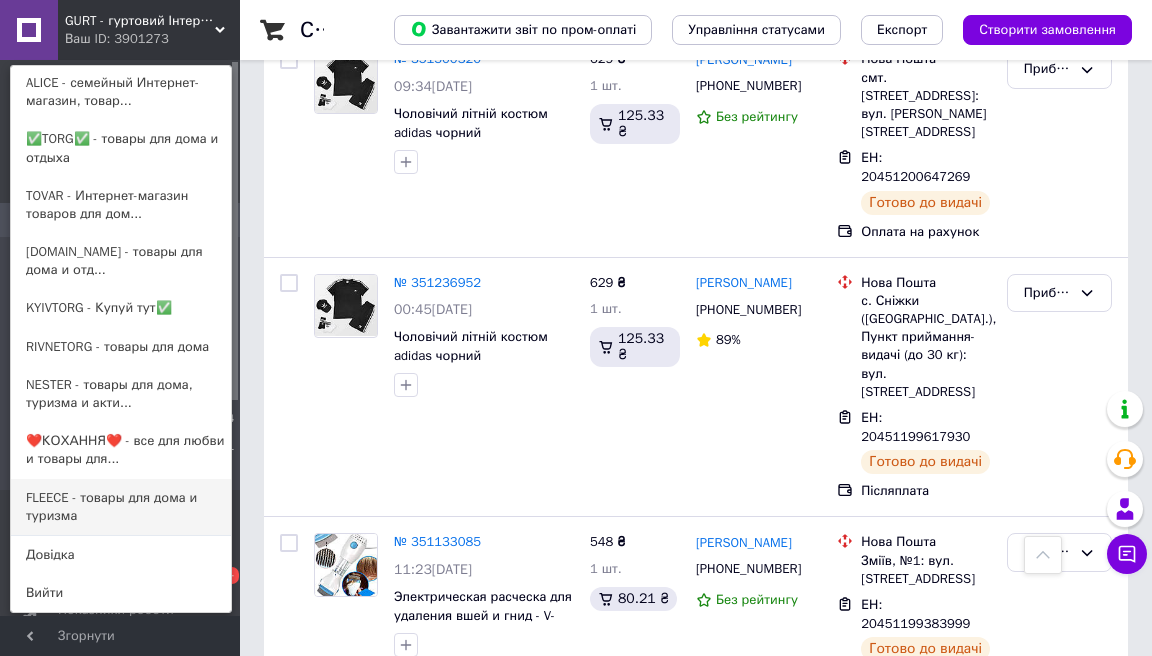 scroll, scrollTop: 178, scrollLeft: 0, axis: vertical 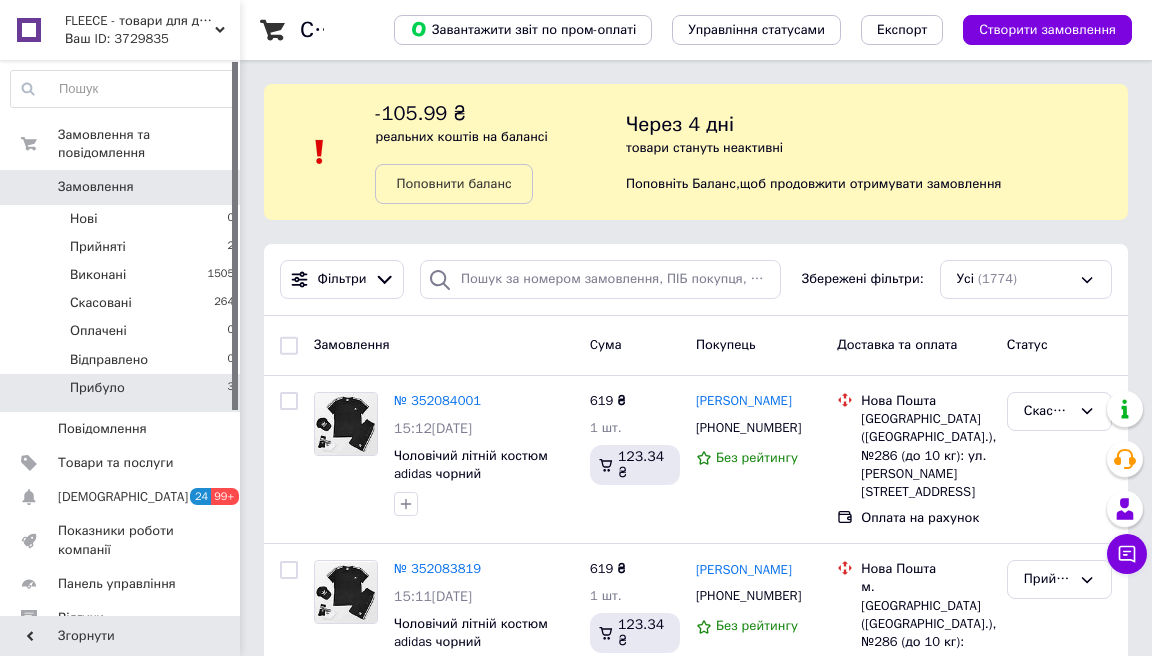 click on "Прибуло 3" at bounding box center [123, 393] 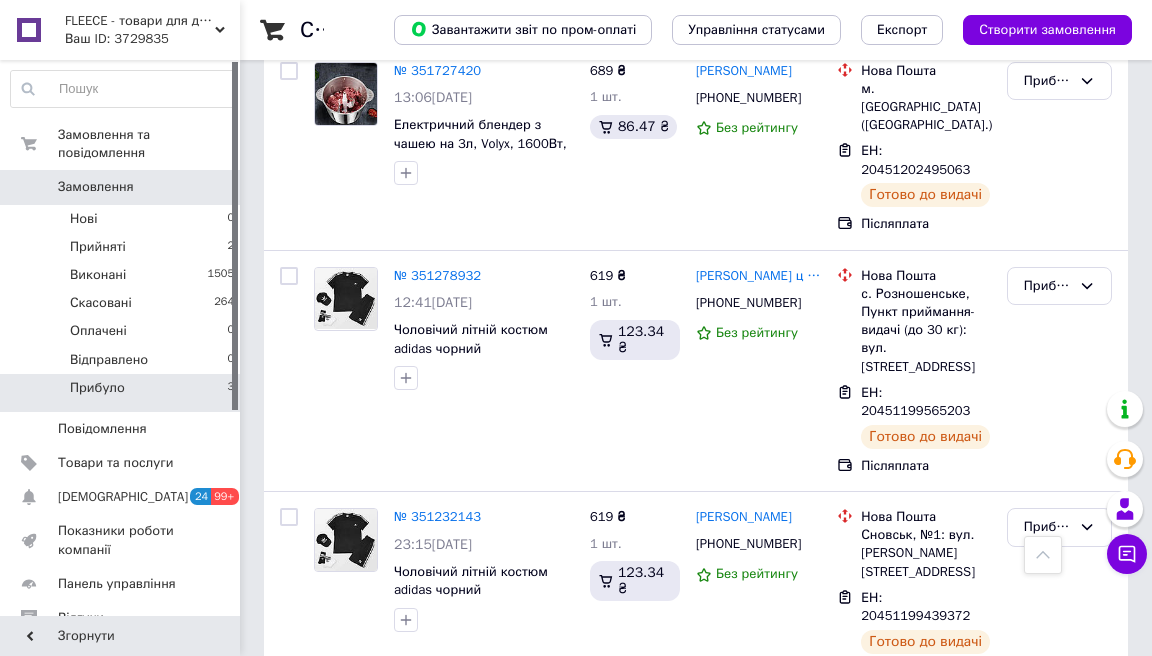 scroll, scrollTop: 399, scrollLeft: 0, axis: vertical 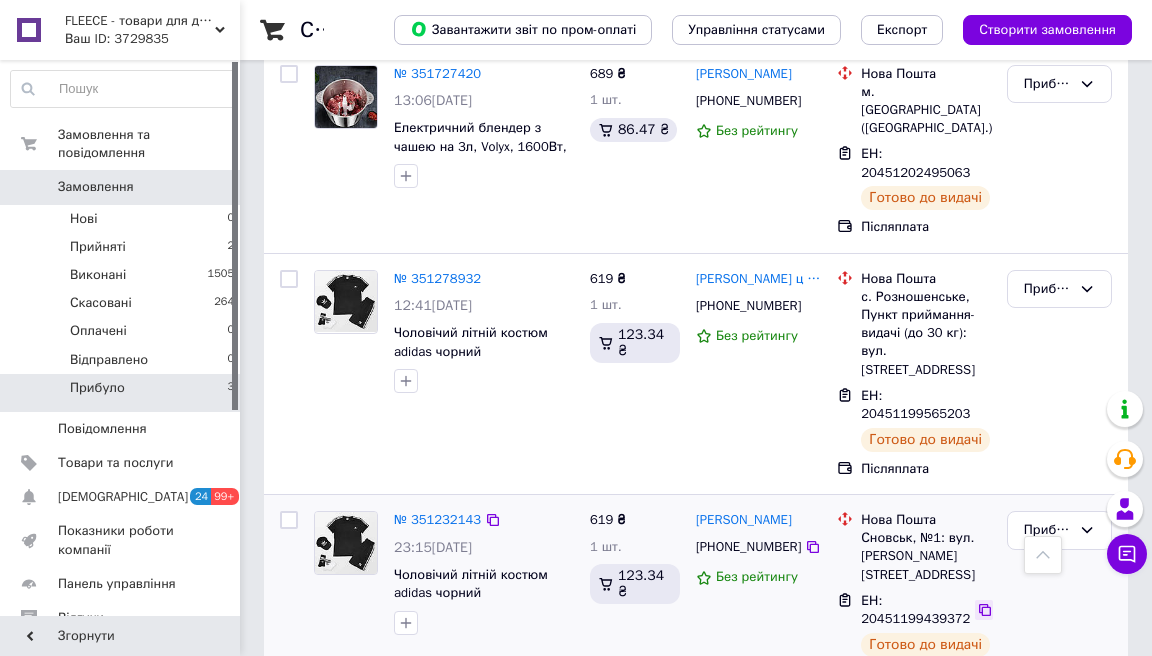 click 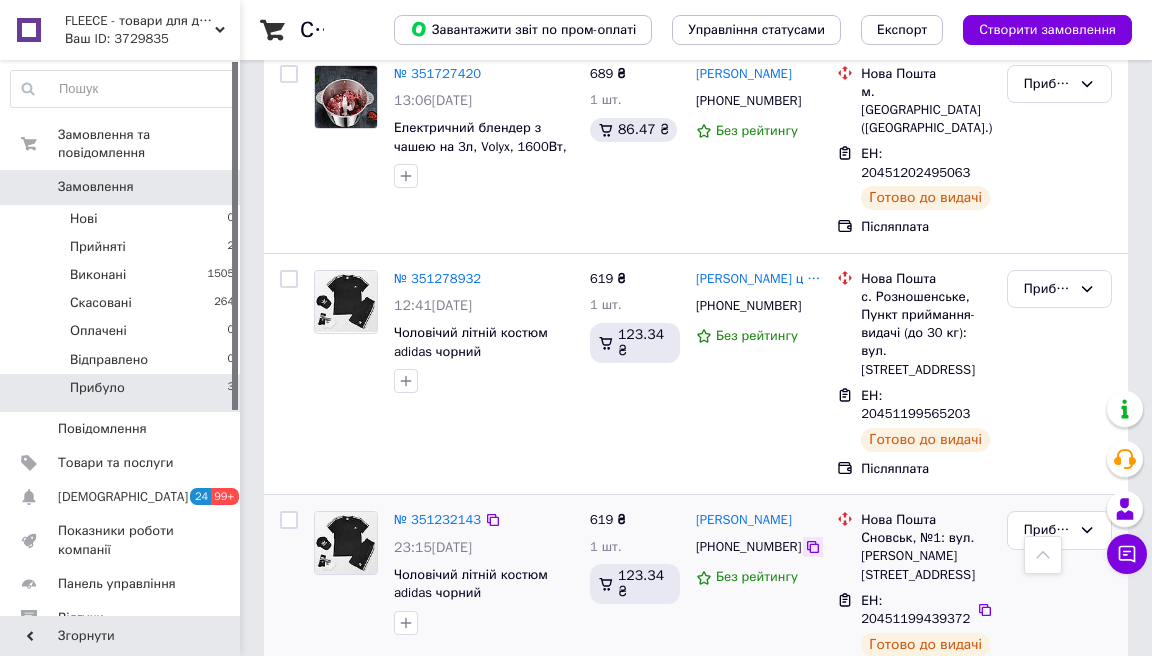 click 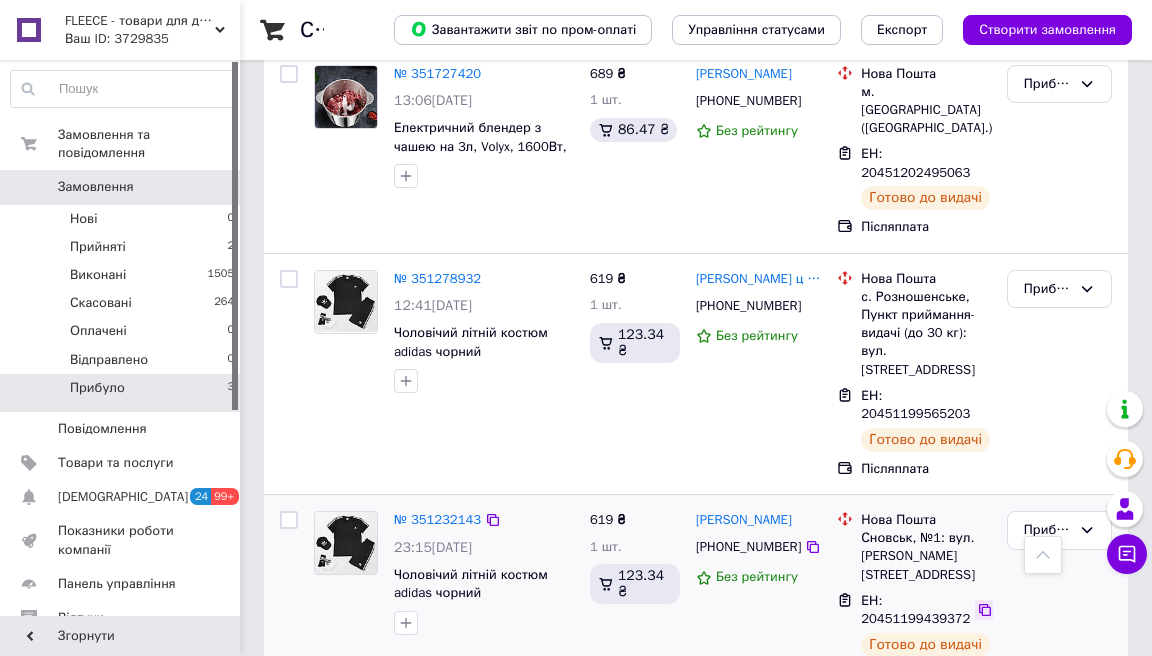 click 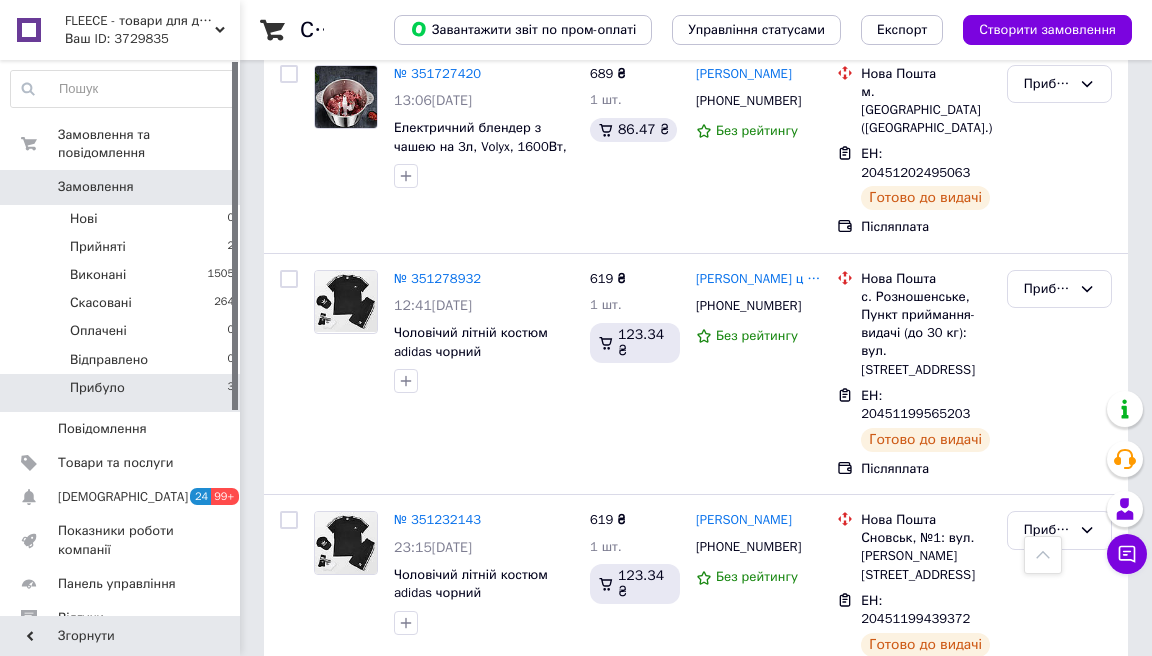 click on "FLEECE - товари для дому та туризму" at bounding box center (140, 21) 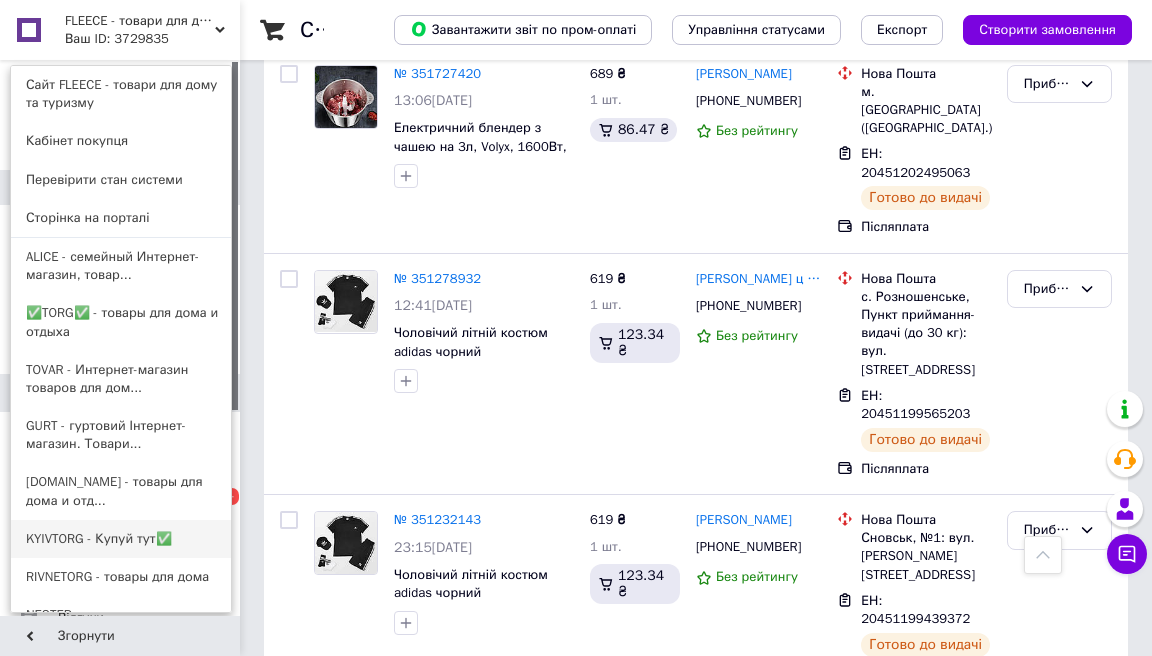 click on "KYIVTORG - Купуй тут✅" at bounding box center (121, 539) 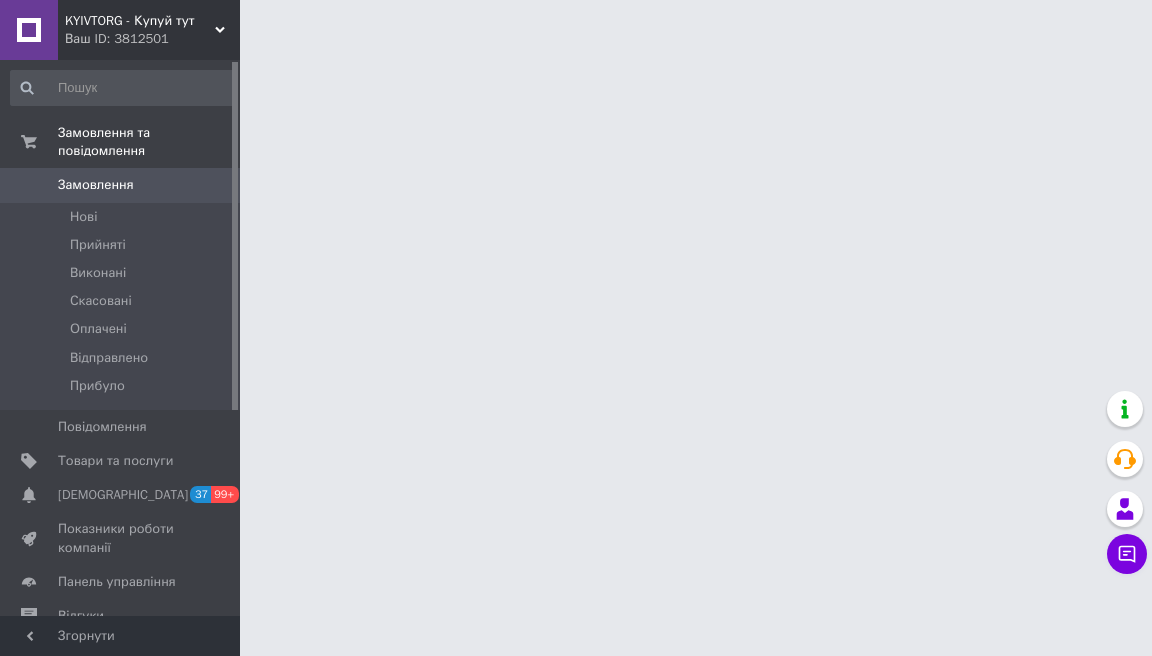 scroll, scrollTop: 0, scrollLeft: 0, axis: both 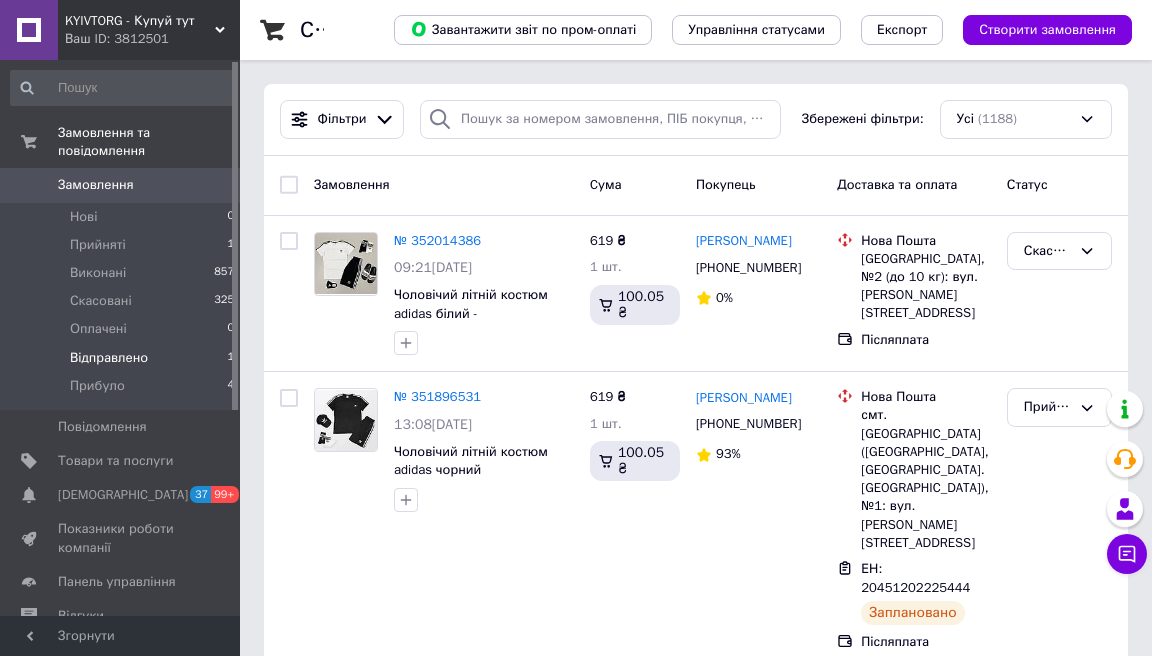click on "Відправлено 1" at bounding box center (123, 358) 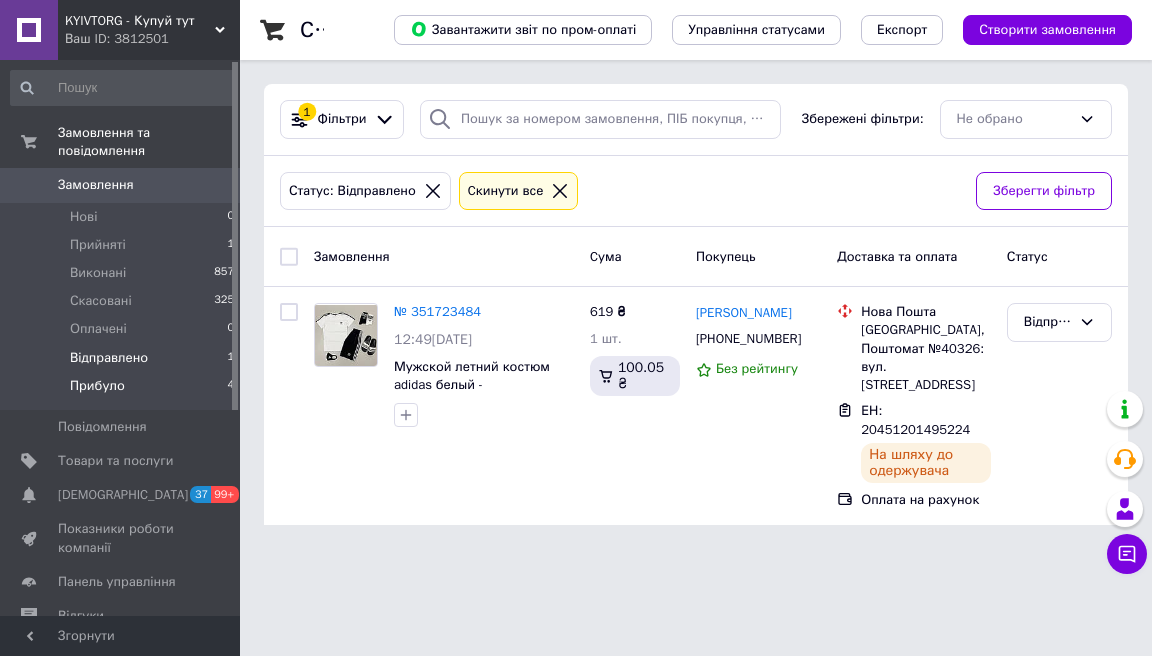 click on "Прибуло 4" at bounding box center (123, 391) 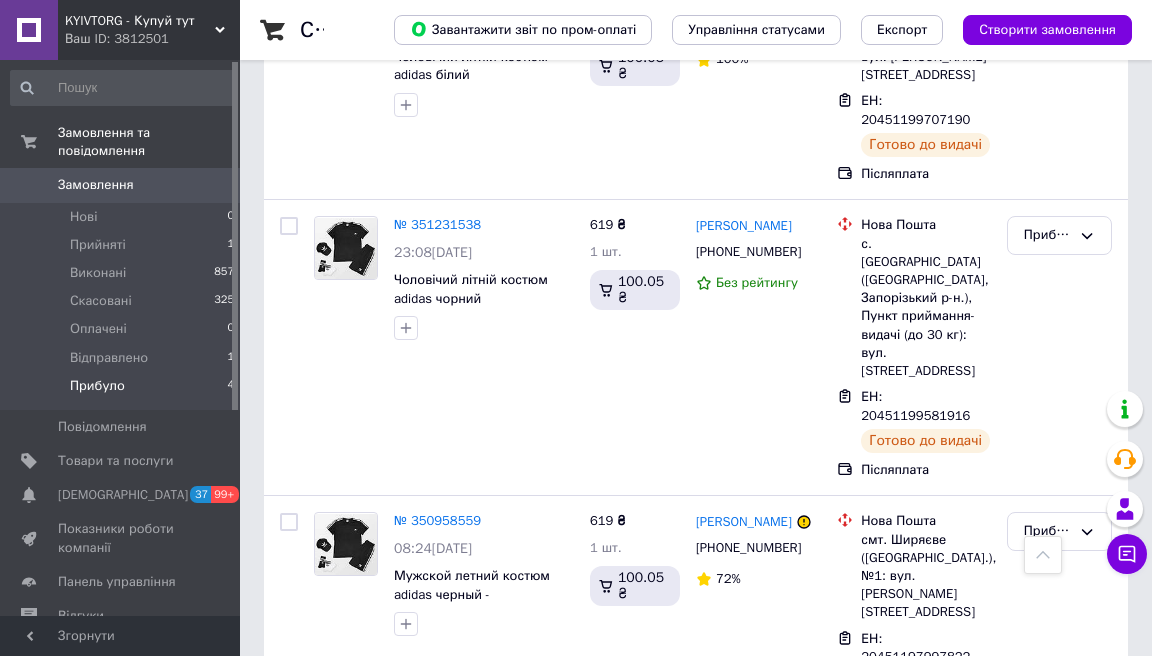 scroll, scrollTop: 347, scrollLeft: 0, axis: vertical 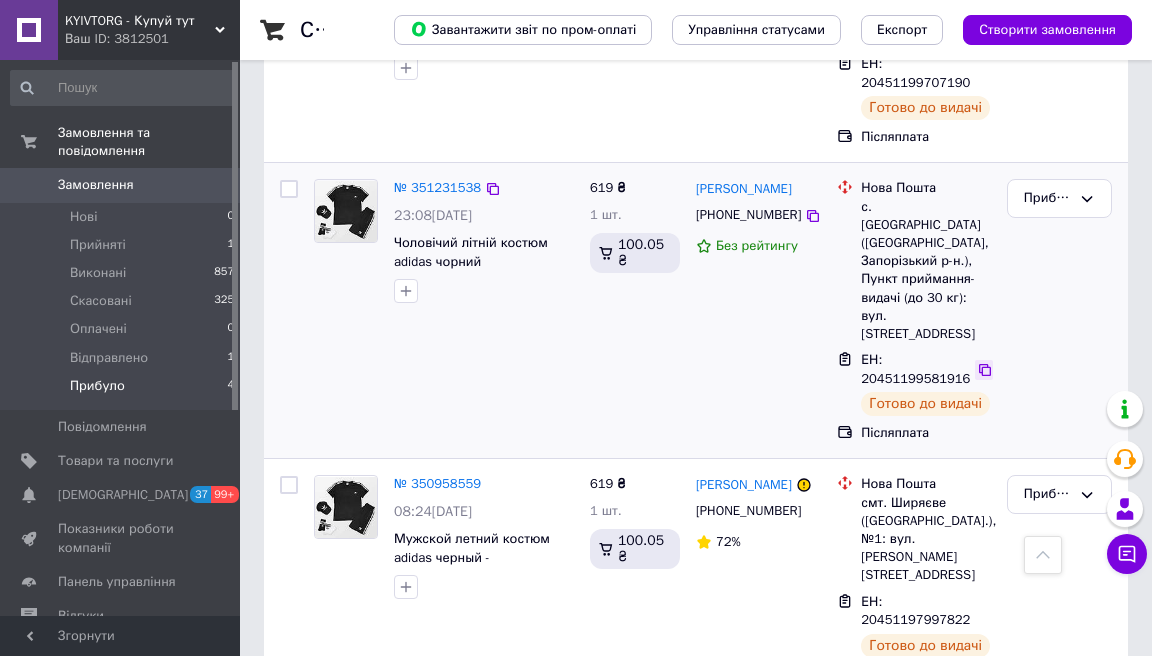 click 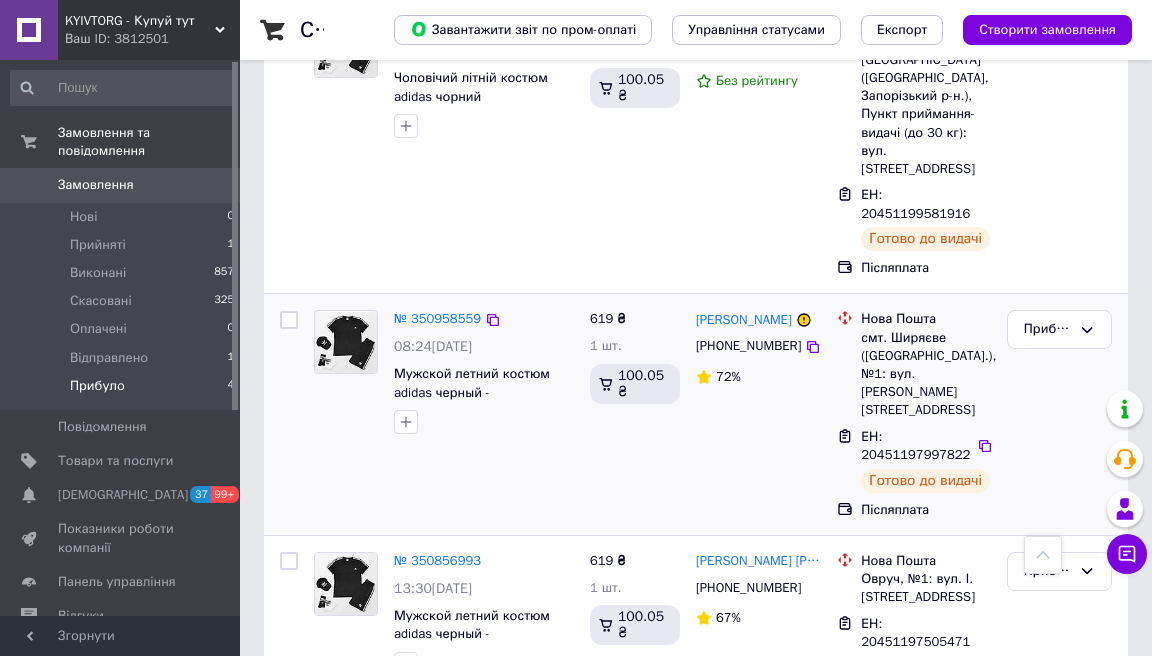 scroll, scrollTop: 512, scrollLeft: 0, axis: vertical 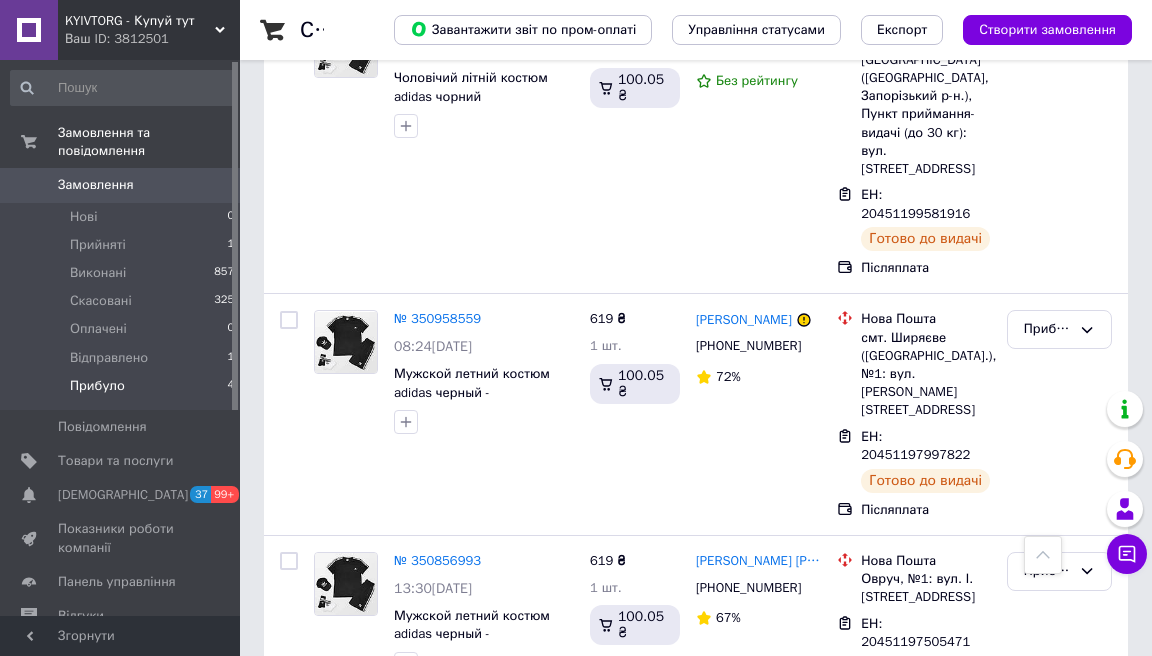 click on "KYIVTORG - Купуй тут" at bounding box center [140, 21] 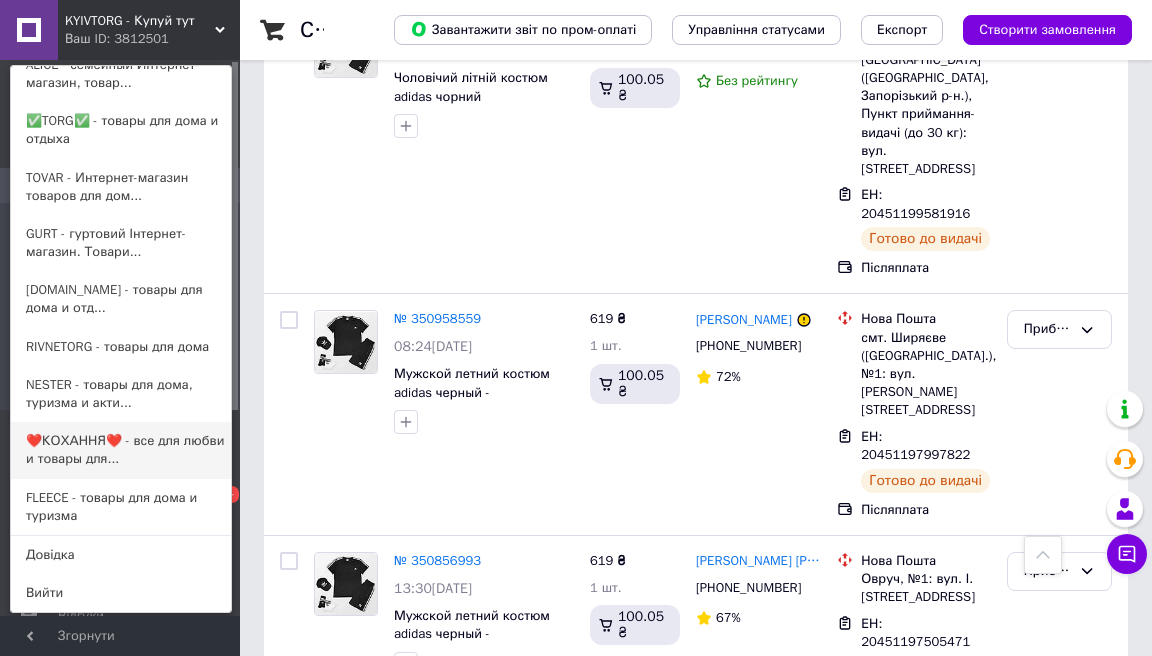 scroll, scrollTop: 178, scrollLeft: 0, axis: vertical 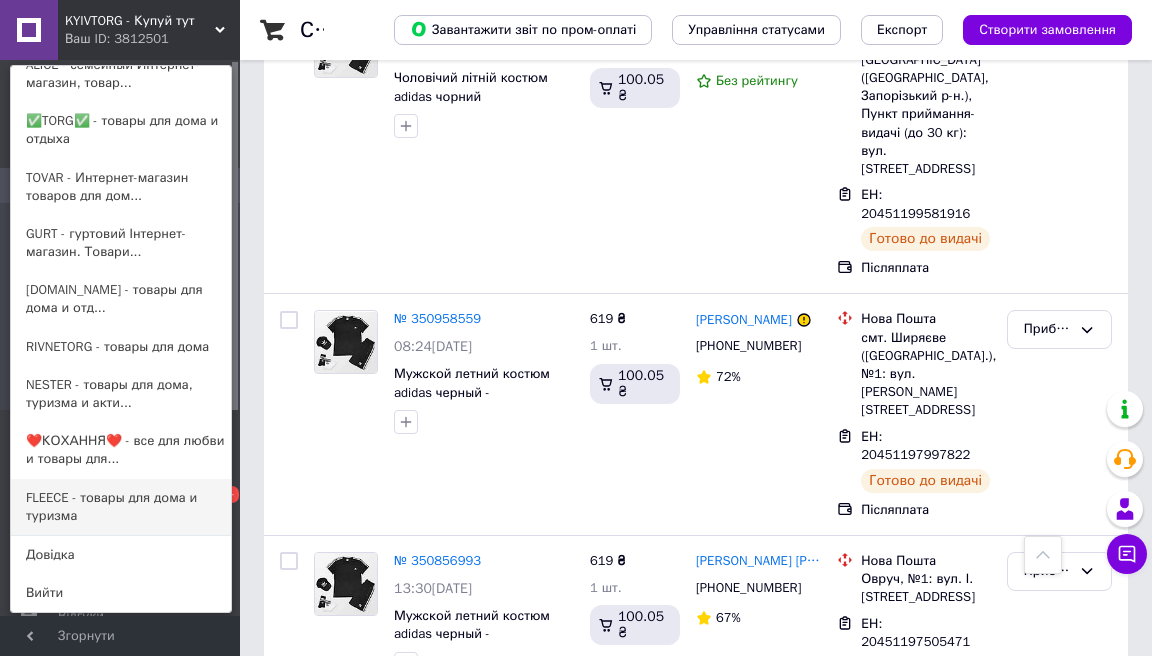 click on "FLEECE - товары для дома и туризма" at bounding box center (121, 507) 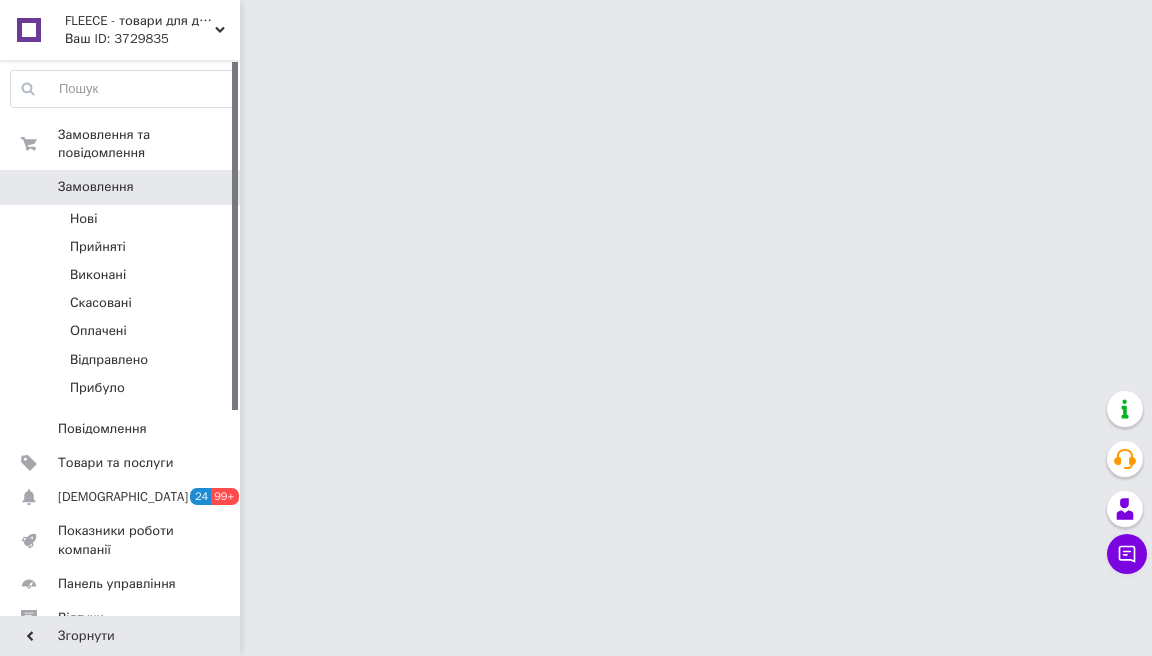 scroll, scrollTop: 0, scrollLeft: 0, axis: both 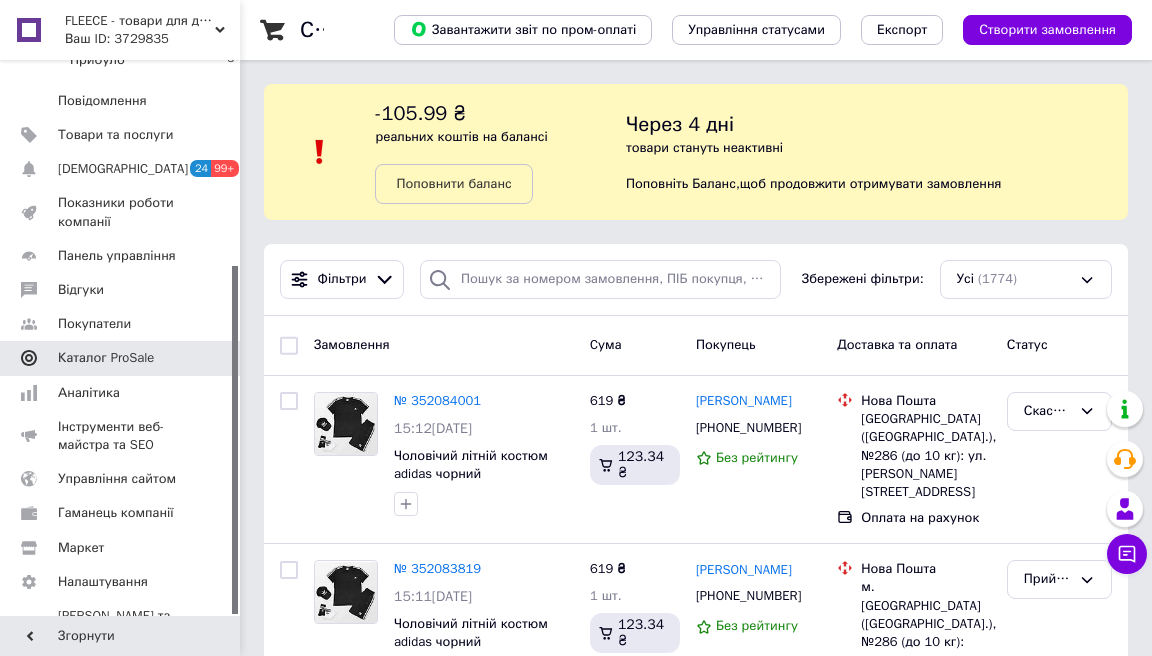 click on "Каталог ProSale" at bounding box center [123, 358] 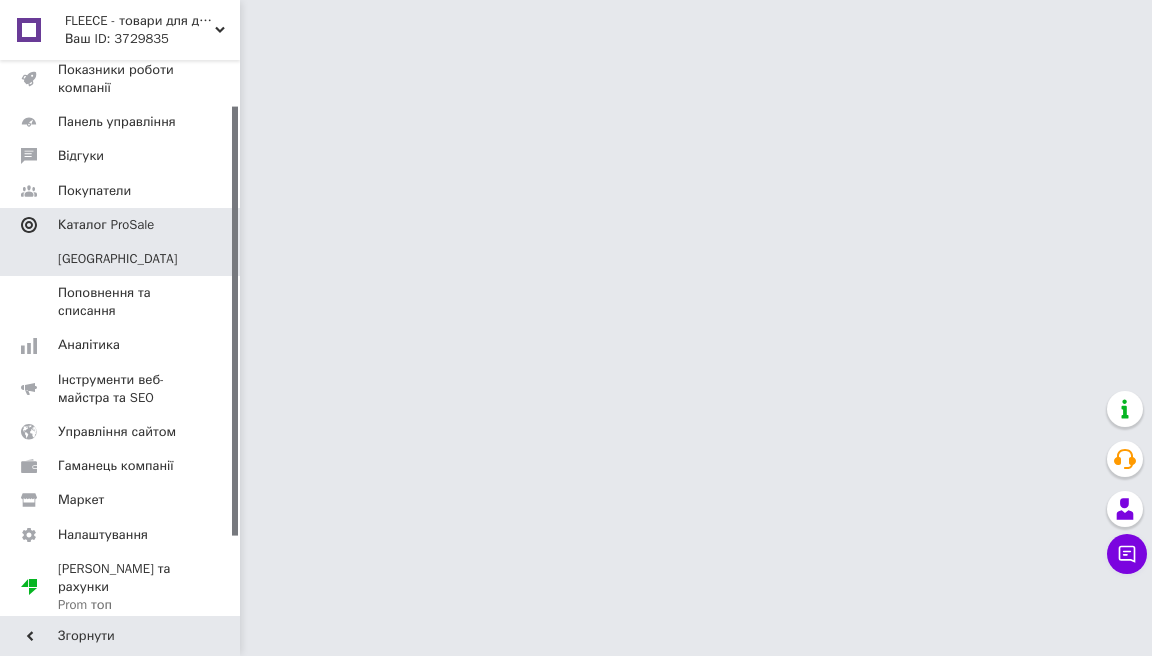 scroll, scrollTop: 58, scrollLeft: 0, axis: vertical 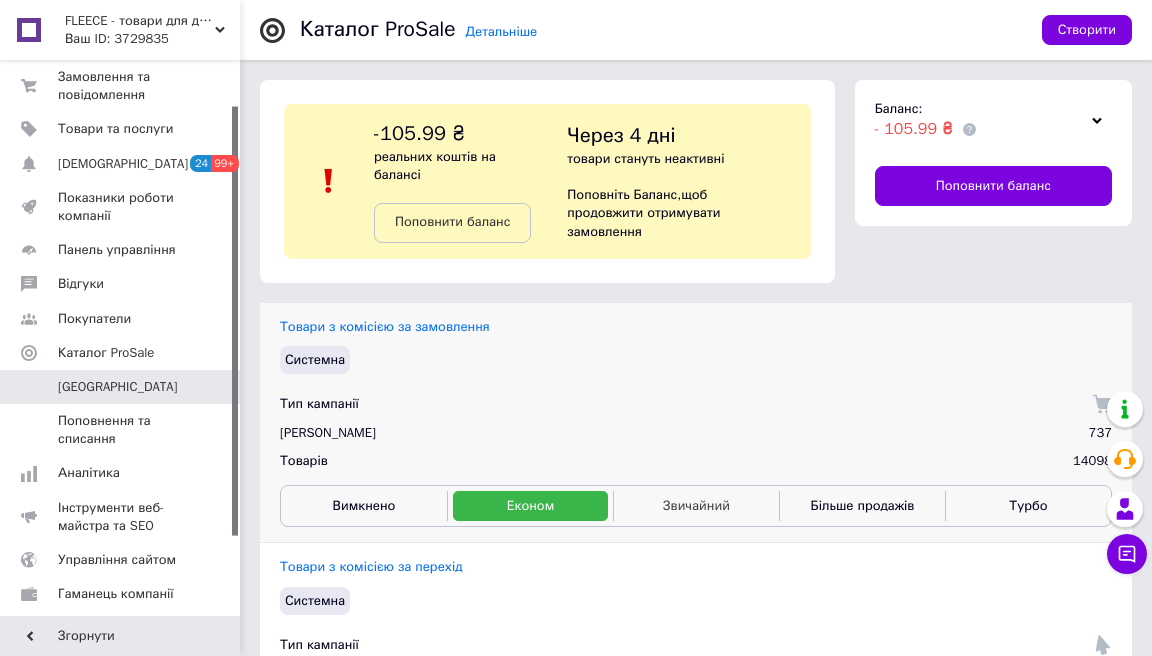 click on "Звичайний" at bounding box center [696, 506] 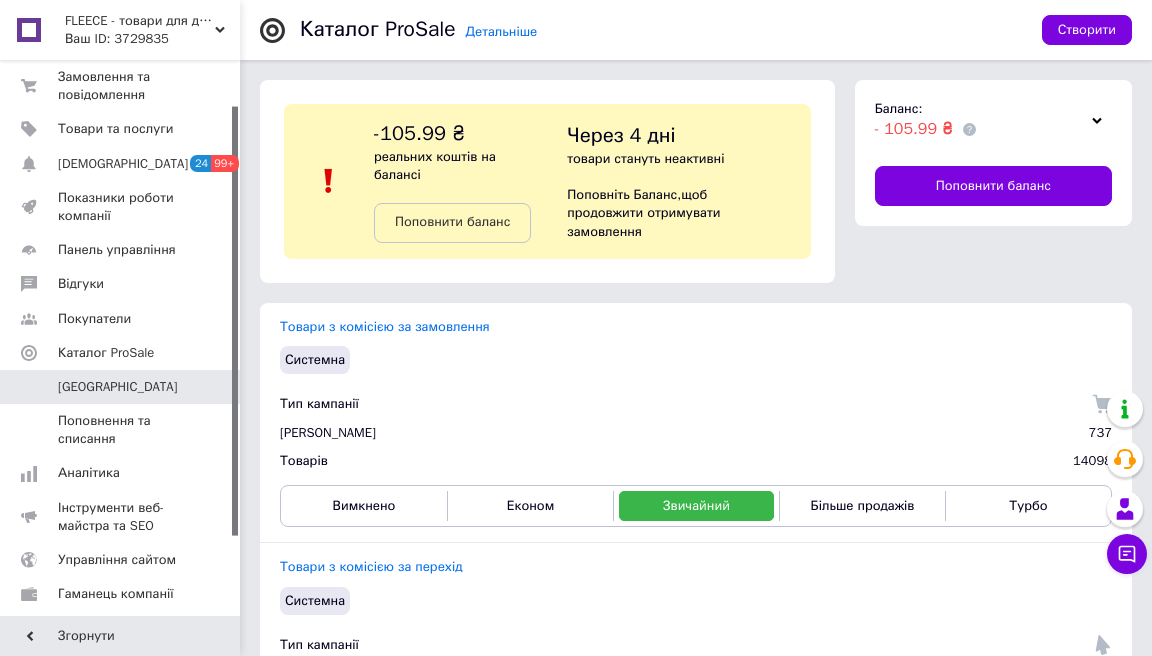 scroll, scrollTop: 0, scrollLeft: 0, axis: both 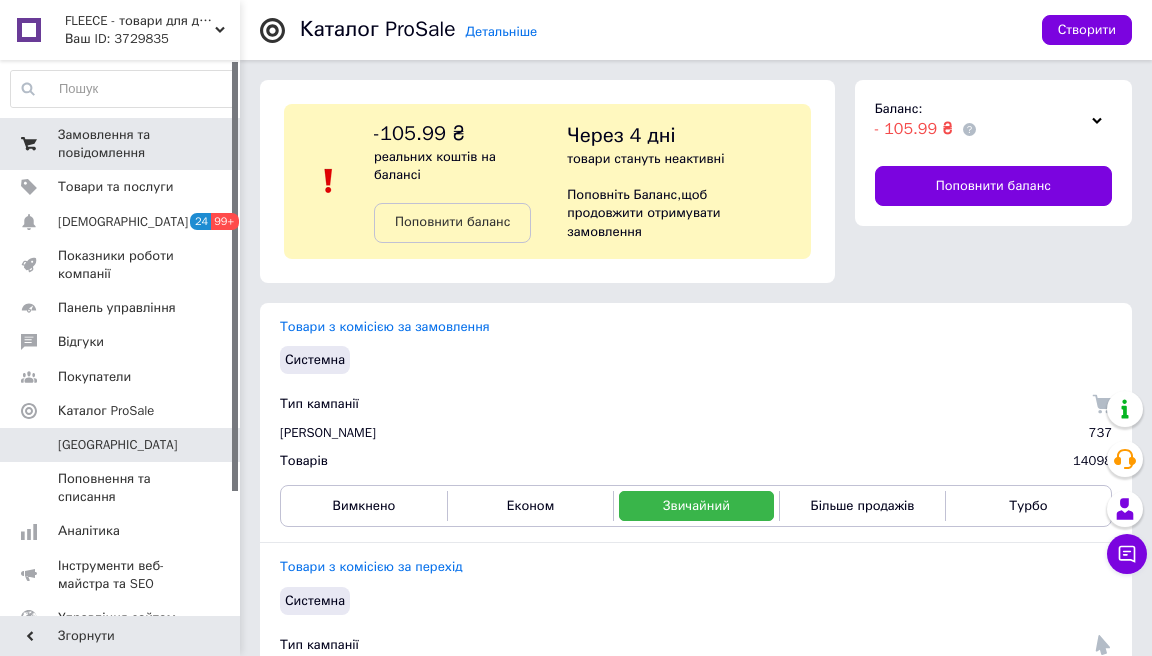 click on "Замовлення та повідомлення" at bounding box center (121, 144) 